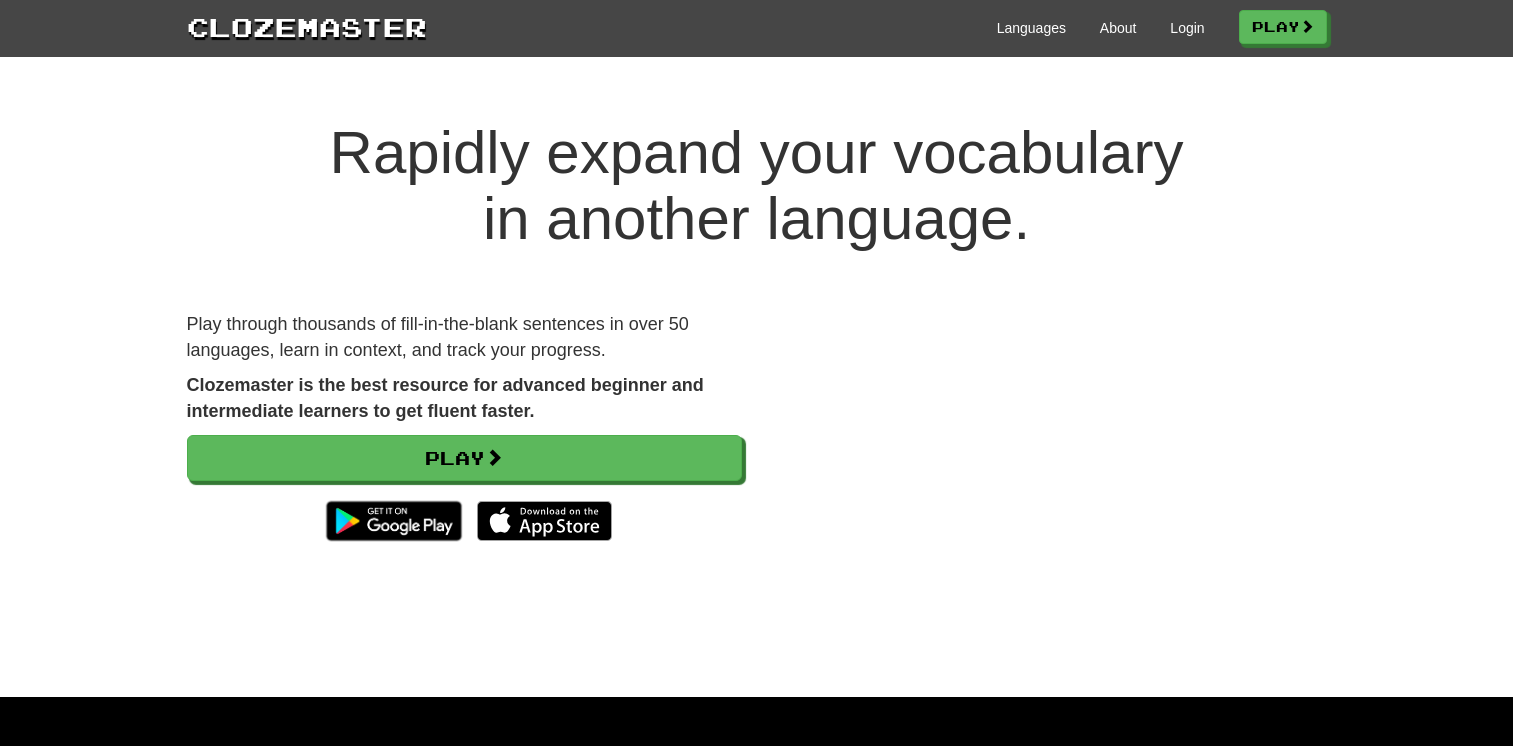 scroll, scrollTop: 0, scrollLeft: 0, axis: both 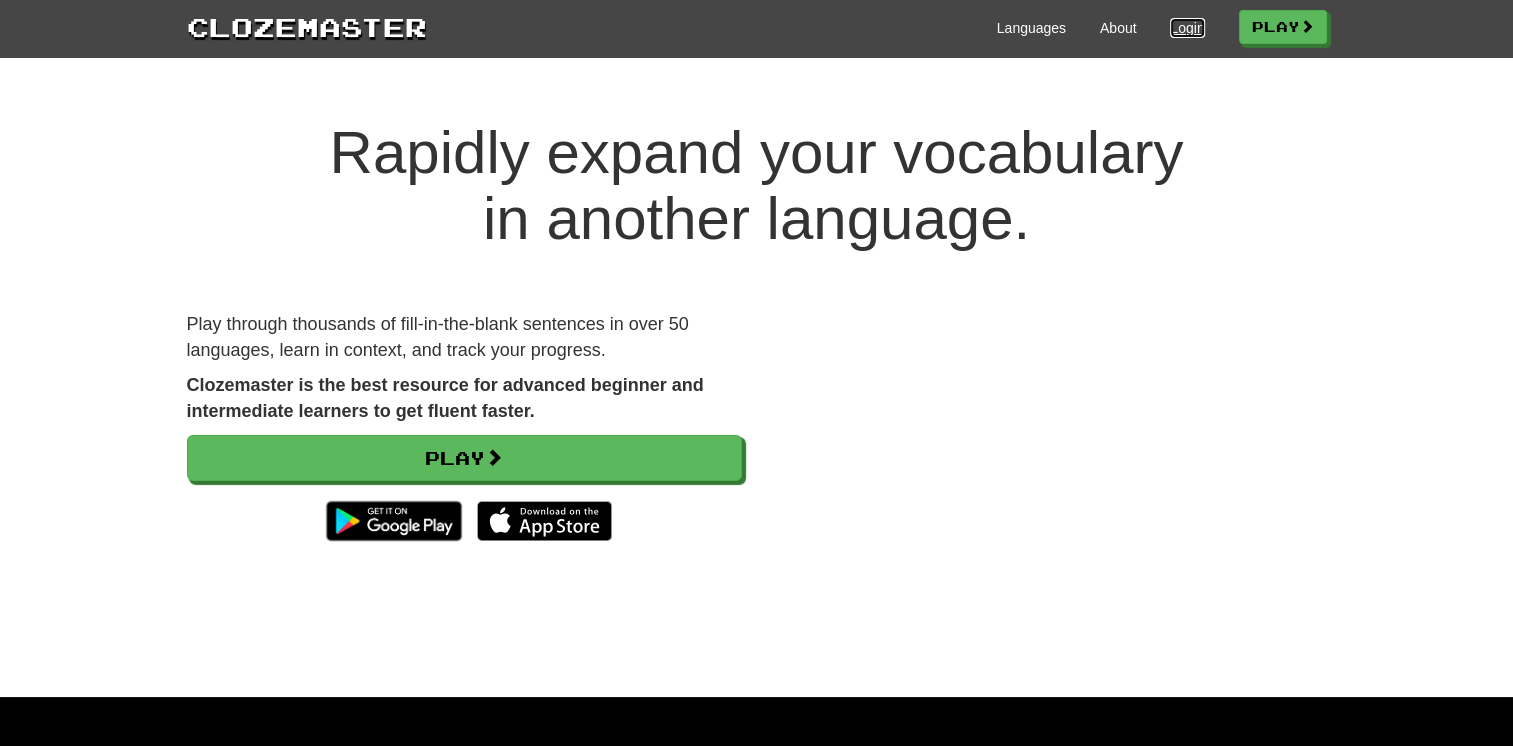 click on "Login" at bounding box center [1187, 28] 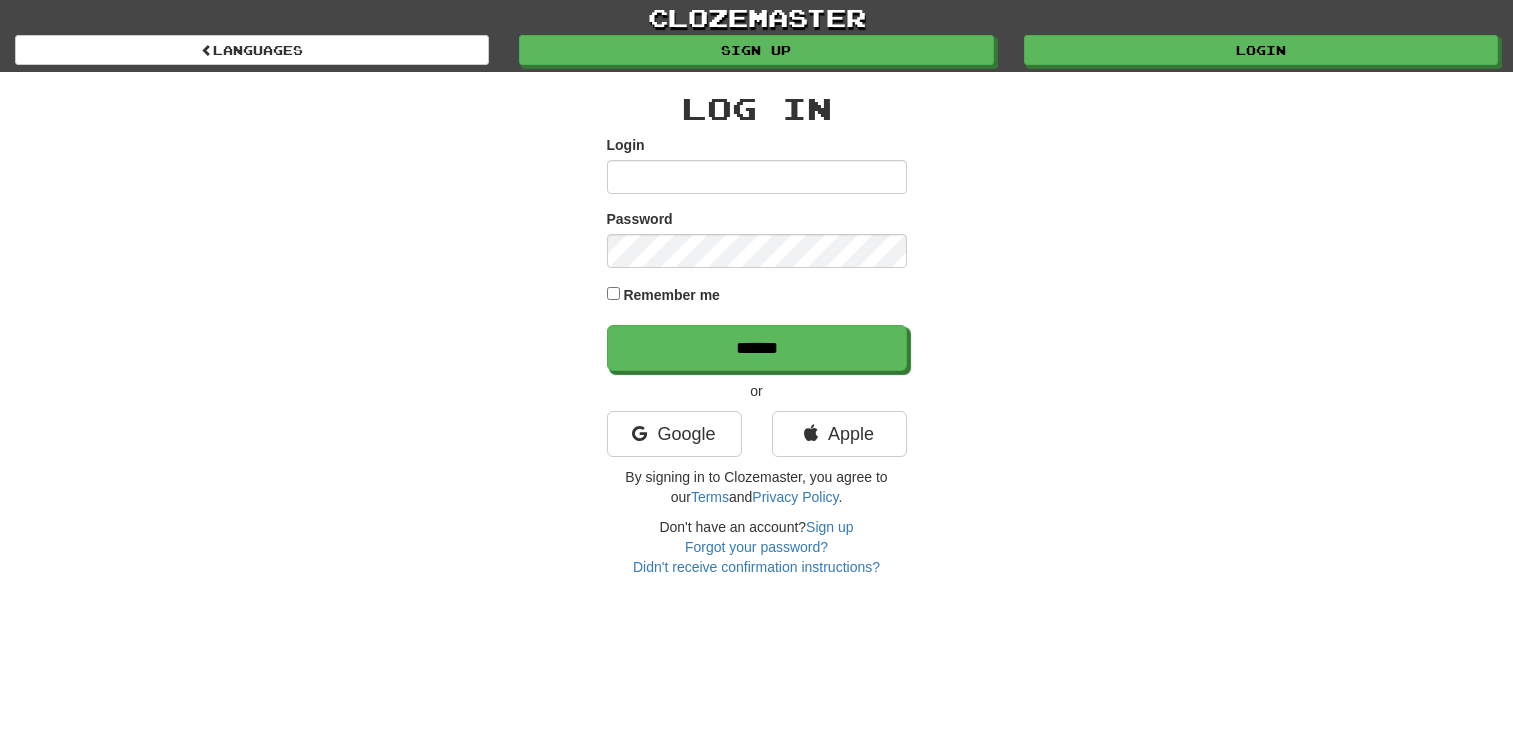 scroll, scrollTop: 0, scrollLeft: 0, axis: both 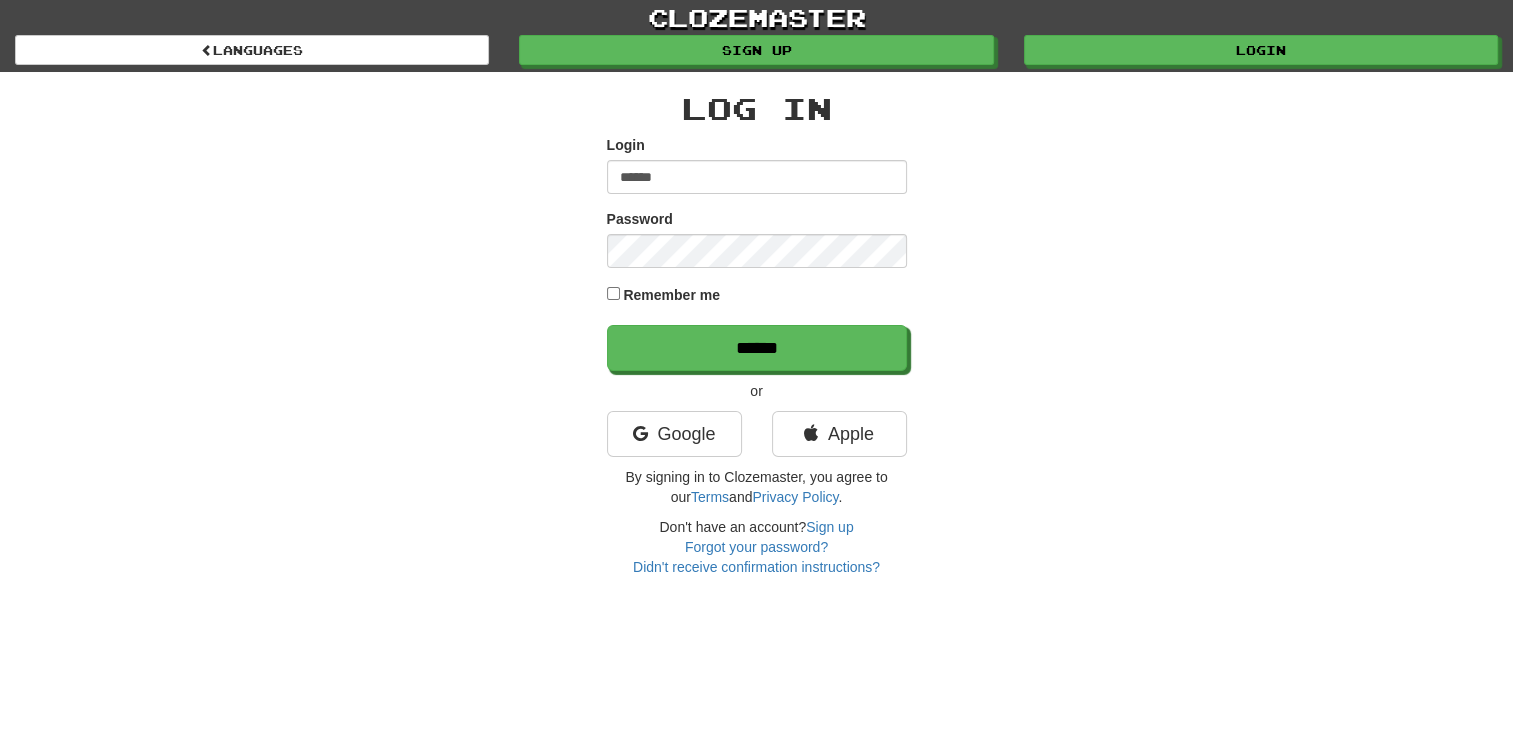 type on "******" 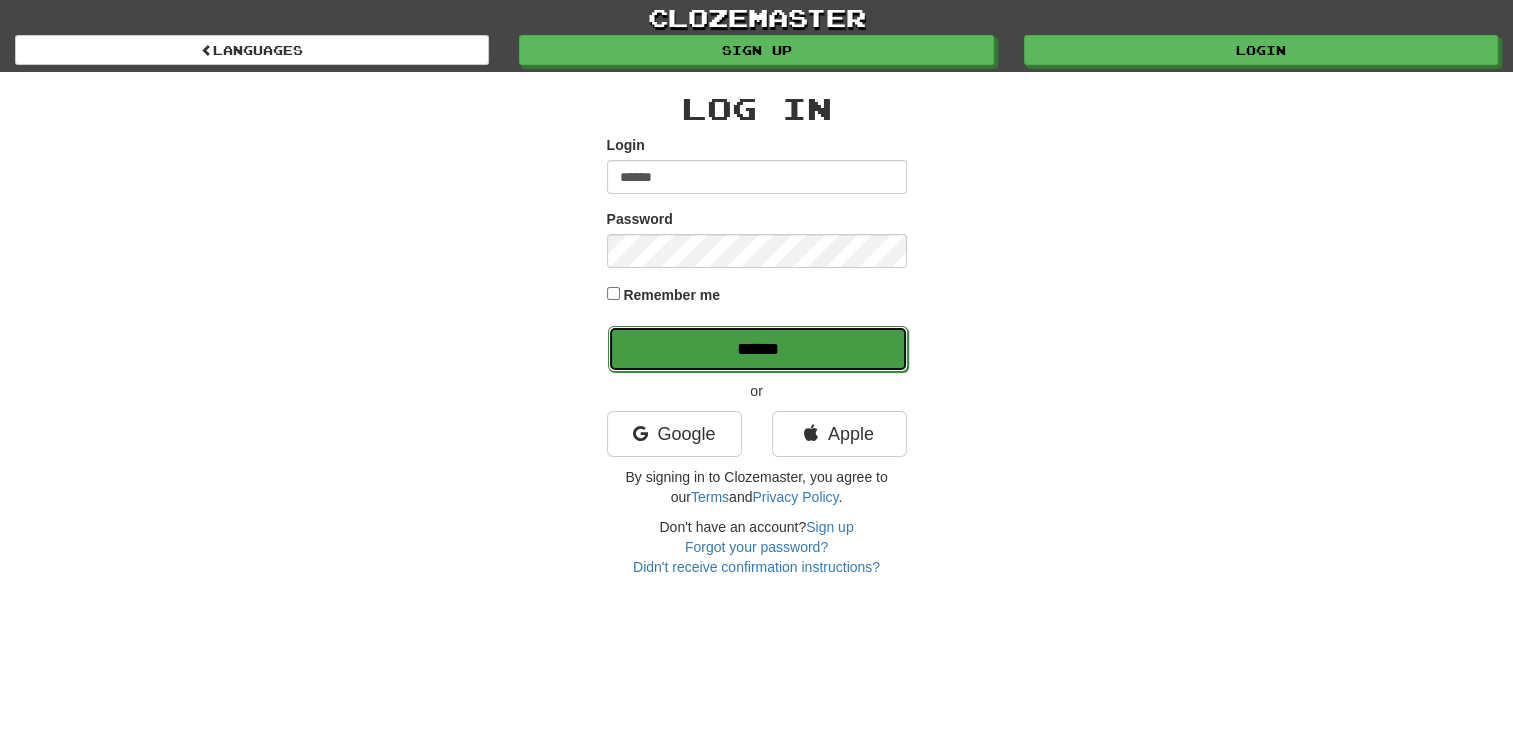 click on "******" at bounding box center [758, 349] 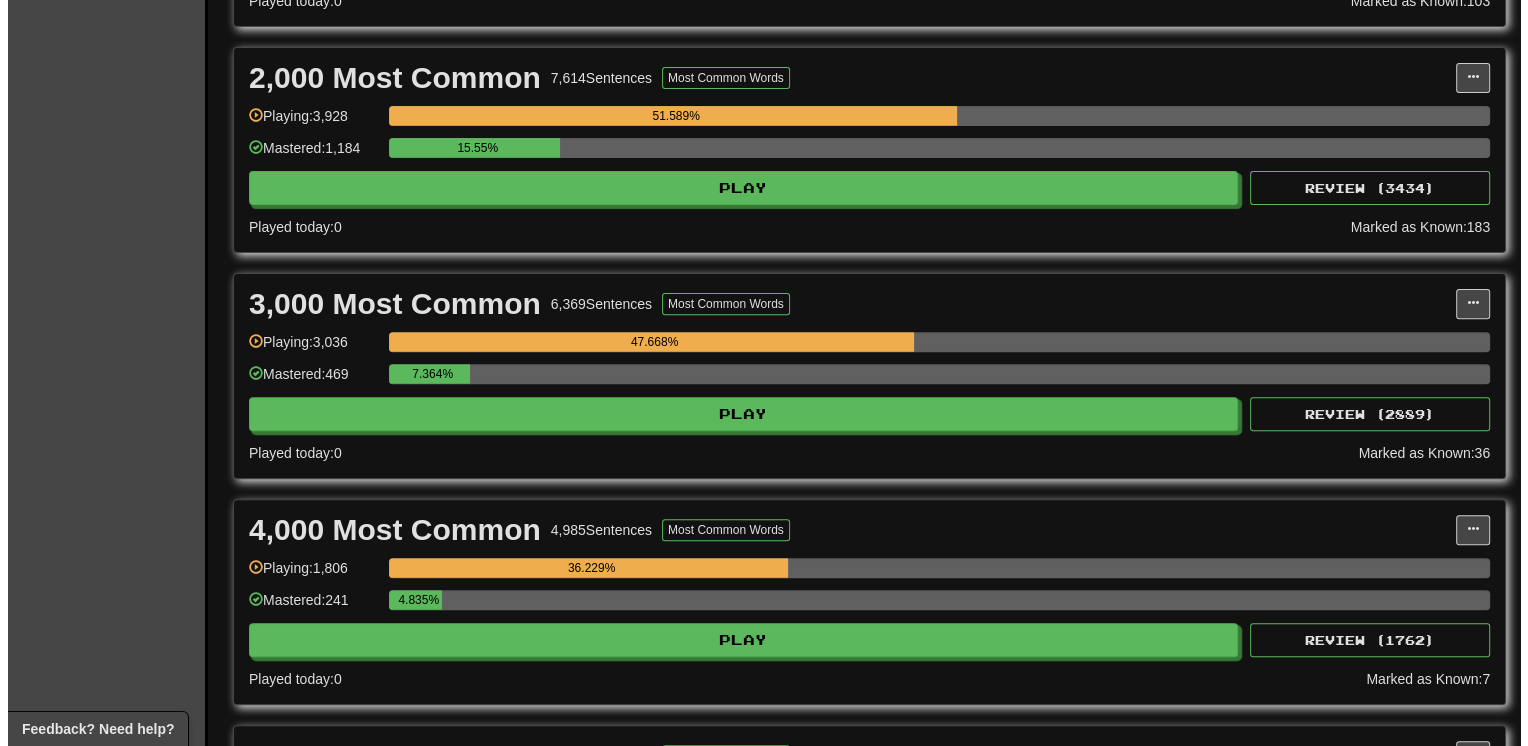 scroll, scrollTop: 680, scrollLeft: 0, axis: vertical 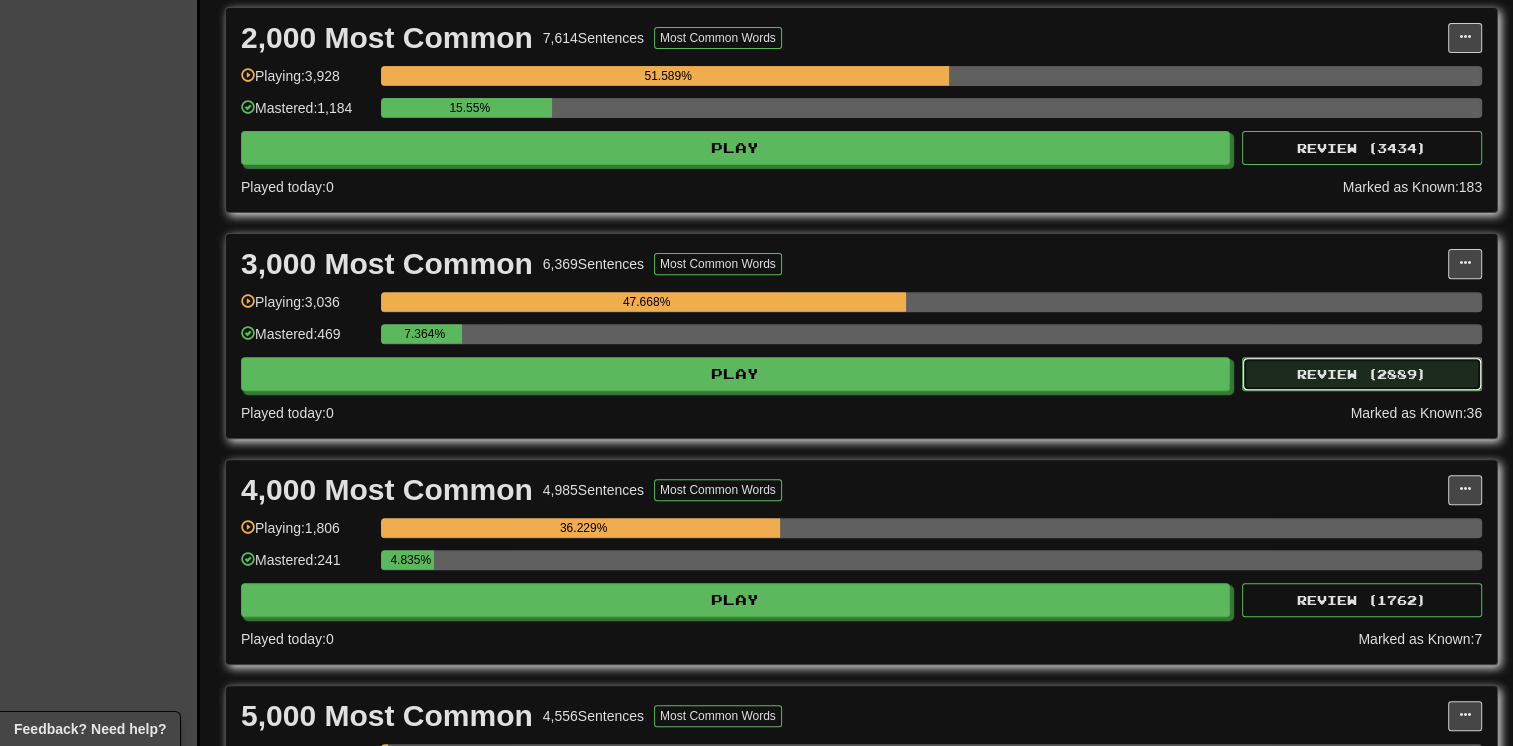click on "Review ( 2889 )" at bounding box center [1362, 374] 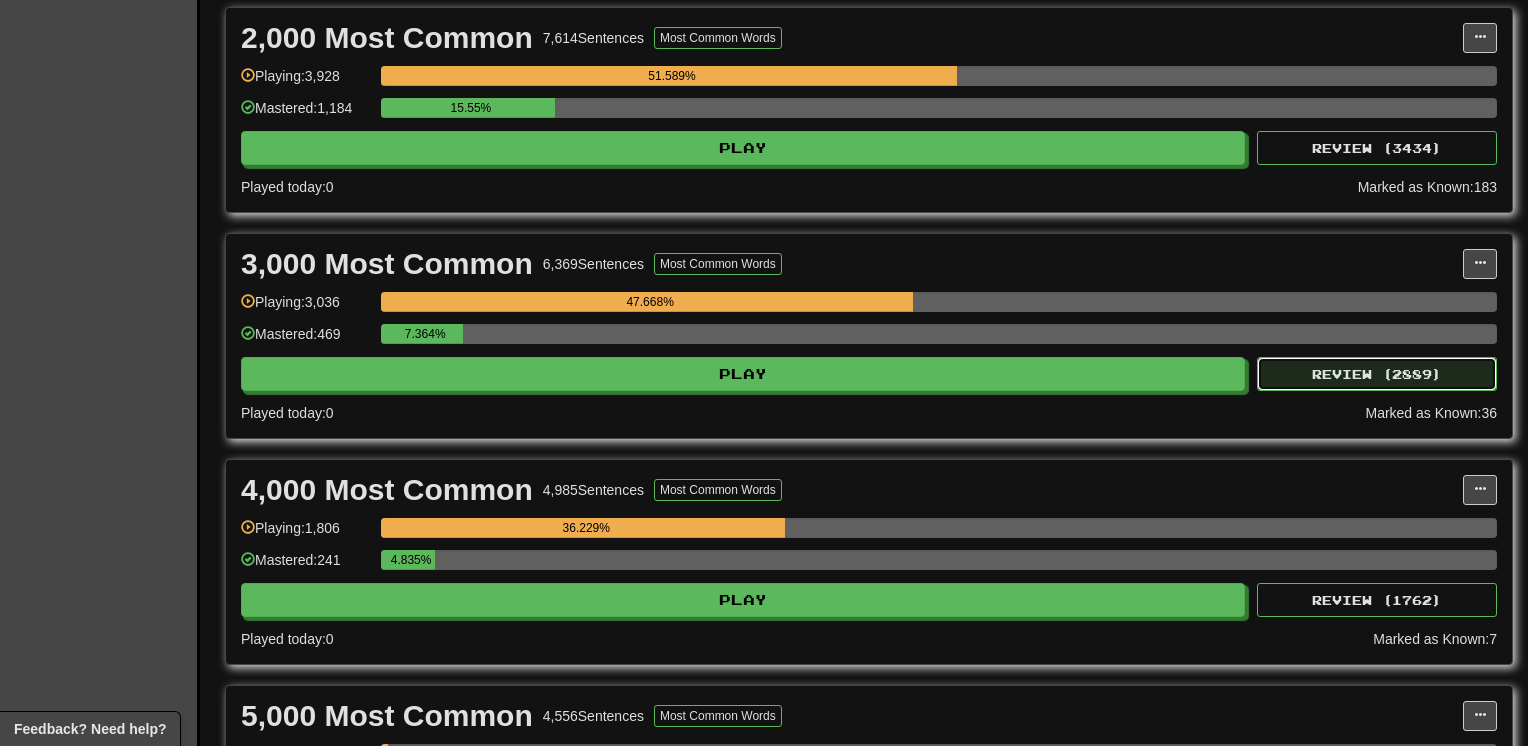 select on "**" 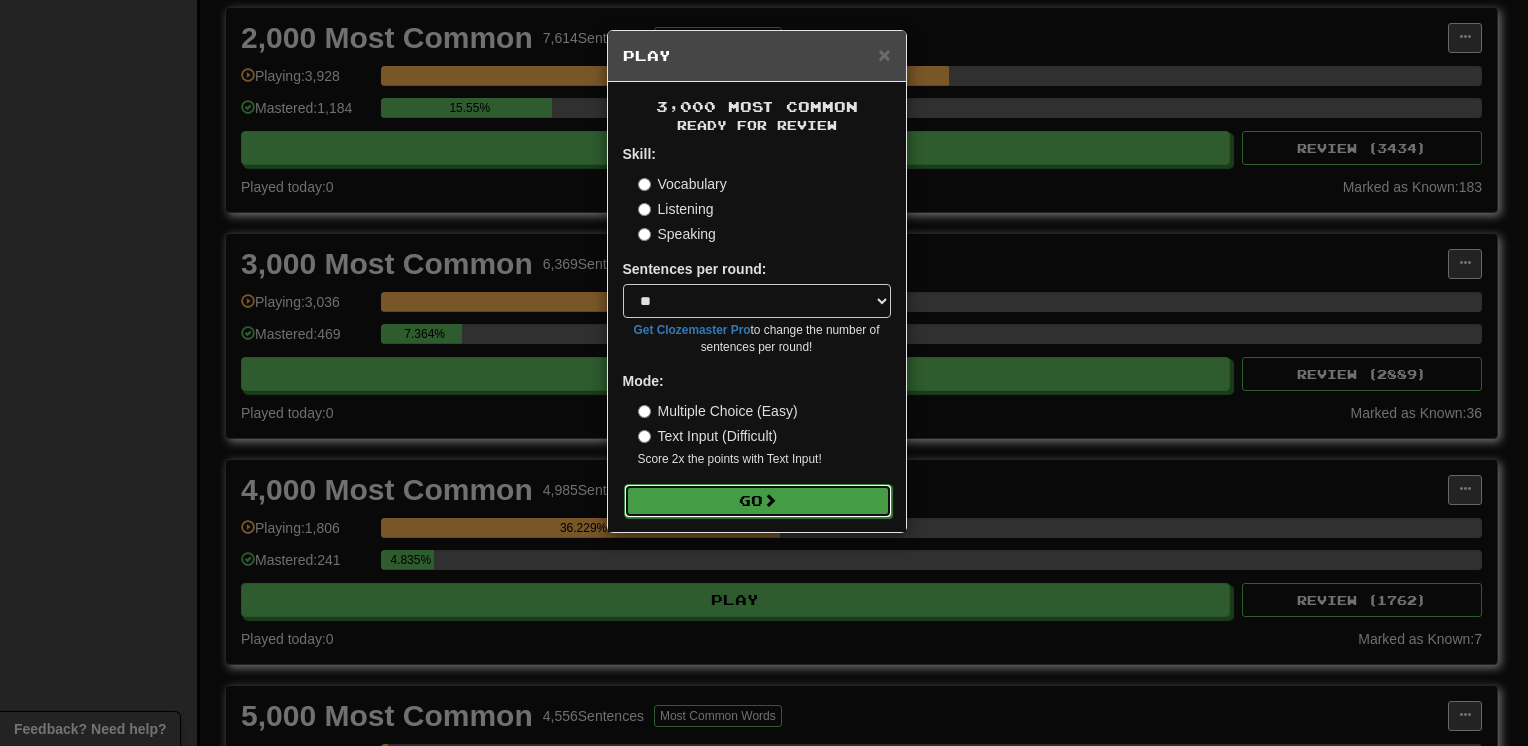 click on "Go" at bounding box center (758, 501) 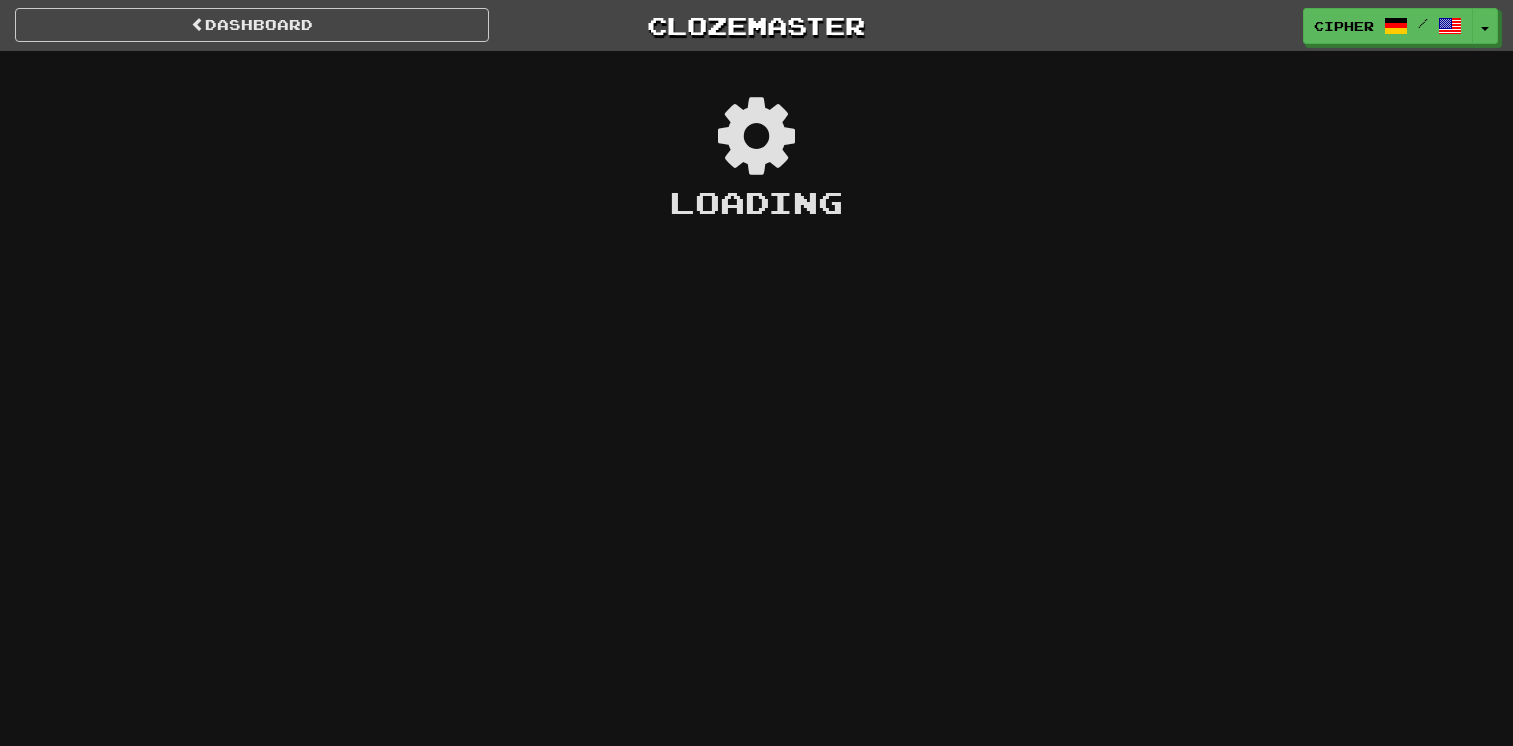 scroll, scrollTop: 0, scrollLeft: 0, axis: both 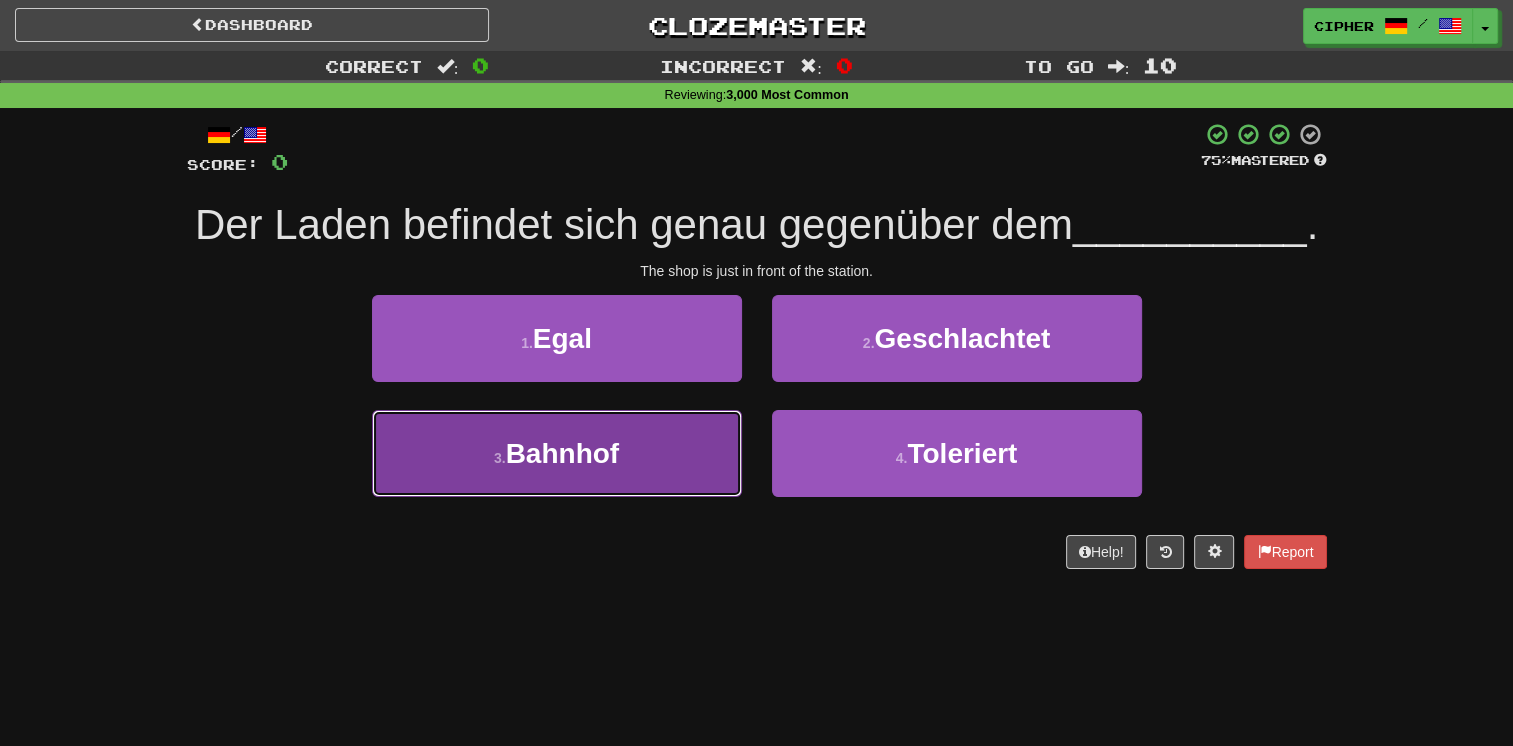 click on "3 .  Bahnhof" at bounding box center [557, 453] 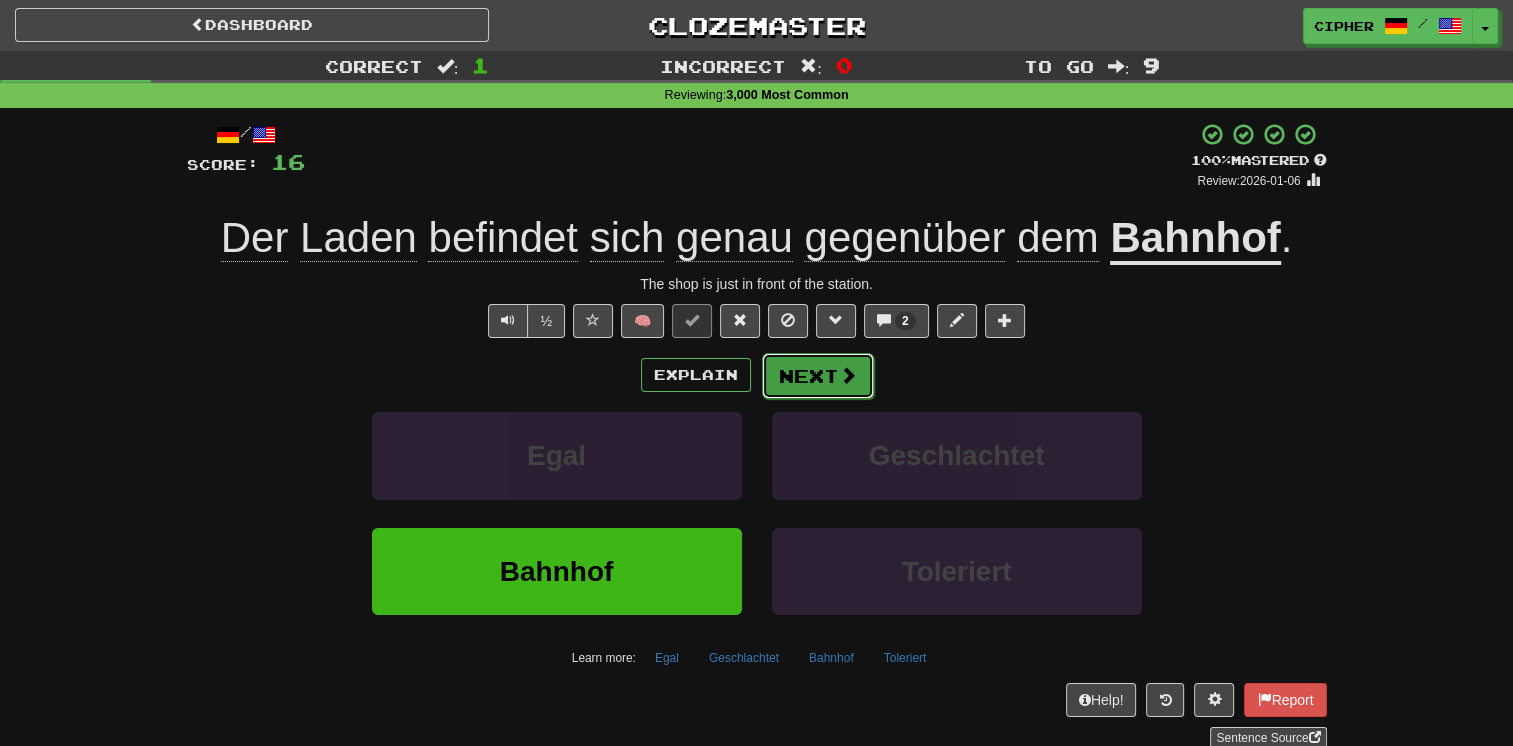 click on "Next" at bounding box center (818, 376) 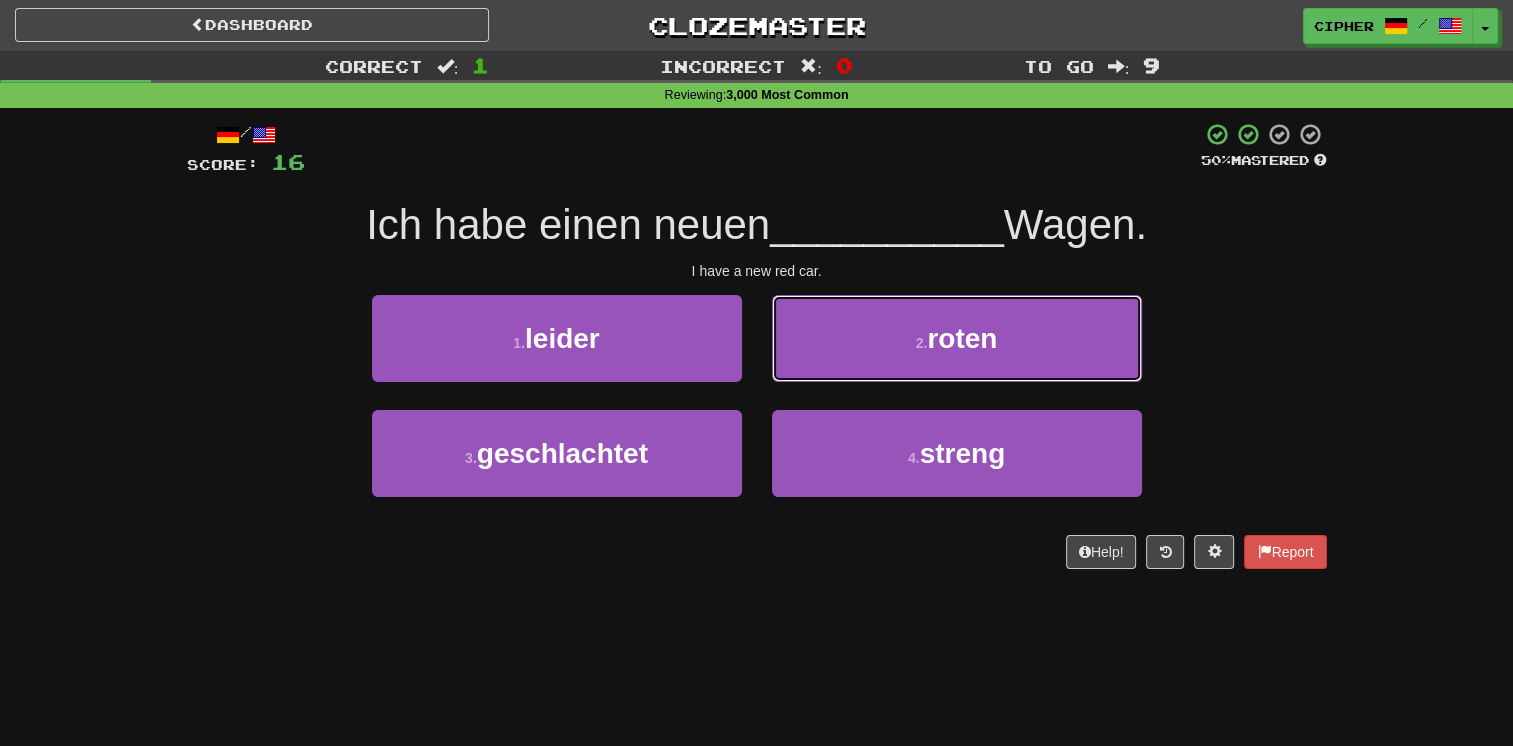 click on "2 .  roten" at bounding box center [957, 338] 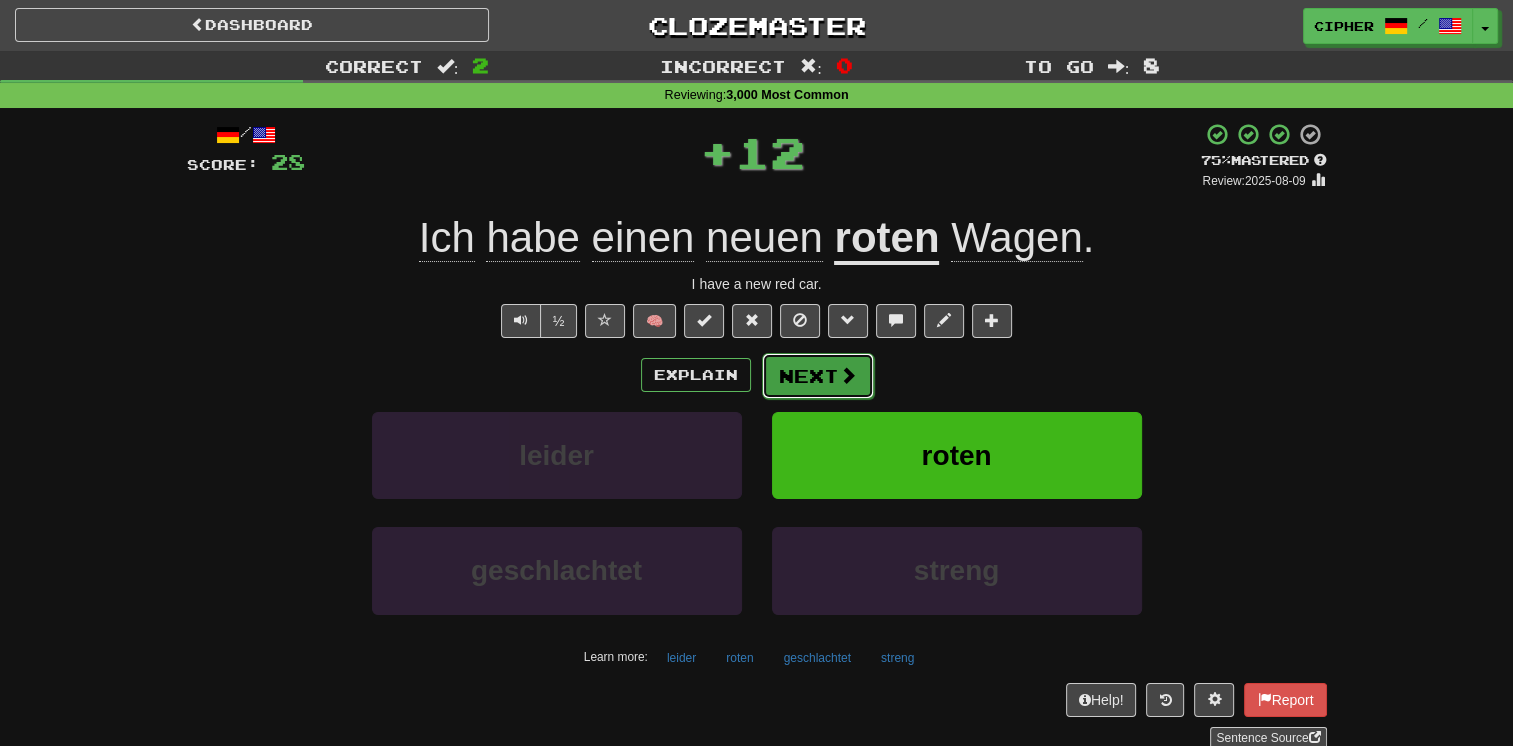 click on "Next" at bounding box center (818, 376) 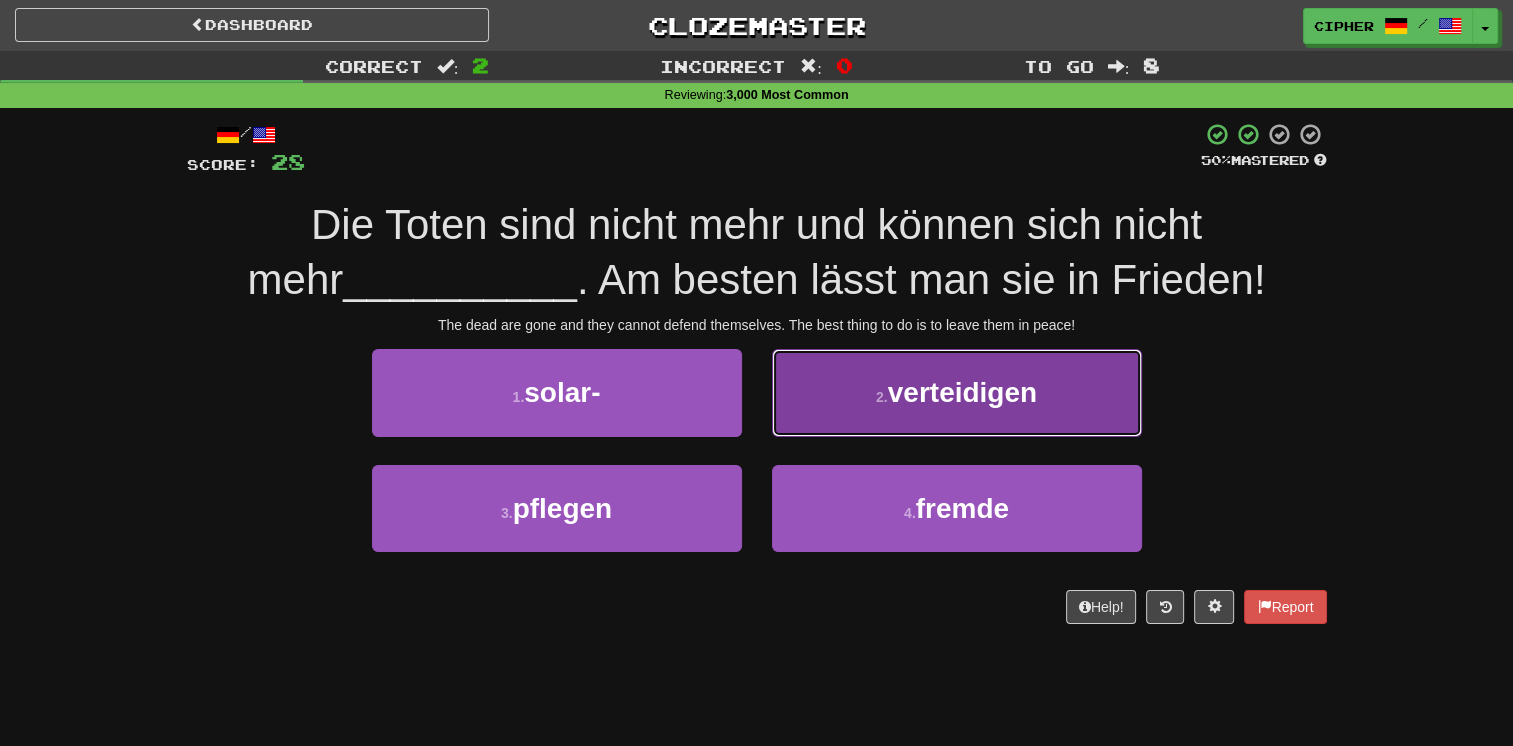 click on "2 .  verteidigen" at bounding box center [957, 392] 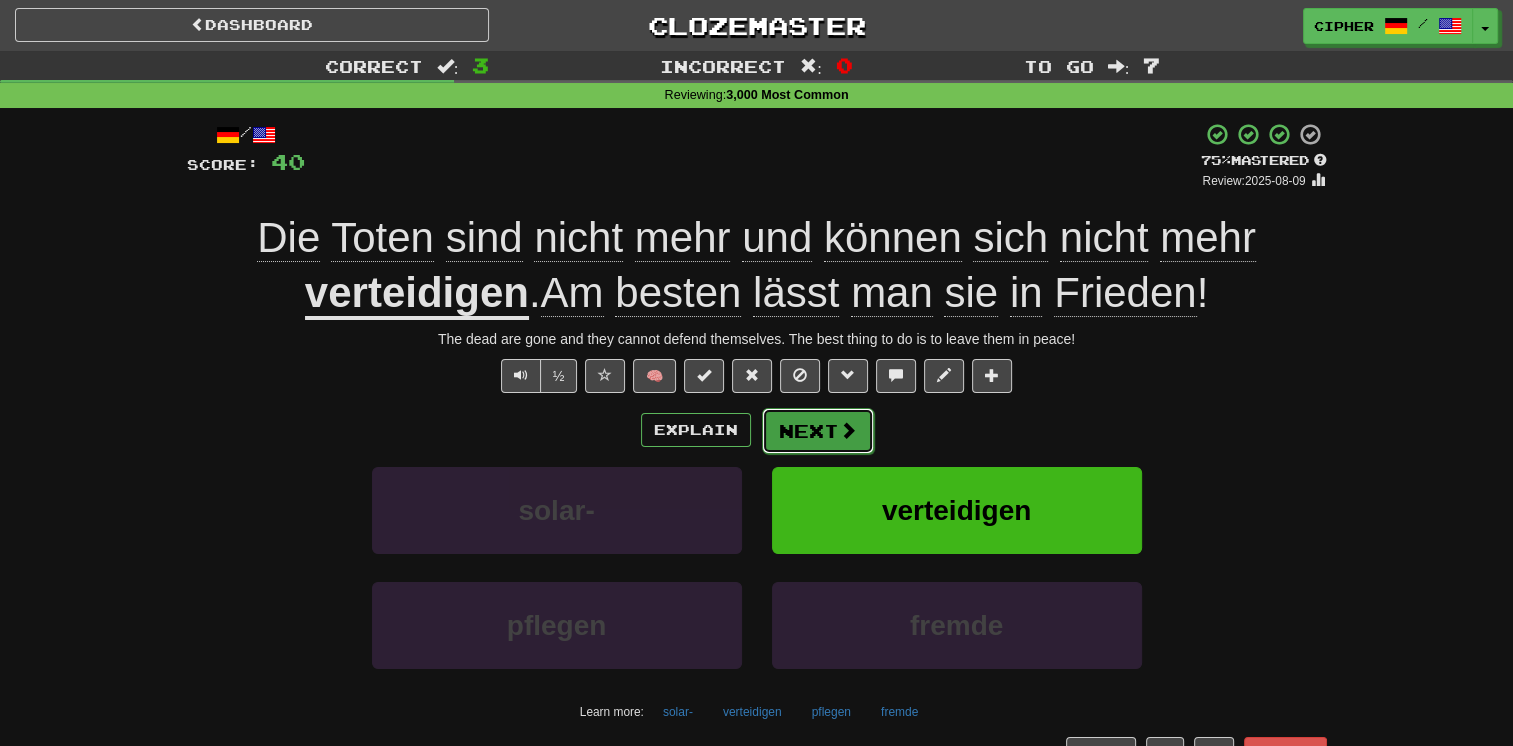 click on "Next" at bounding box center [818, 431] 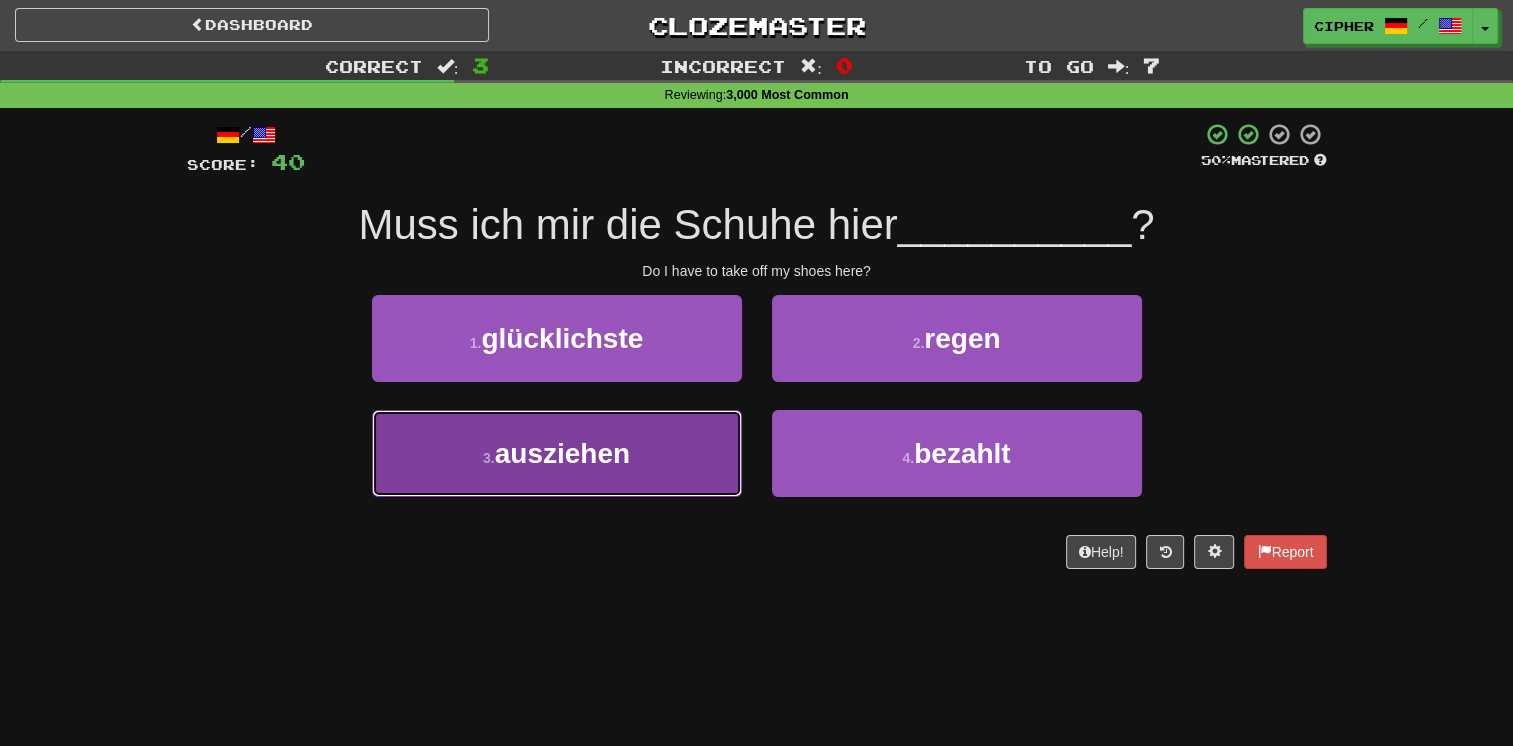 click on "3 .  ausziehen" at bounding box center [557, 453] 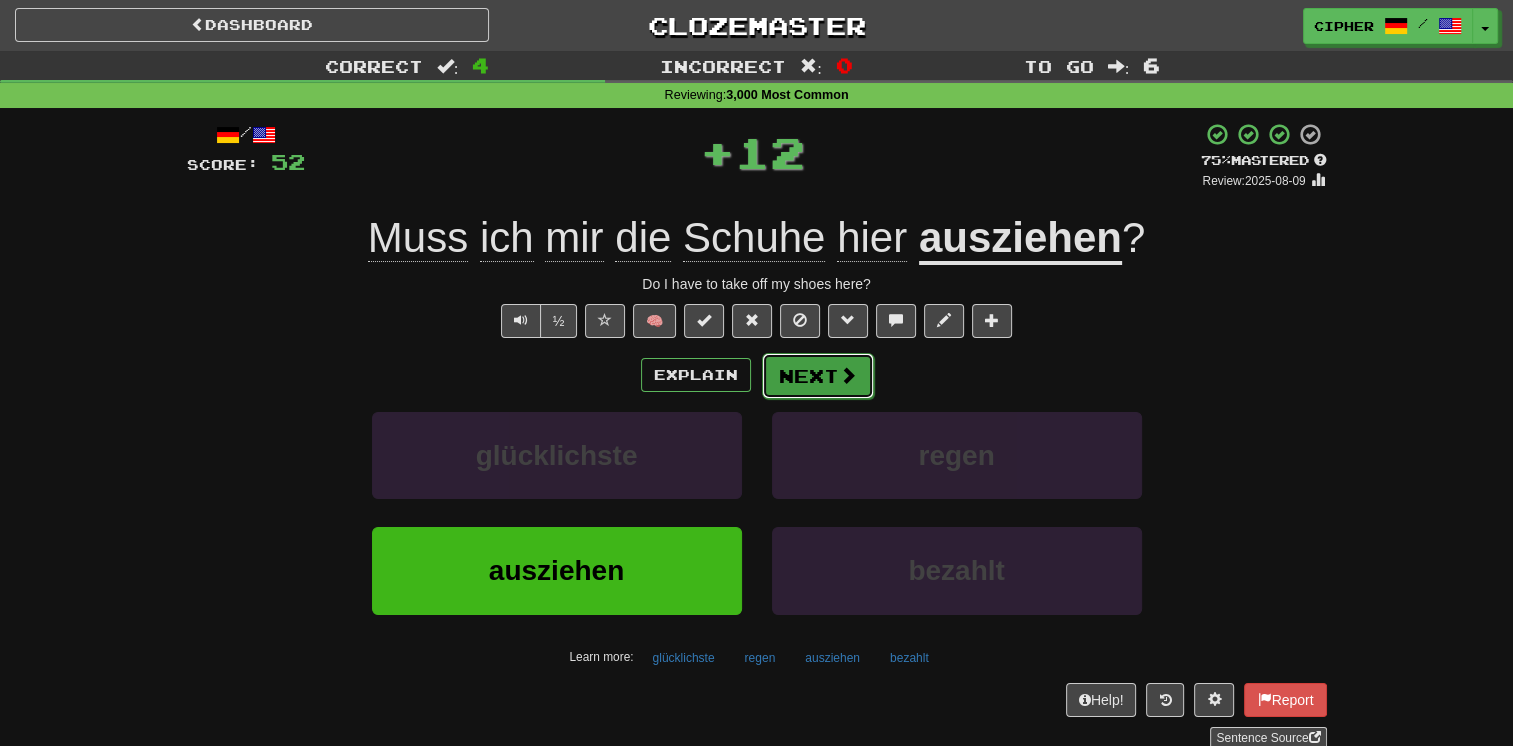 click on "Next" at bounding box center [818, 376] 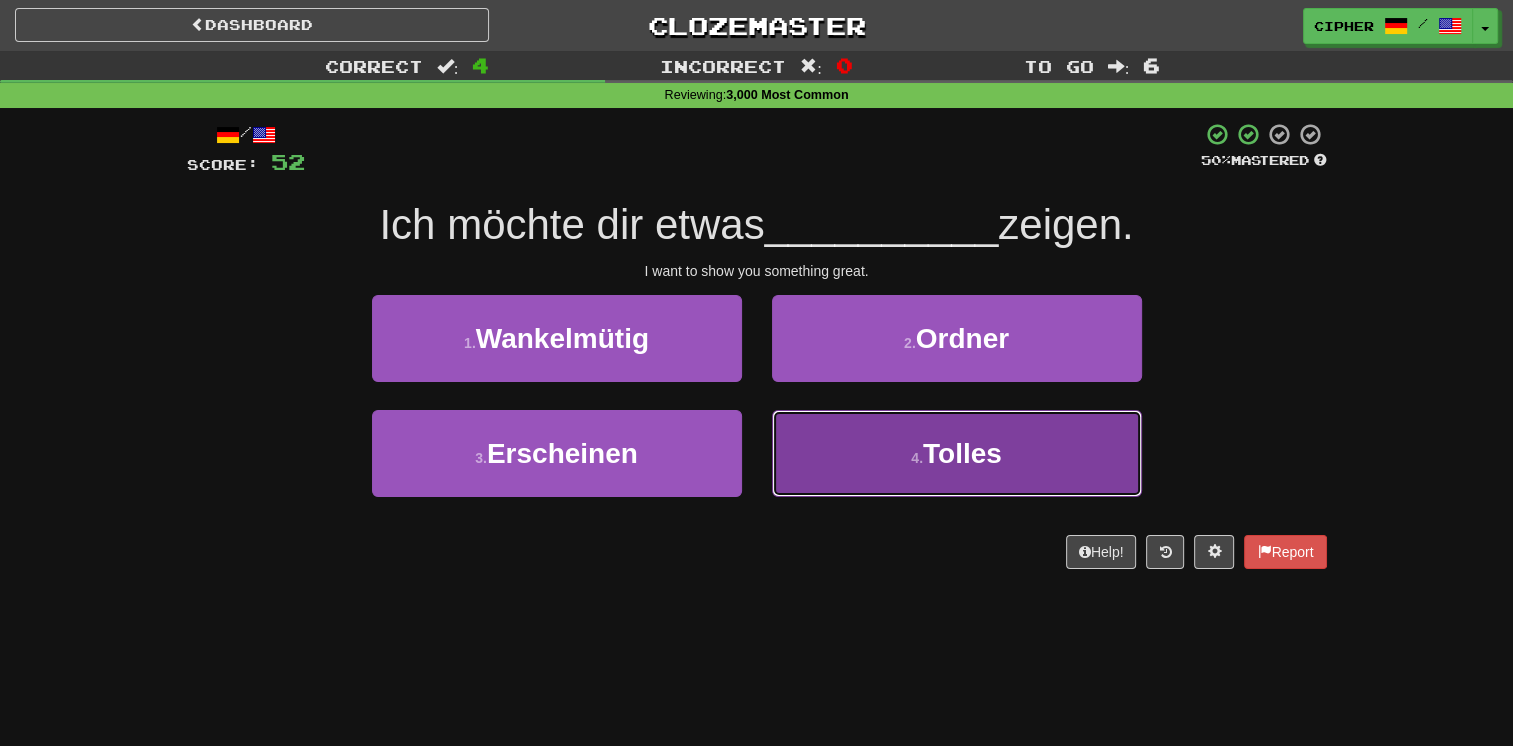 click on "4 .  Tolles" at bounding box center (957, 453) 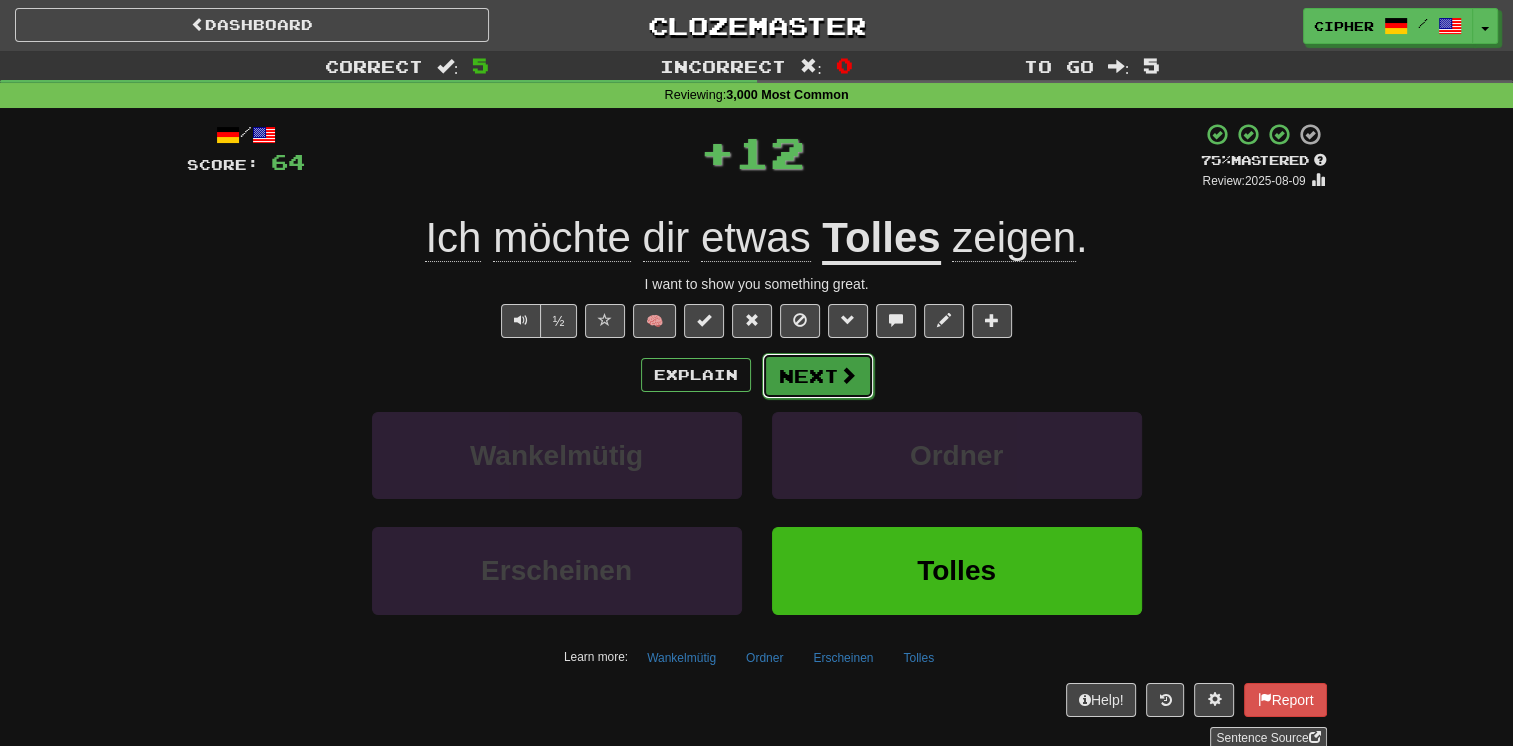 click on "Next" at bounding box center (818, 376) 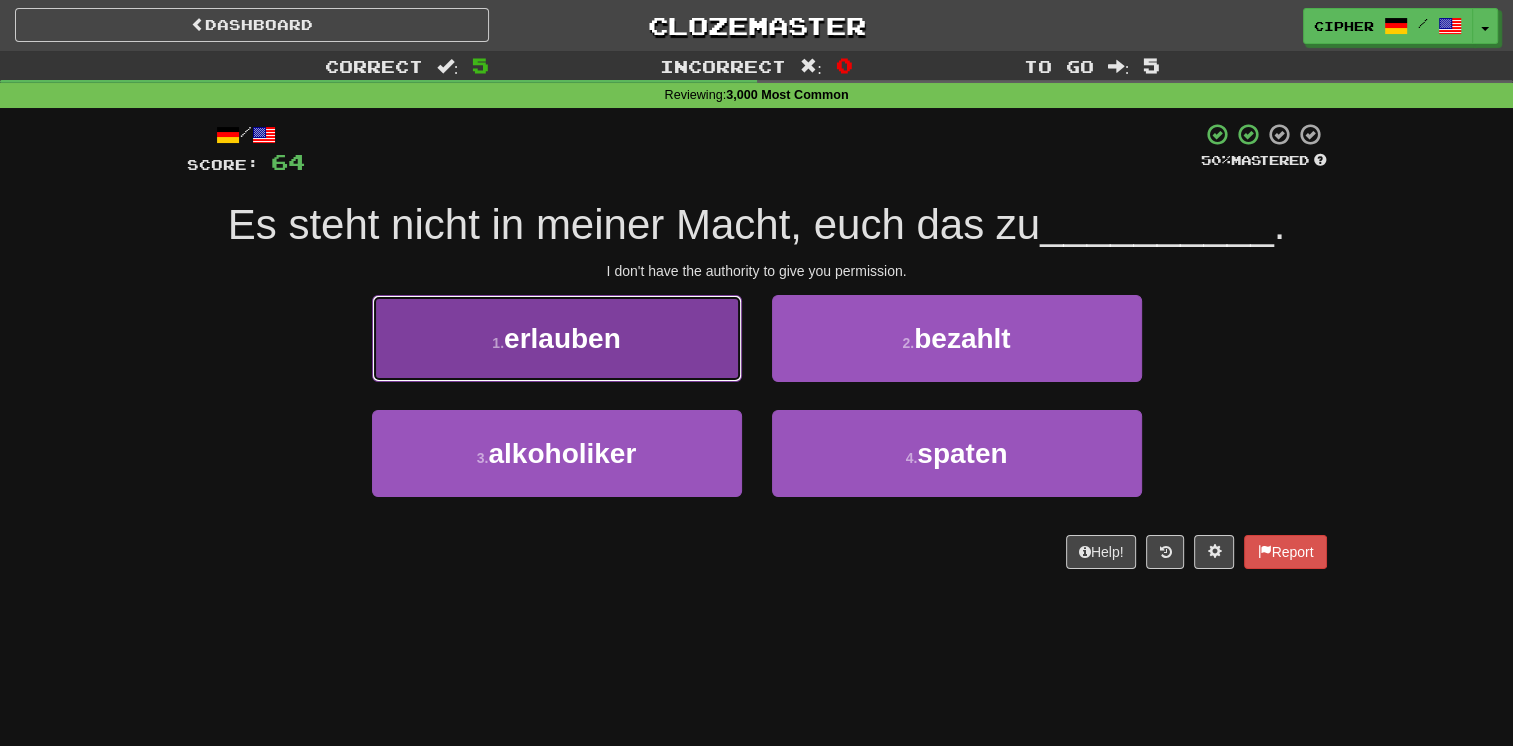 click on "1 .  erlauben" at bounding box center (557, 338) 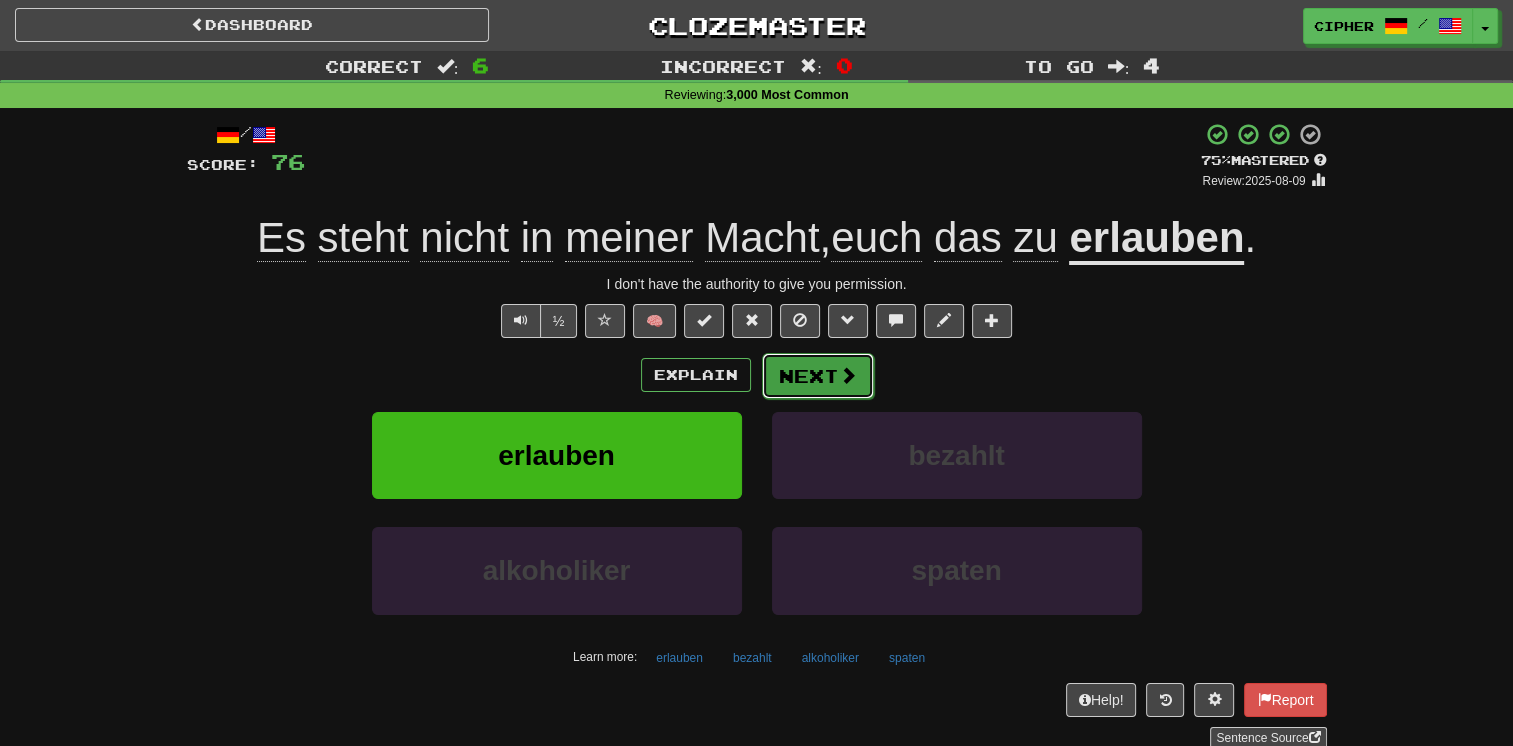 click on "Next" at bounding box center (818, 376) 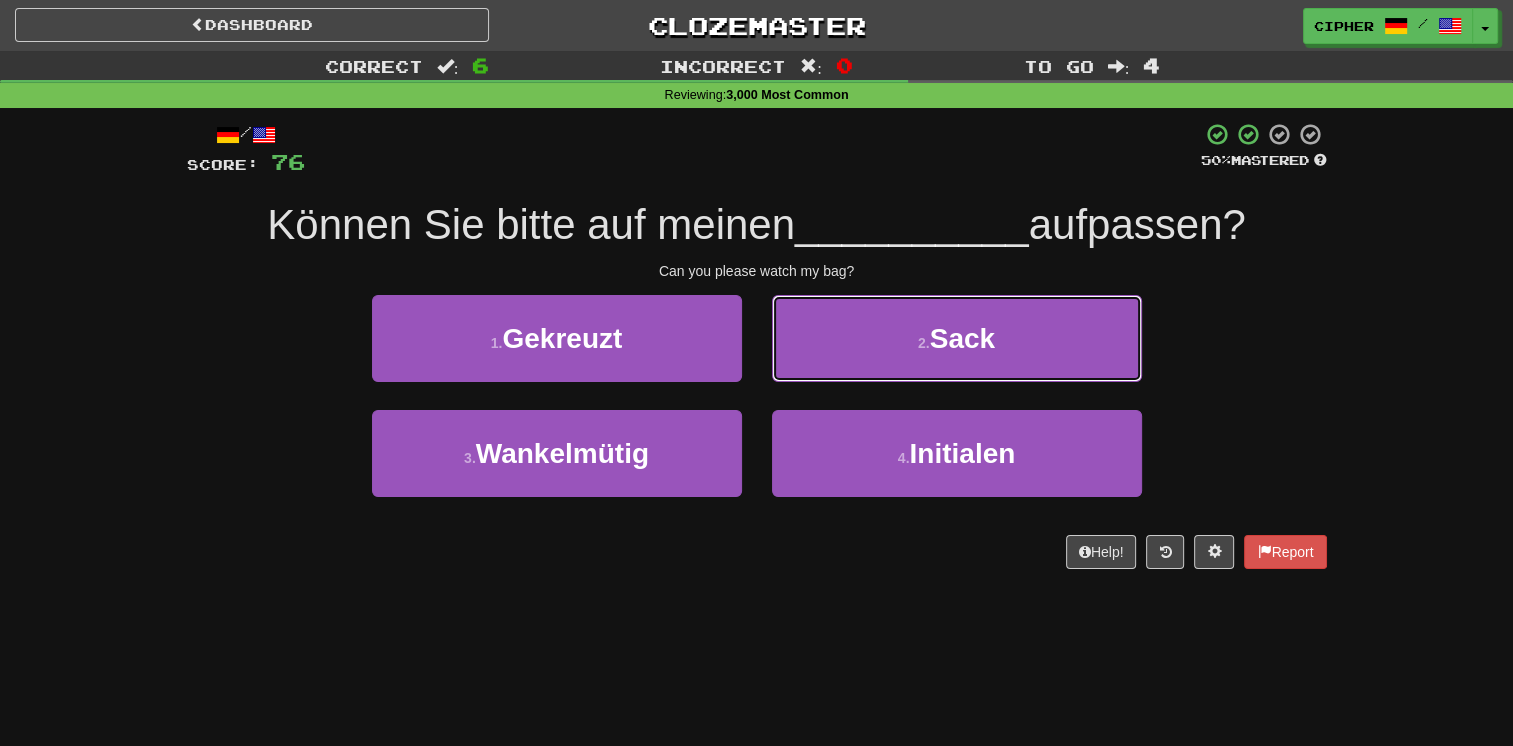 click on "2 .  Sack" at bounding box center [957, 338] 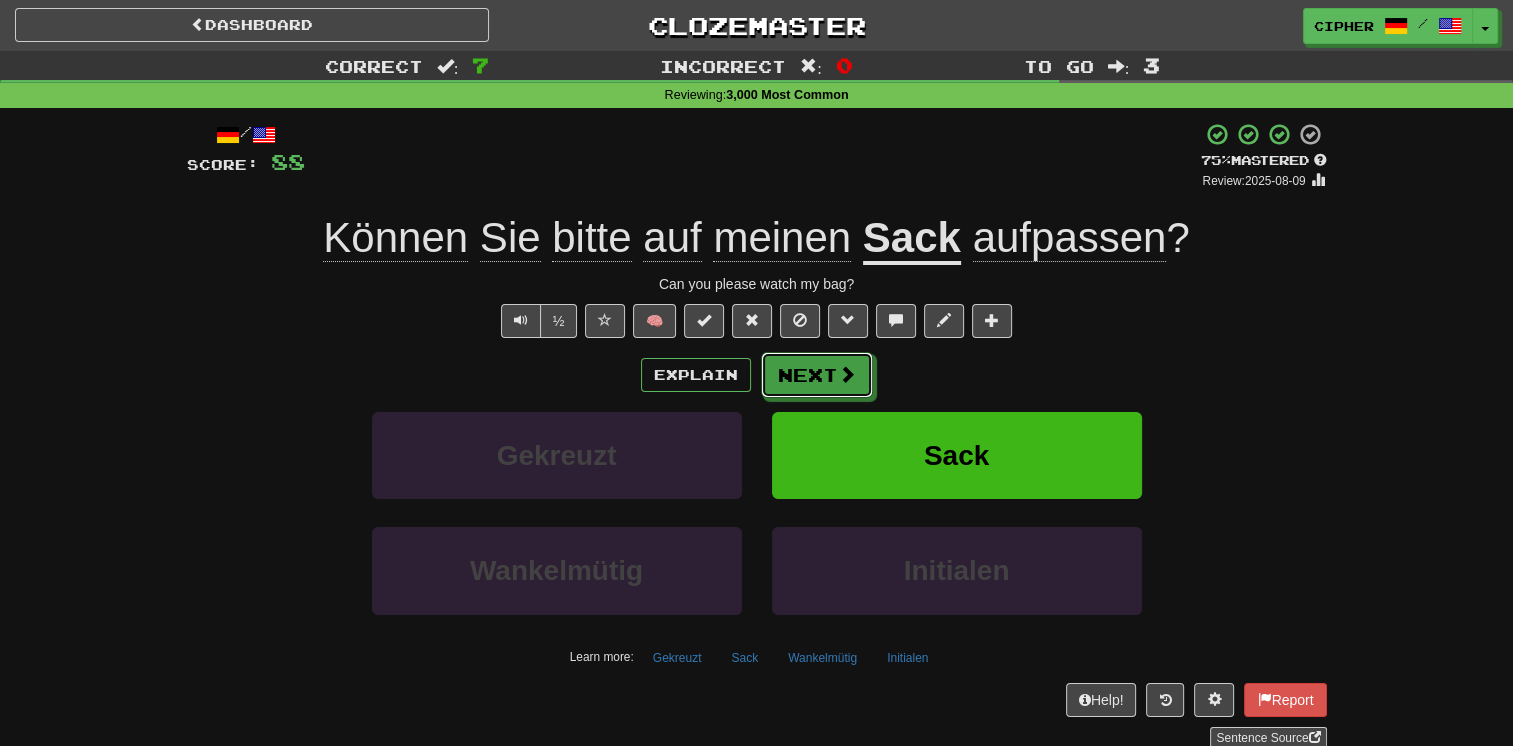 click on "Next" at bounding box center [817, 375] 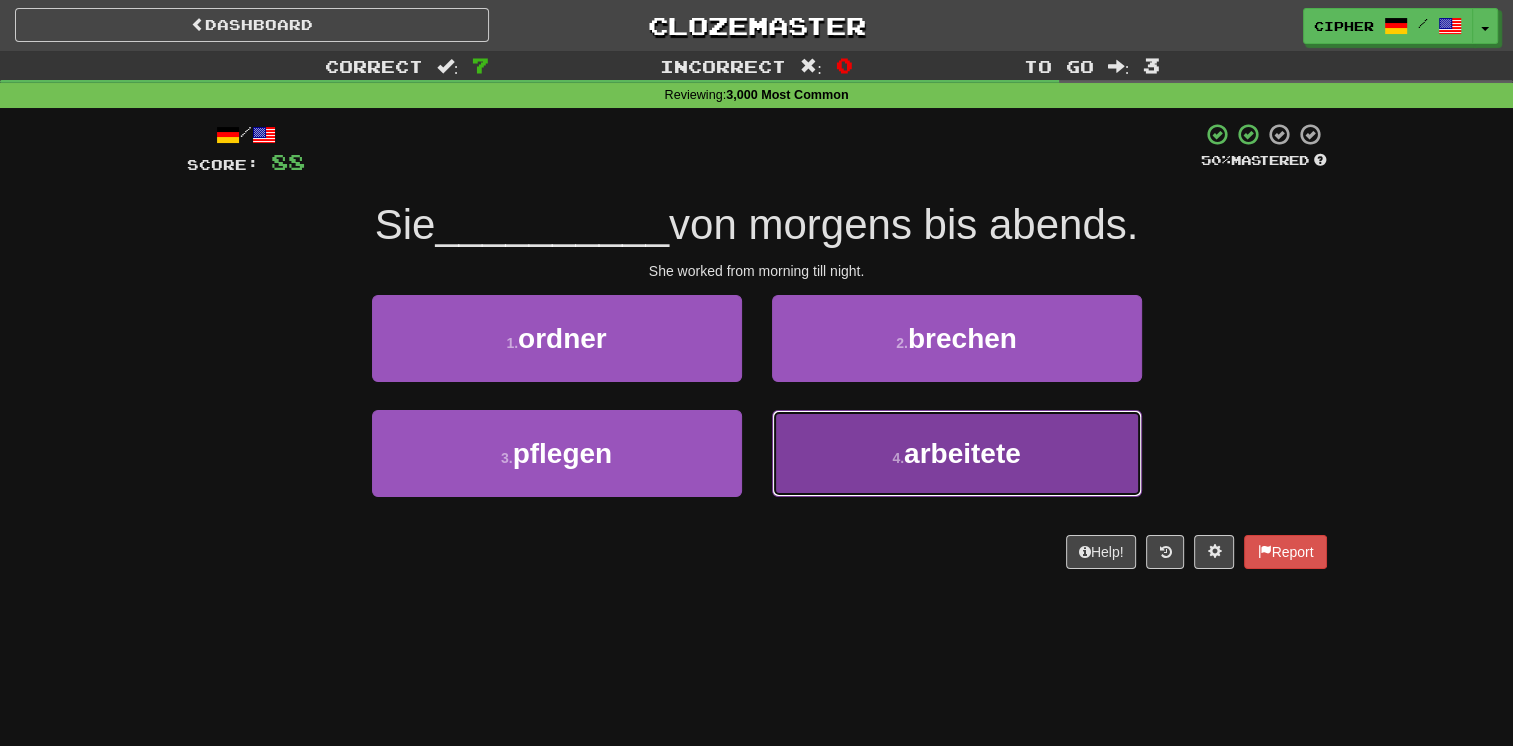 click on "4 .  arbeitete" at bounding box center [957, 453] 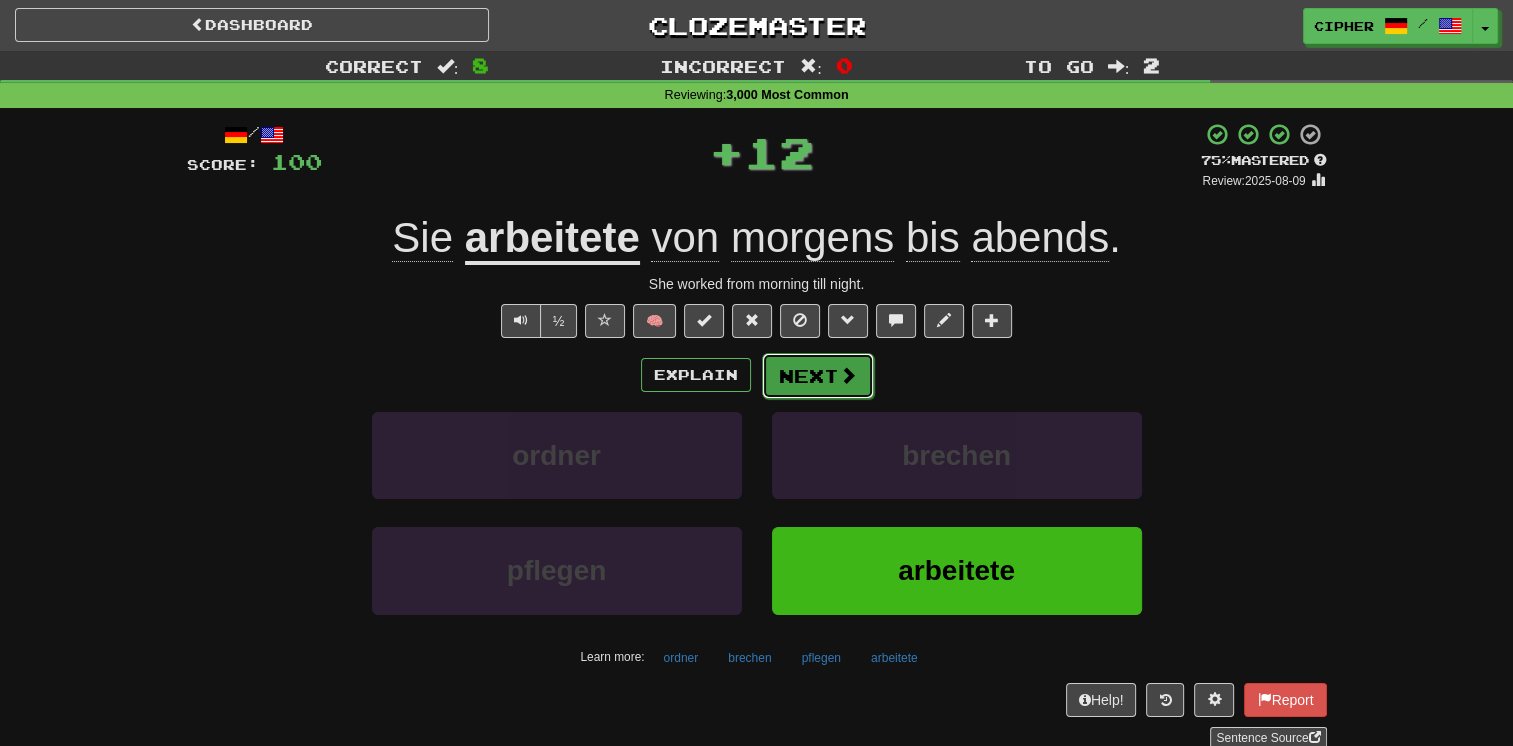 click on "Next" at bounding box center (818, 376) 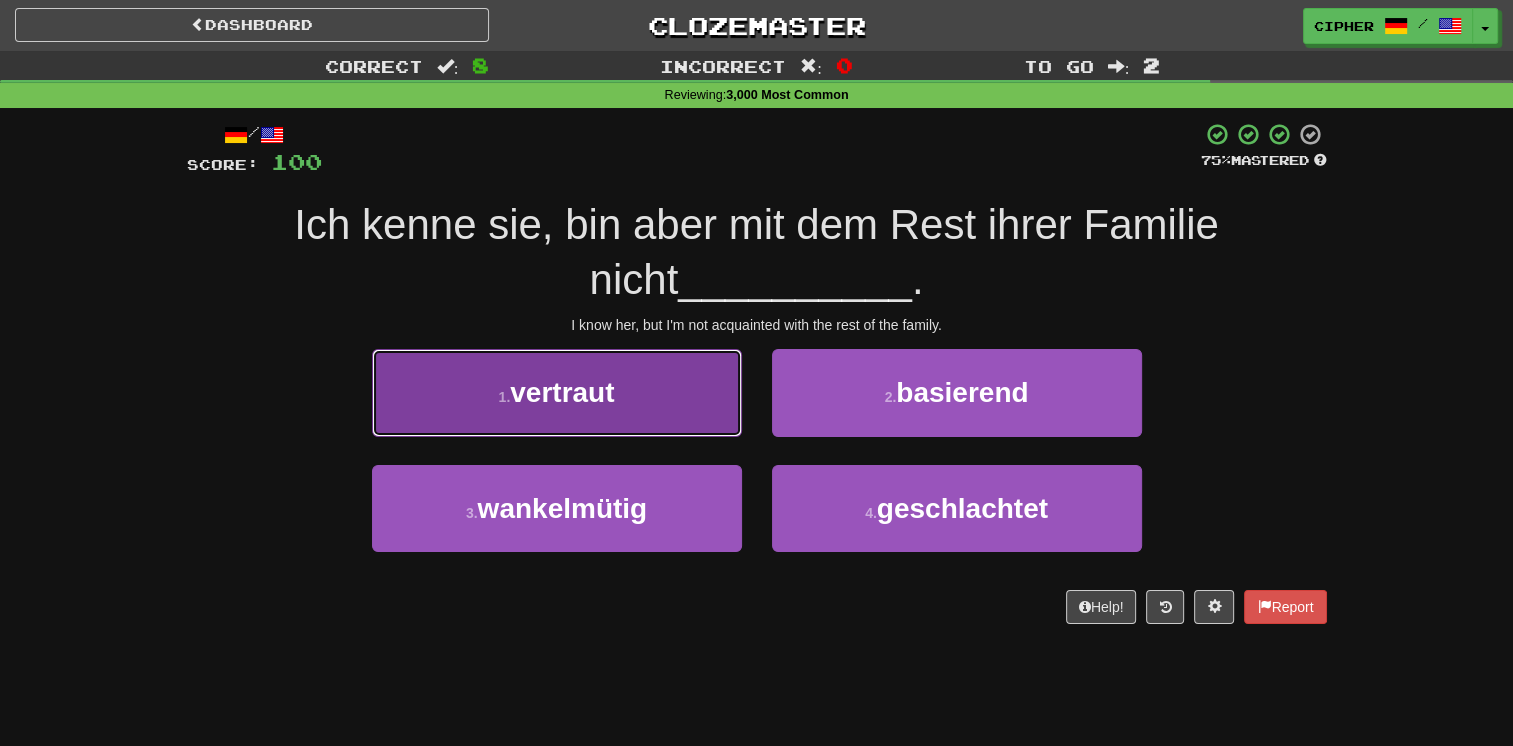click on "1 .  vertraut" at bounding box center [557, 392] 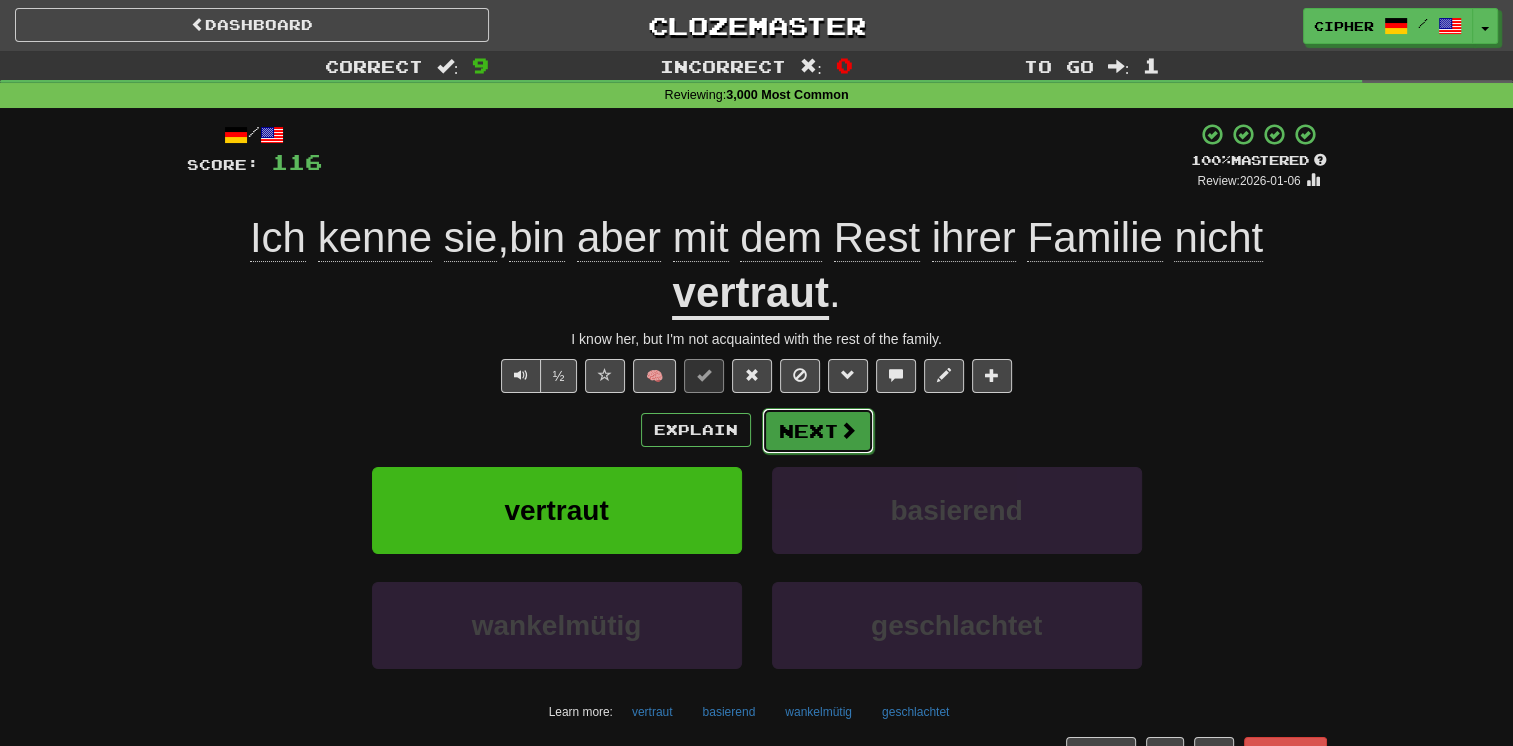 click at bounding box center (848, 430) 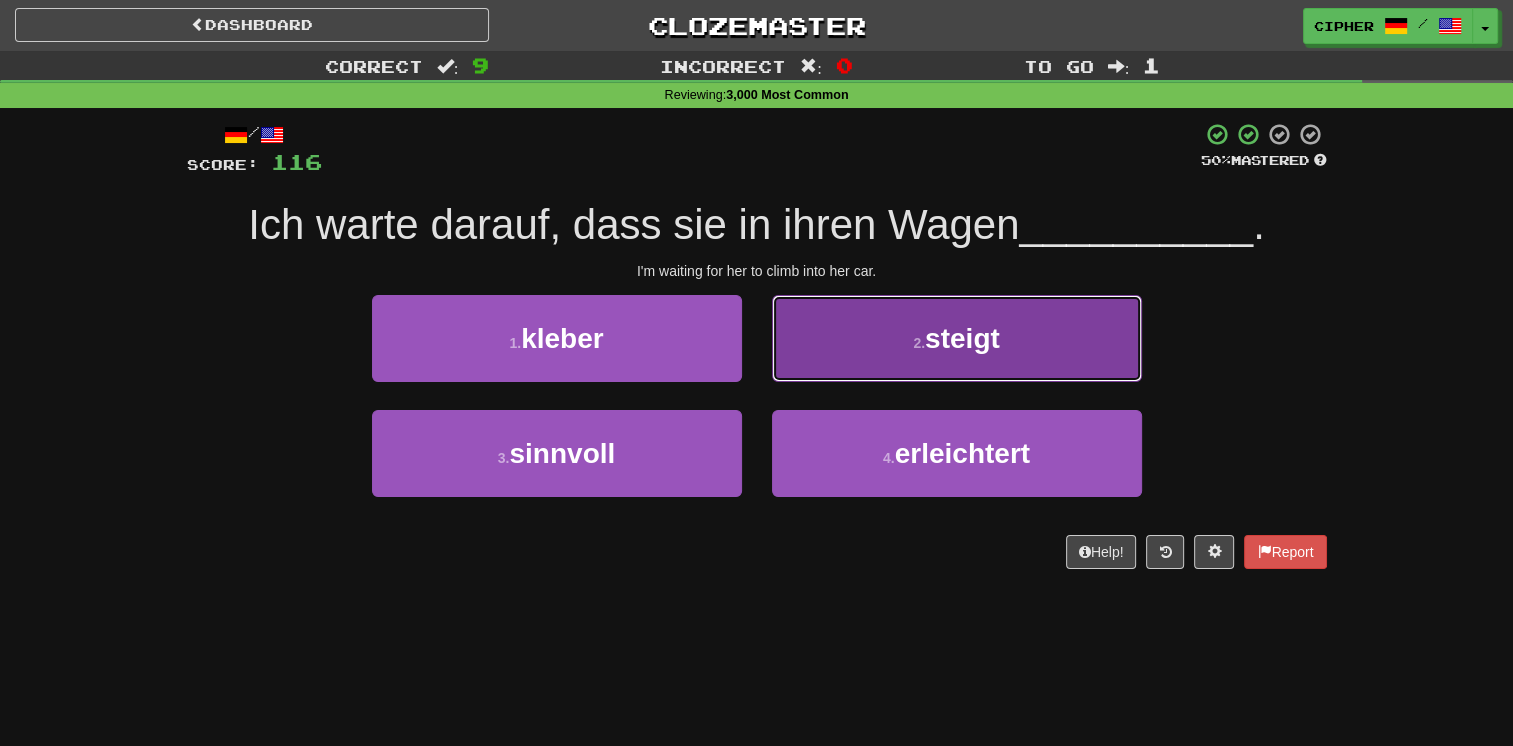 click on "2 .  steigt" at bounding box center (957, 338) 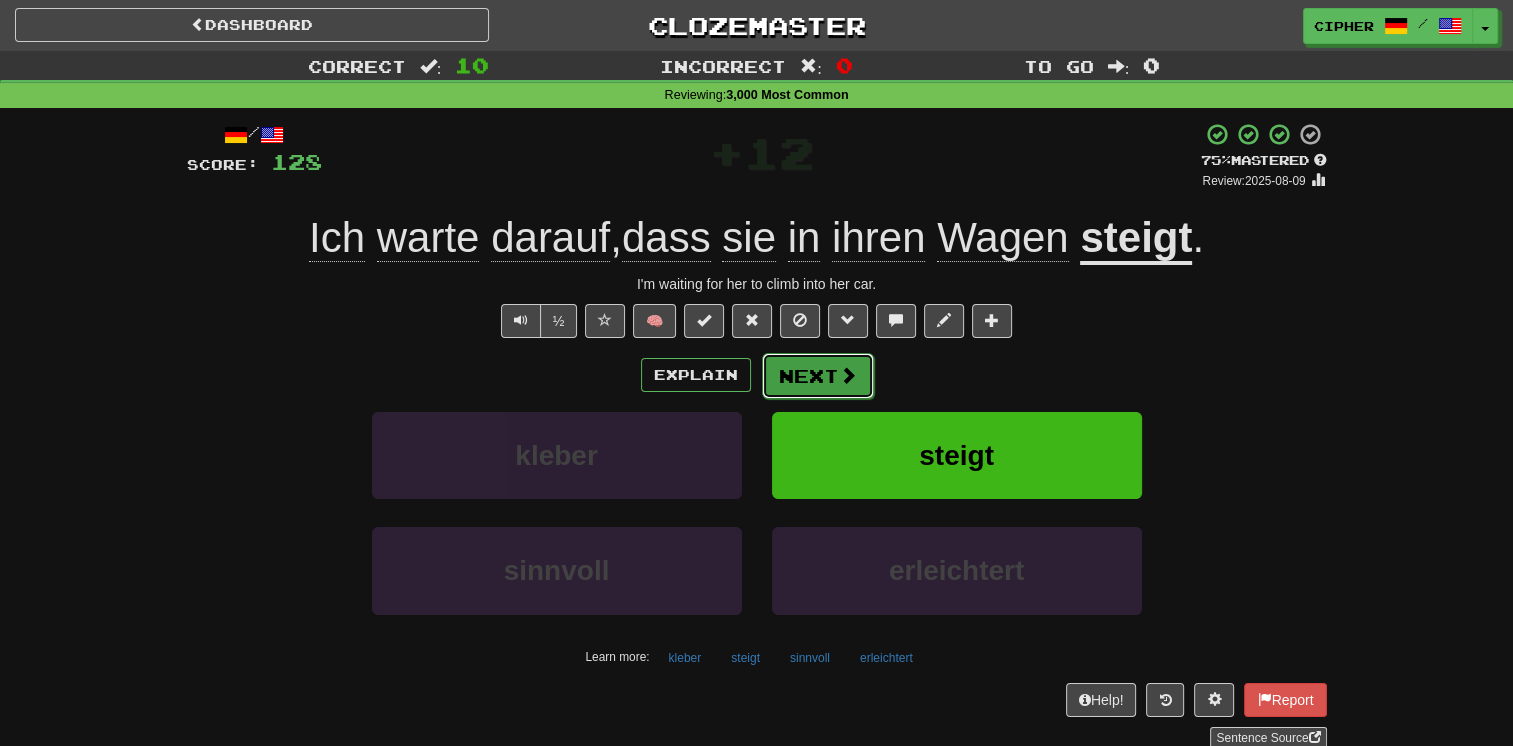 click on "Next" at bounding box center (818, 376) 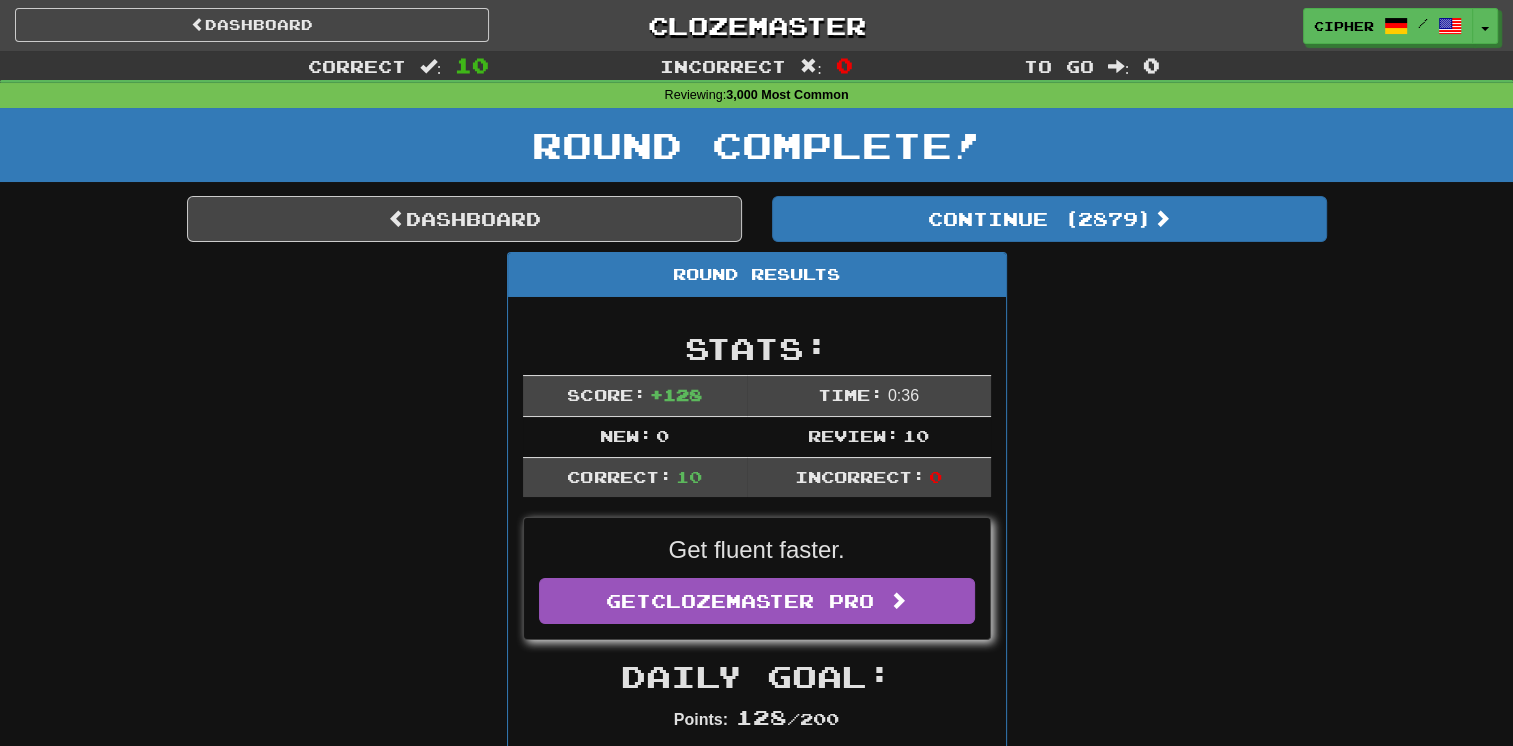 click on "Round Results Stats: Score:   + 128 Time:   0 : 36 New:   0 Review:   10 Correct:   10 Incorrect:   0 Get fluent faster. Get  Clozemaster Pro   Daily Goal: Points:   128  /  200 Time remaining: 0   Hours Progress: 3,000 Most Common Playing:  3,036  /  6,369 47.668% Mastered:  471  /  6,369 + 2 7.364% 7.395% Ready for Review:  2879  /  Level:  113 3,333  points to level  114  - keep going! Ranked:  513 rd  this week Sentences: 2  Report Der Laden befindet sich genau gegenüber dem  Bahnhof . The shop is just in front of the station.  Report Ich habe einen neuen  roten  Wagen. I have a new red car.  Report Die Toten sind nicht mehr und können sich nicht mehr  verteidigen . Am besten lässt man sie in Frieden! The dead are gone and they cannot defend themselves. The best thing to do is to leave them in peace!  Report Muss ich mir die Schuhe hier  ausziehen ? Do I have to take off my shoes here?  Report Ich möchte dir etwas  Tolles  zeigen. I want to show you something great.  Report erlauben .  Report Sack . ." at bounding box center (757, 1371) 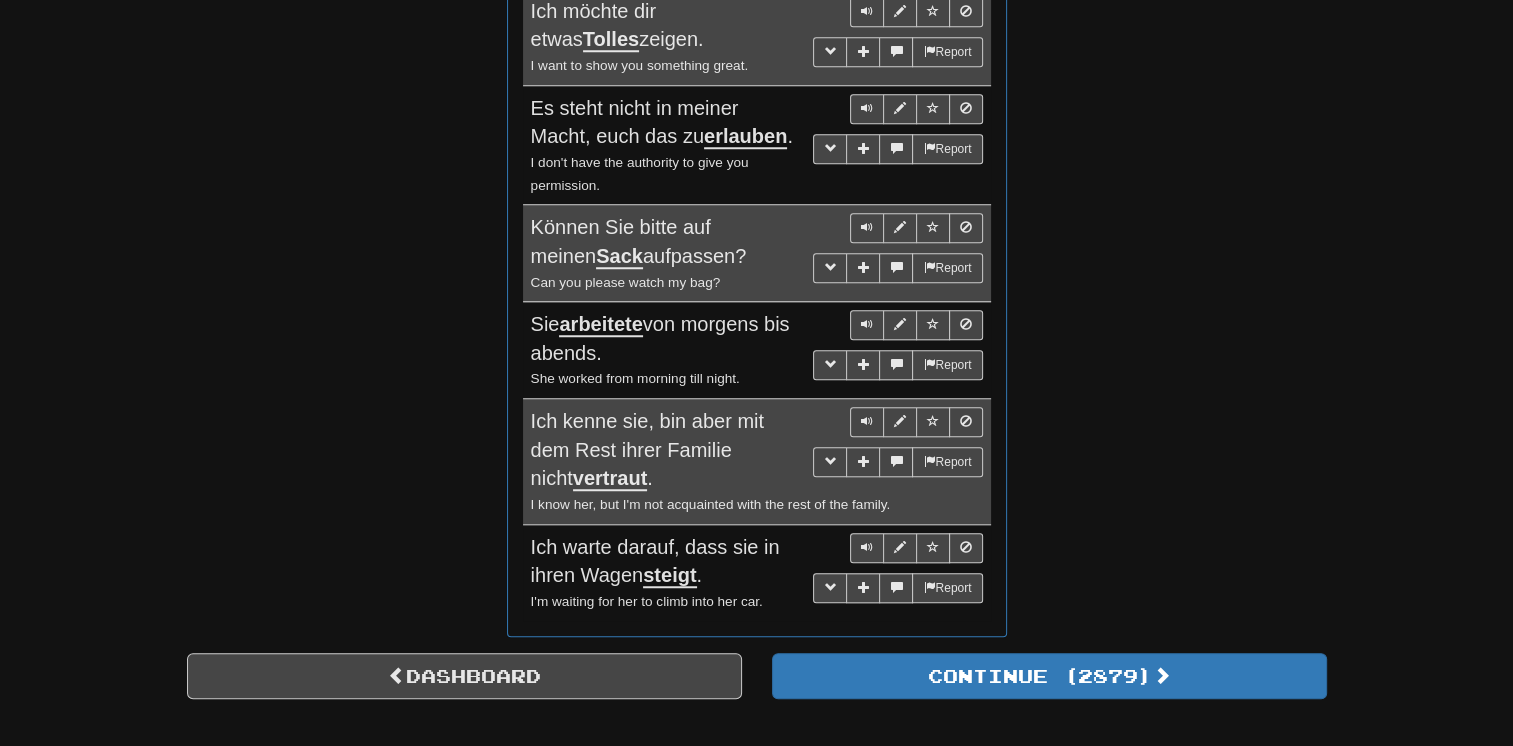 scroll, scrollTop: 1840, scrollLeft: 0, axis: vertical 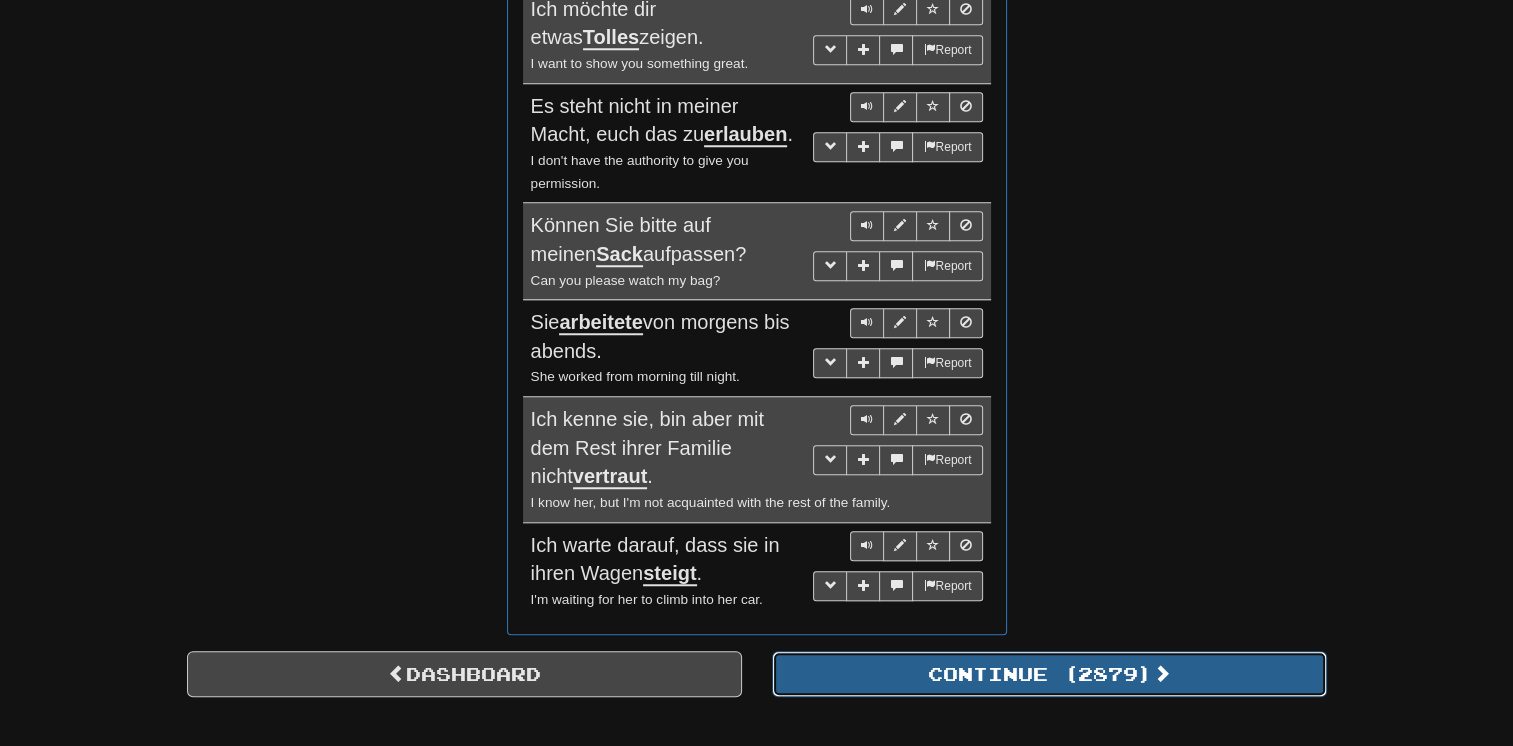 click on "Continue ( 2879 )" at bounding box center [1049, 674] 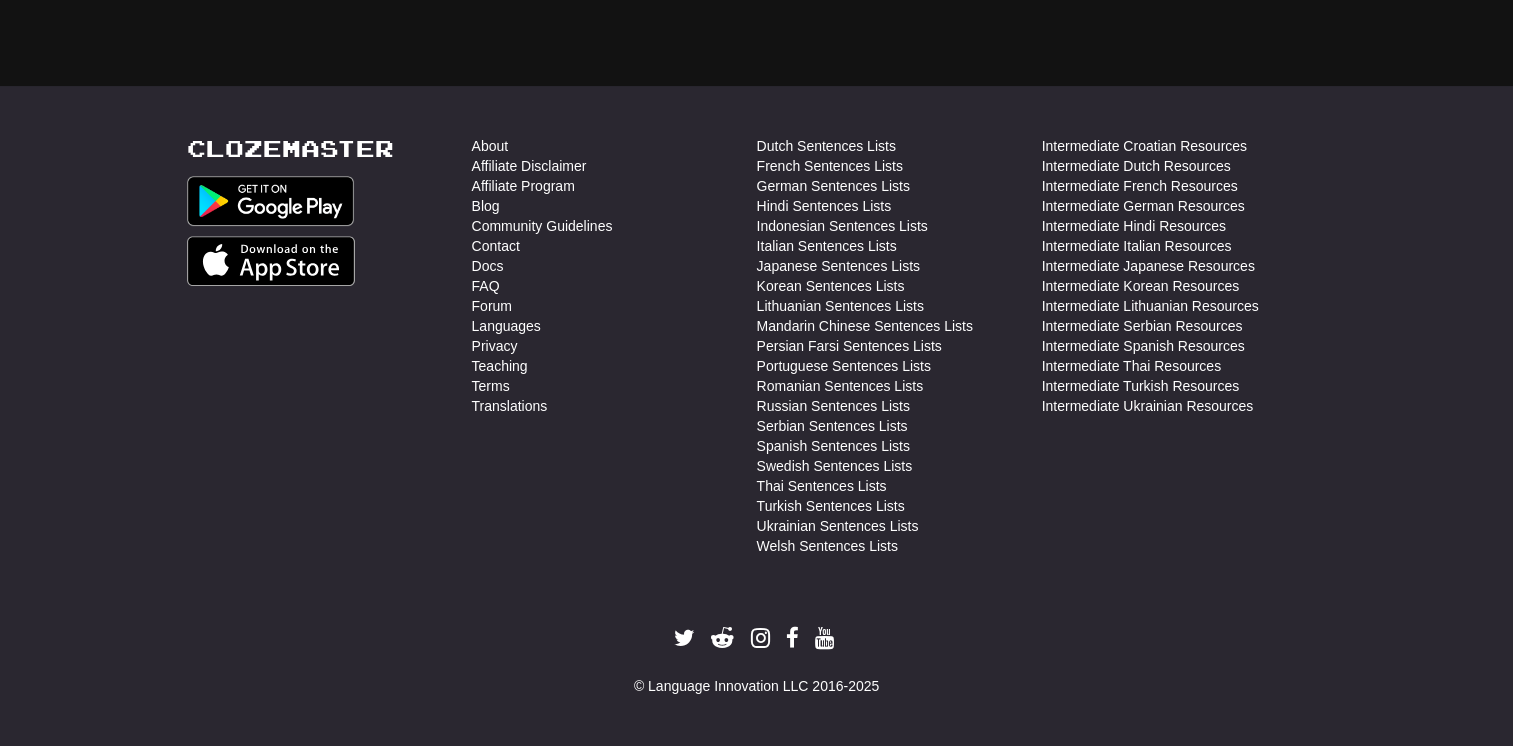 scroll, scrollTop: 710, scrollLeft: 0, axis: vertical 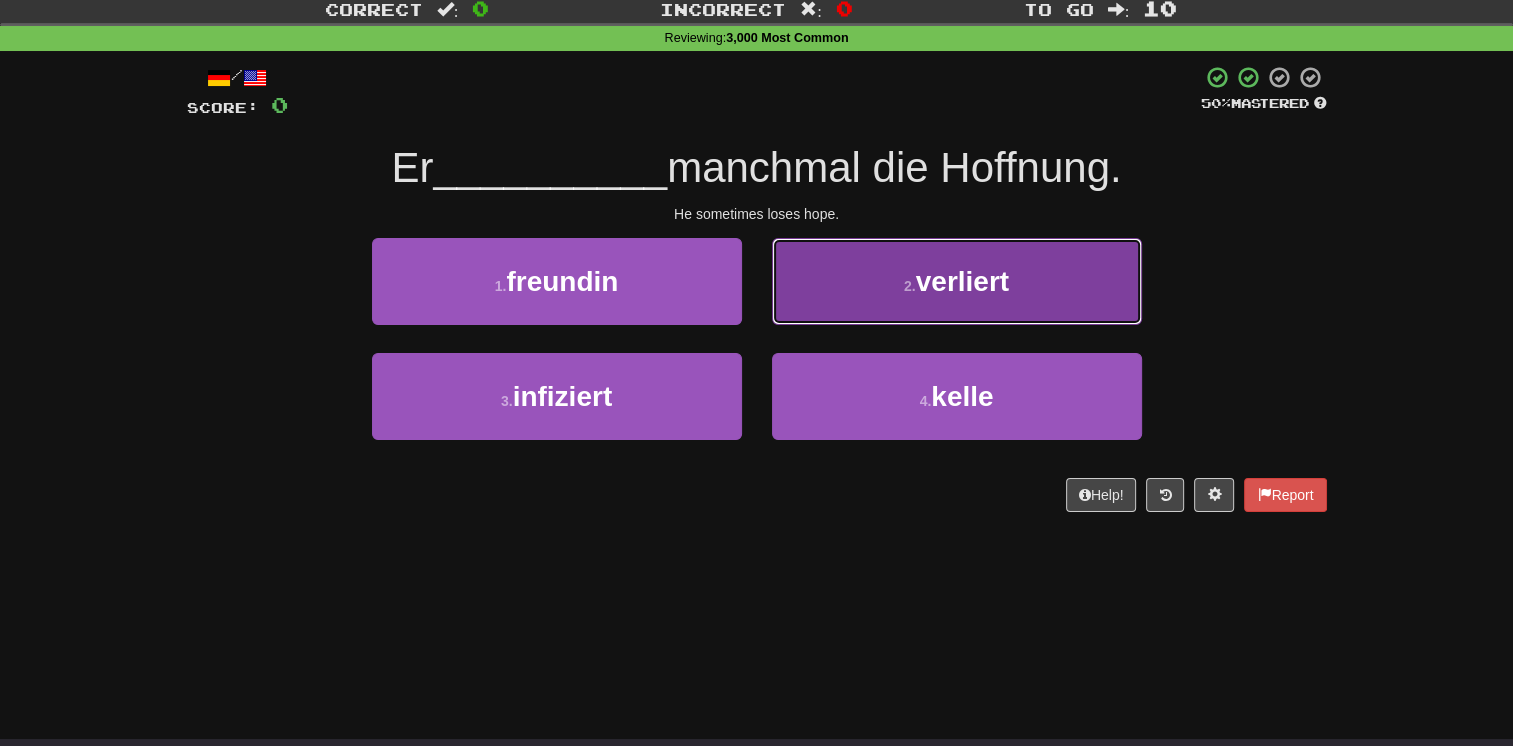 click on "verliert" at bounding box center [962, 281] 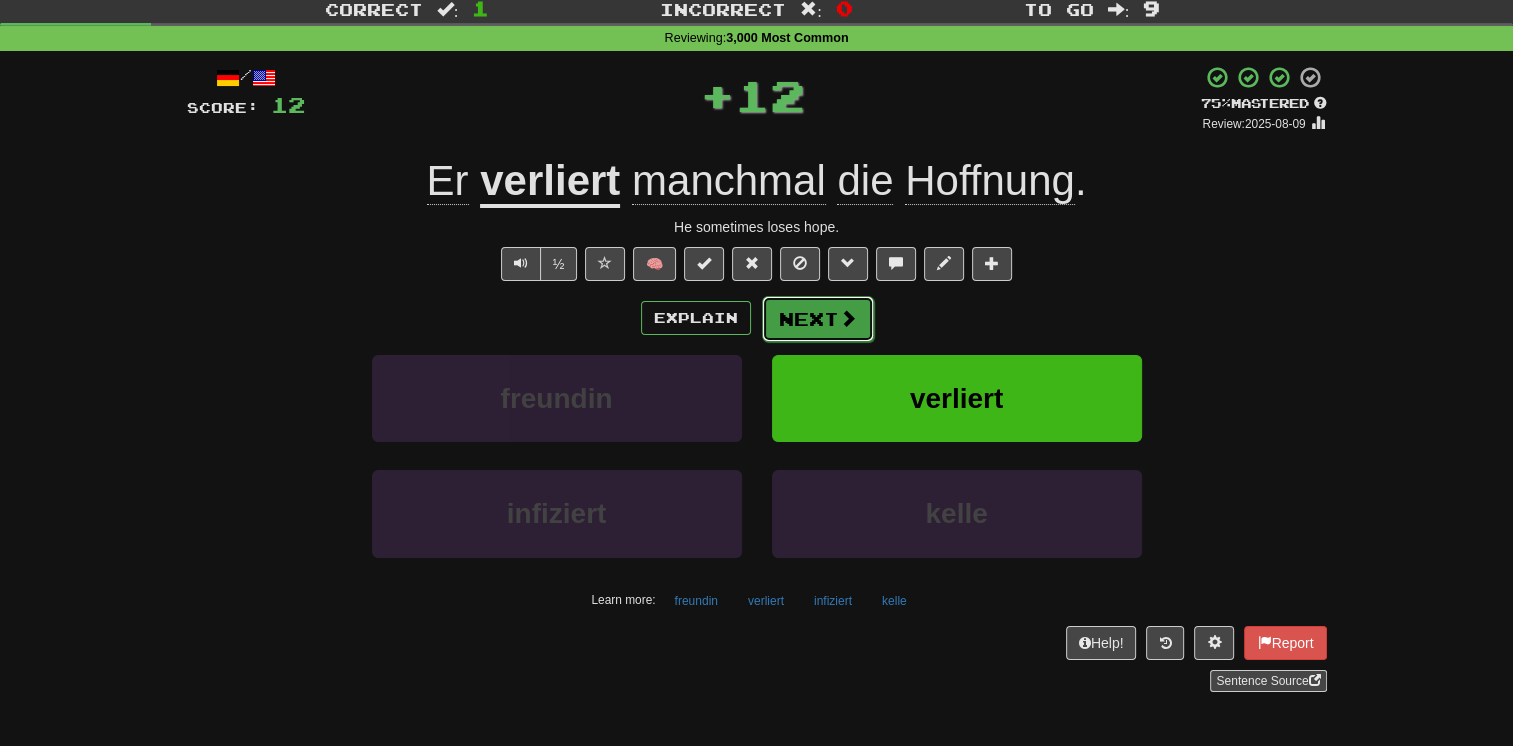 click on "Next" at bounding box center [818, 319] 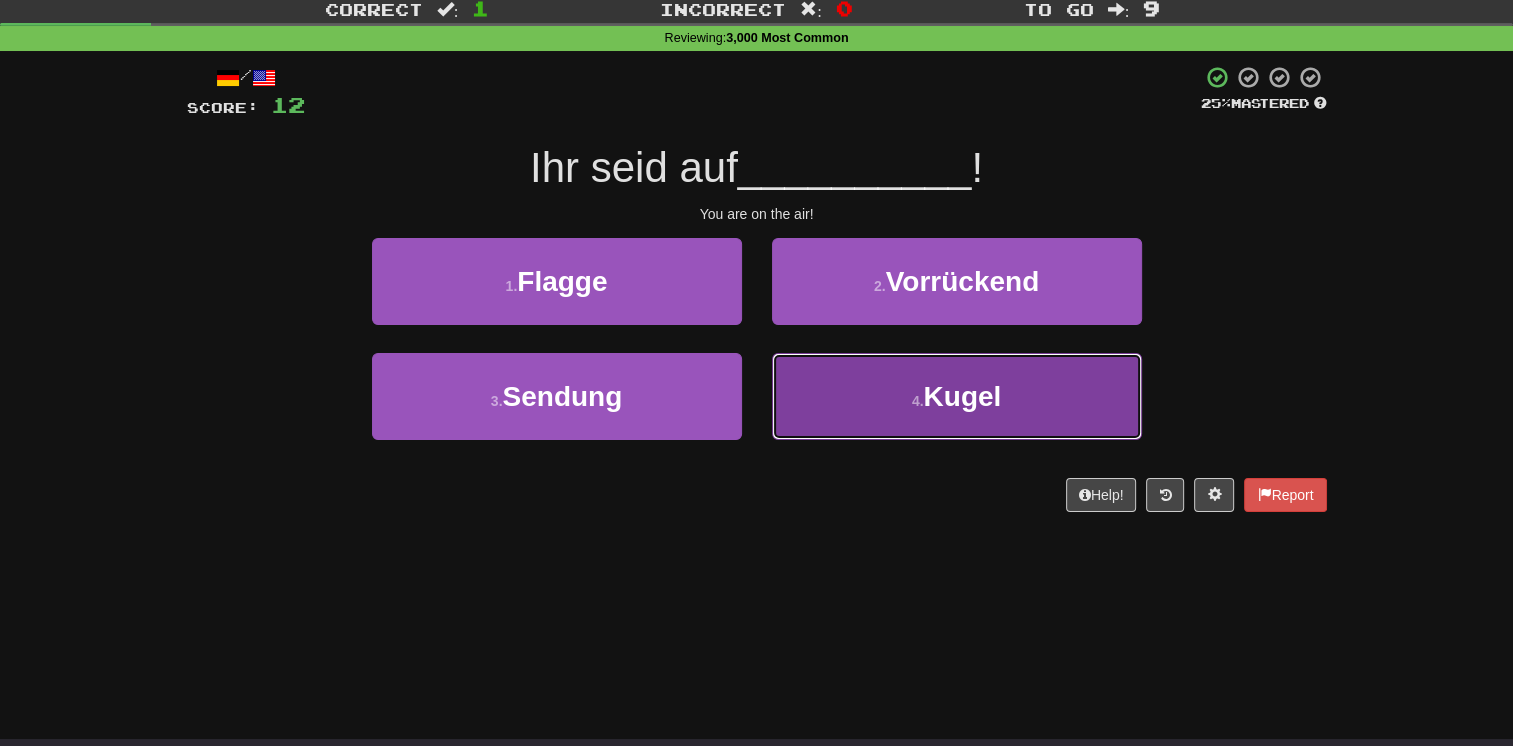 click on "4 .  Kugel" at bounding box center [957, 396] 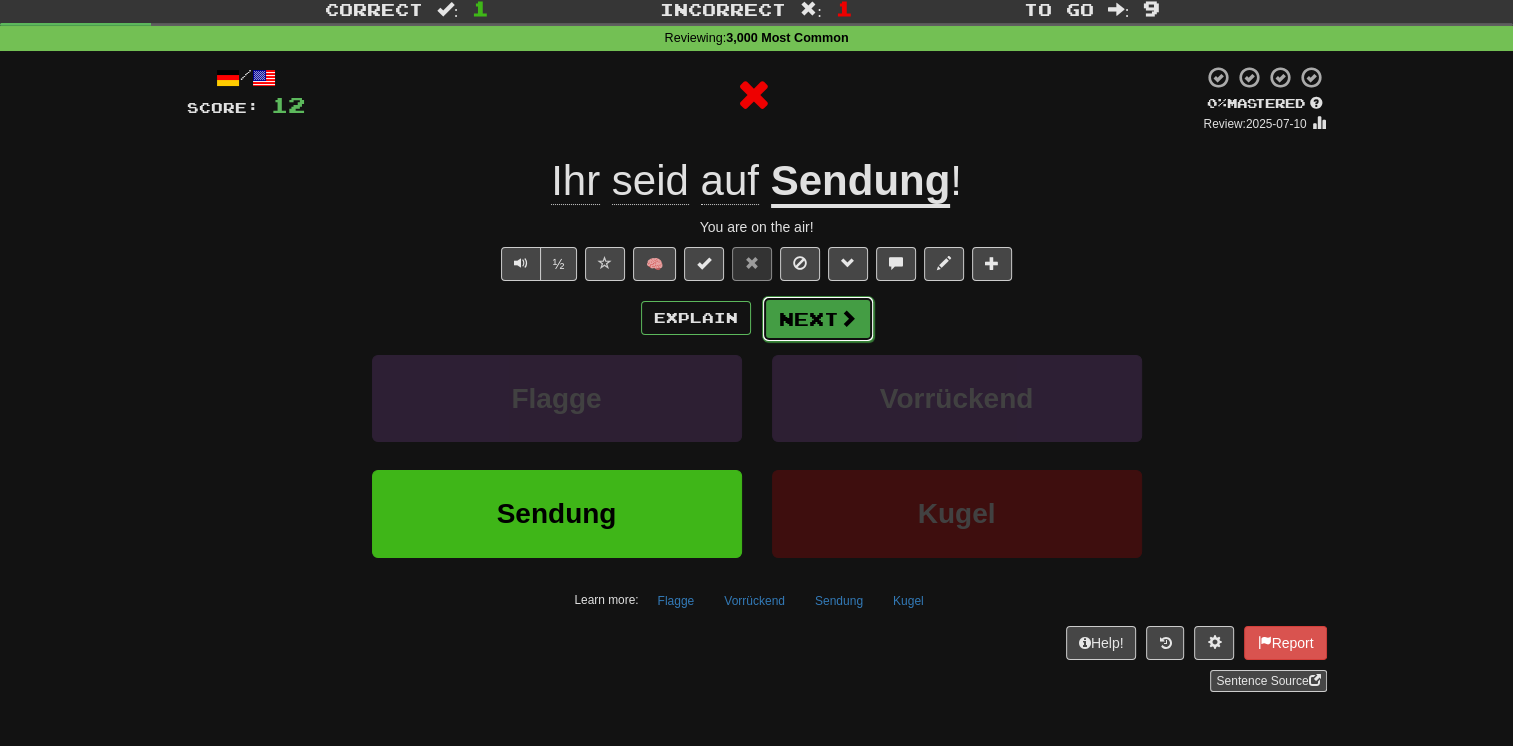 click on "Next" at bounding box center [818, 319] 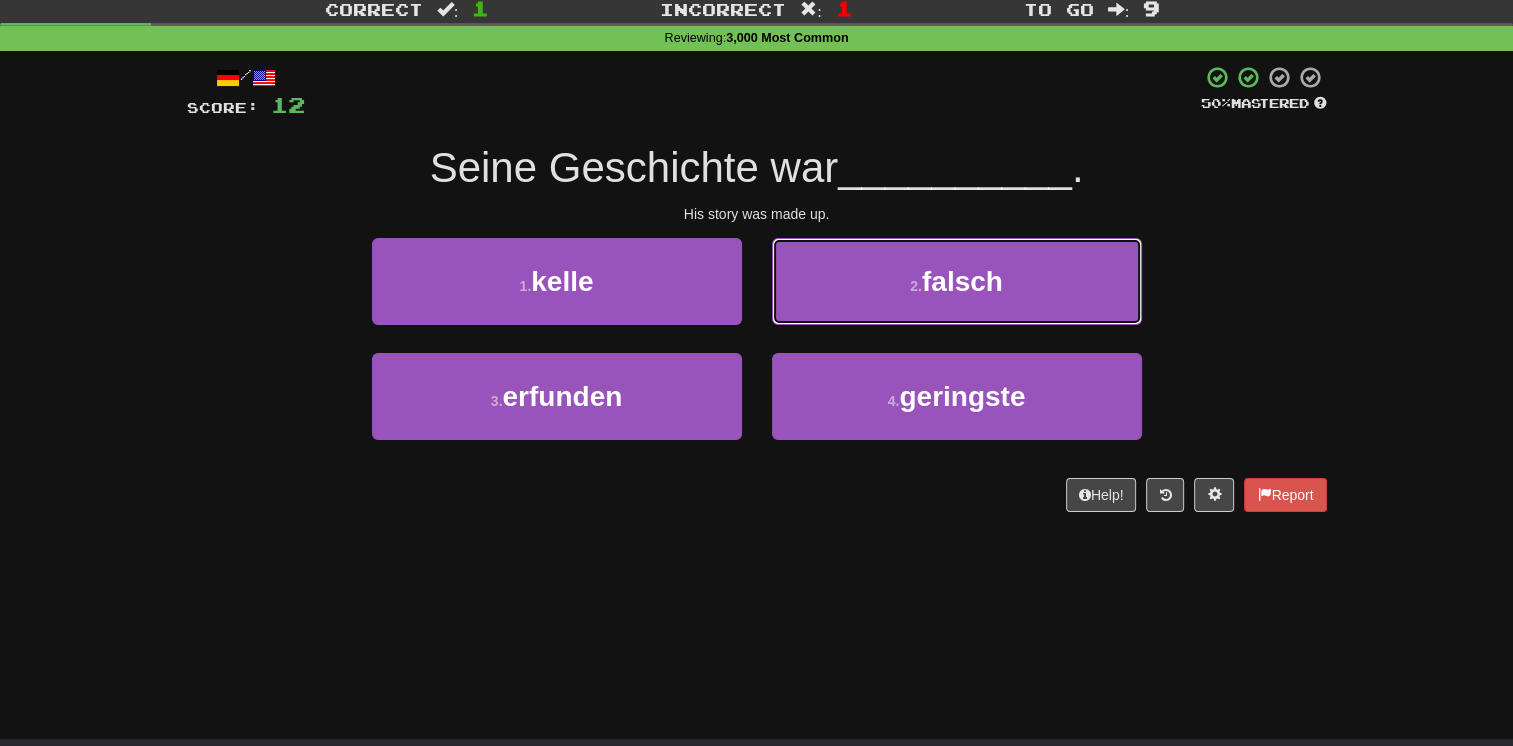 click on "2 .  falsch" at bounding box center [957, 281] 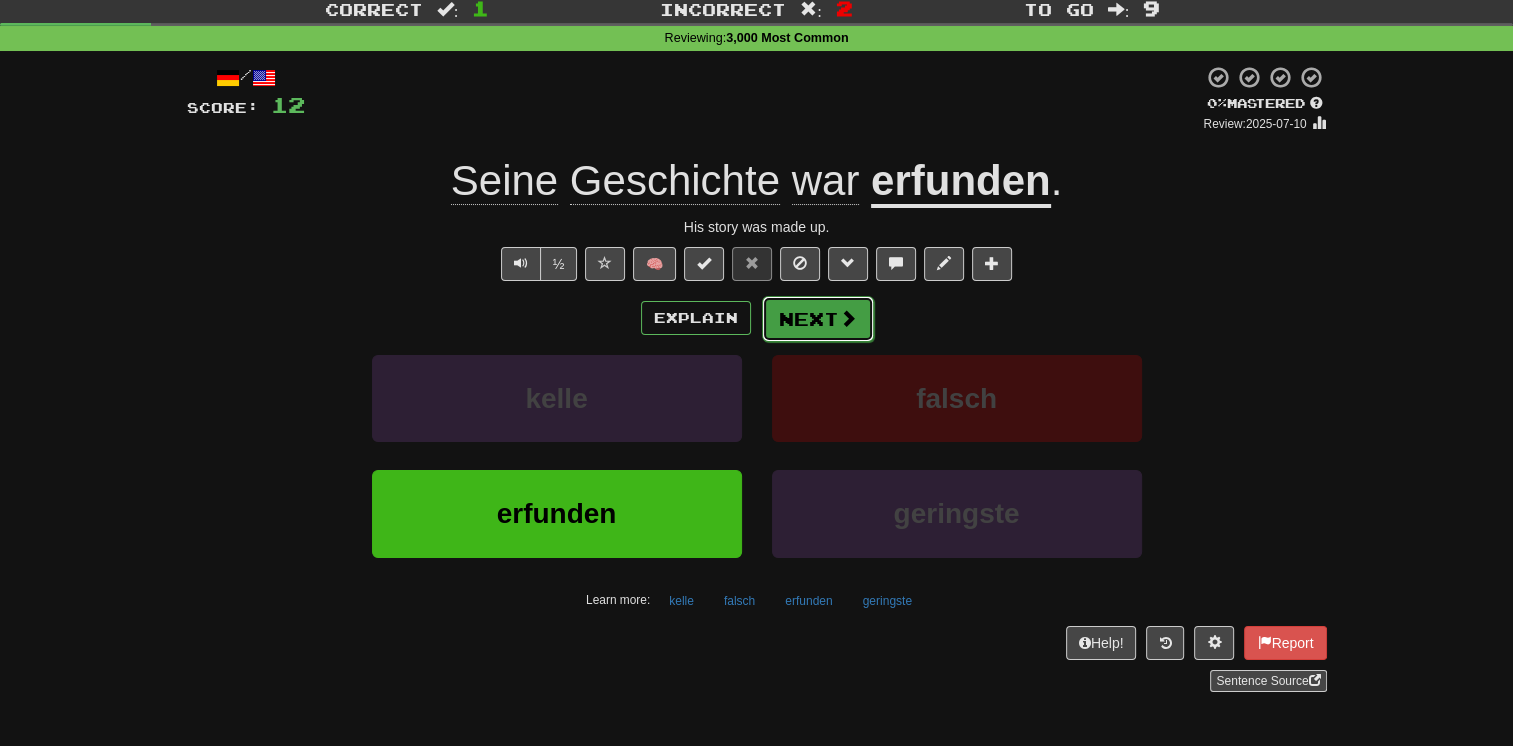 click on "Next" at bounding box center (818, 319) 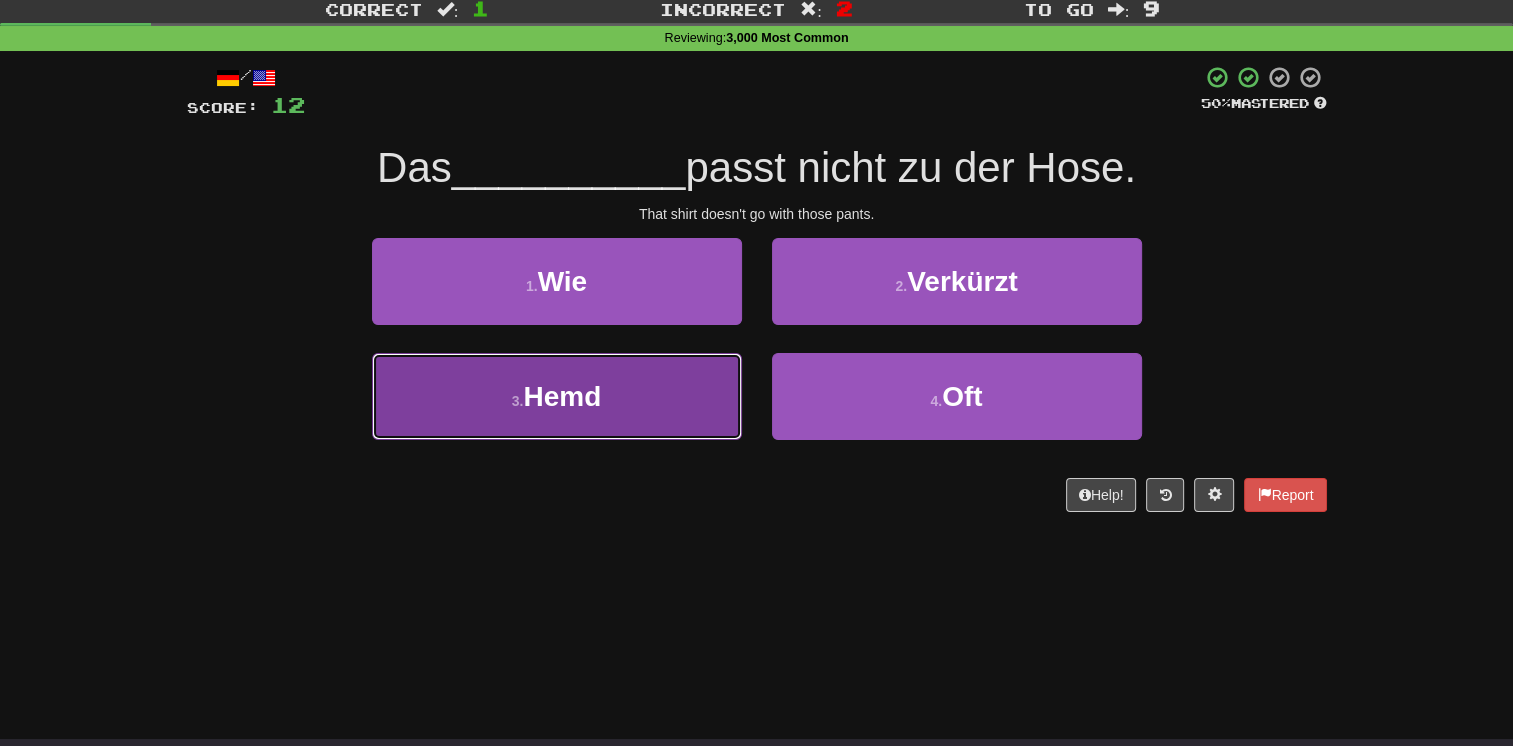 click on "3 .  Hemd" at bounding box center (557, 396) 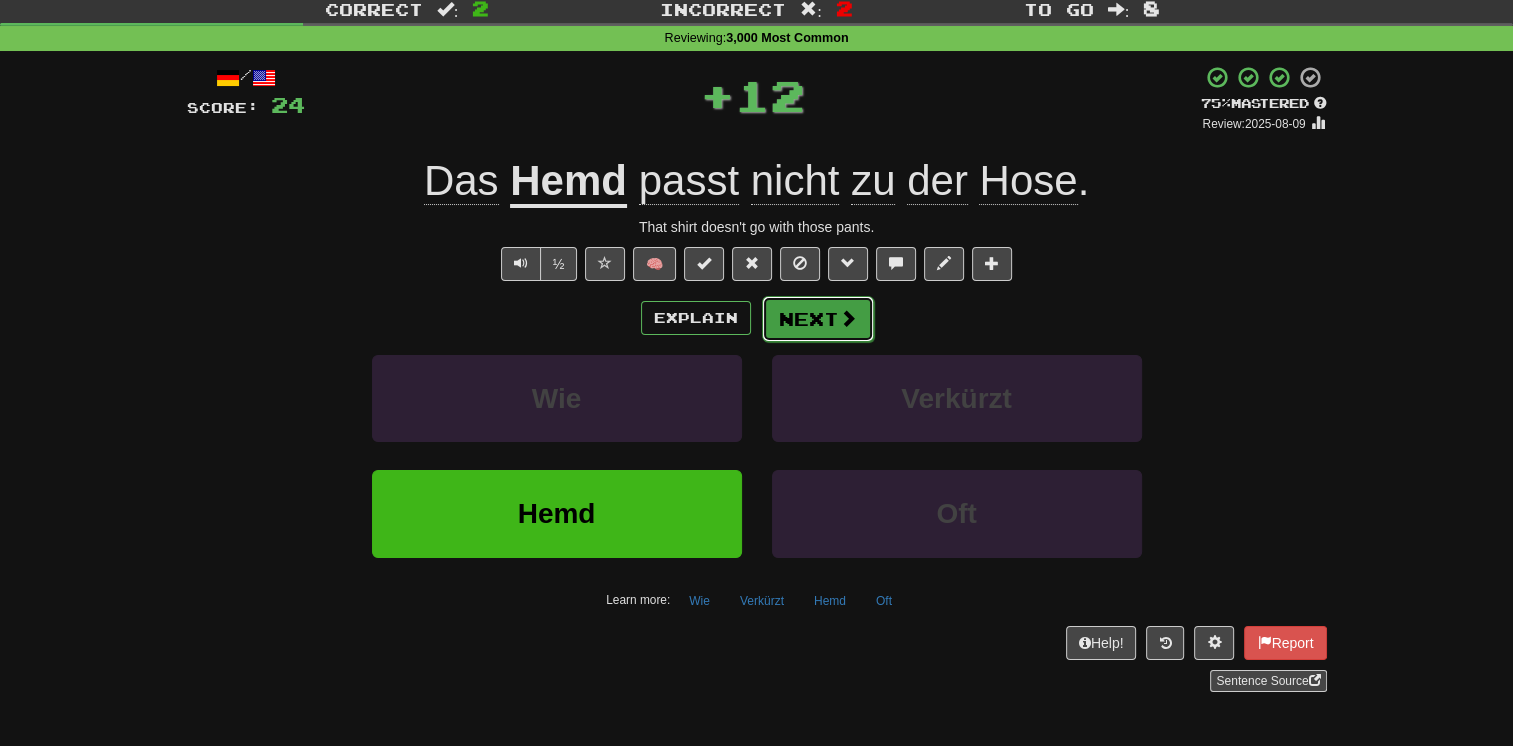 click on "Next" at bounding box center (818, 319) 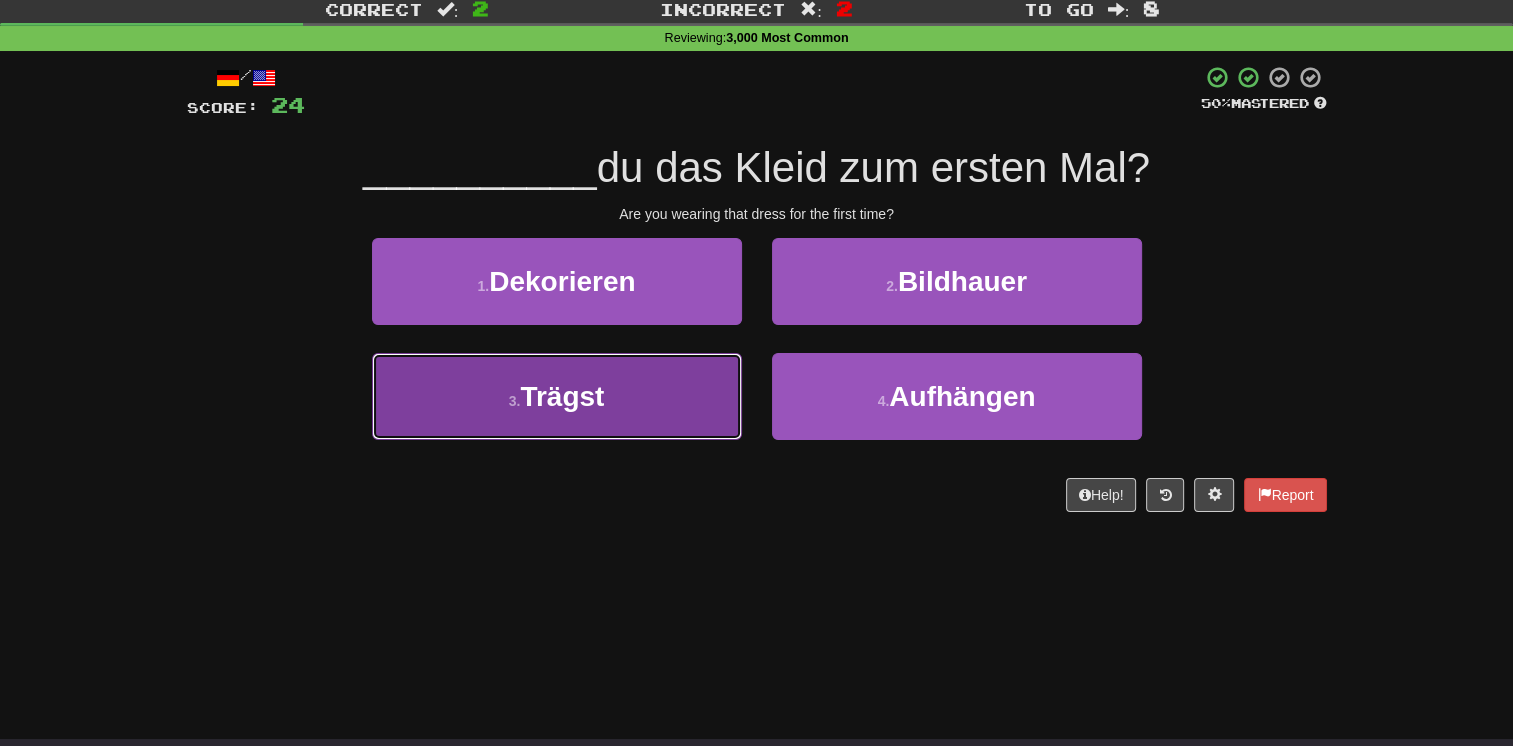 click on "3 .  Trägst" at bounding box center (557, 396) 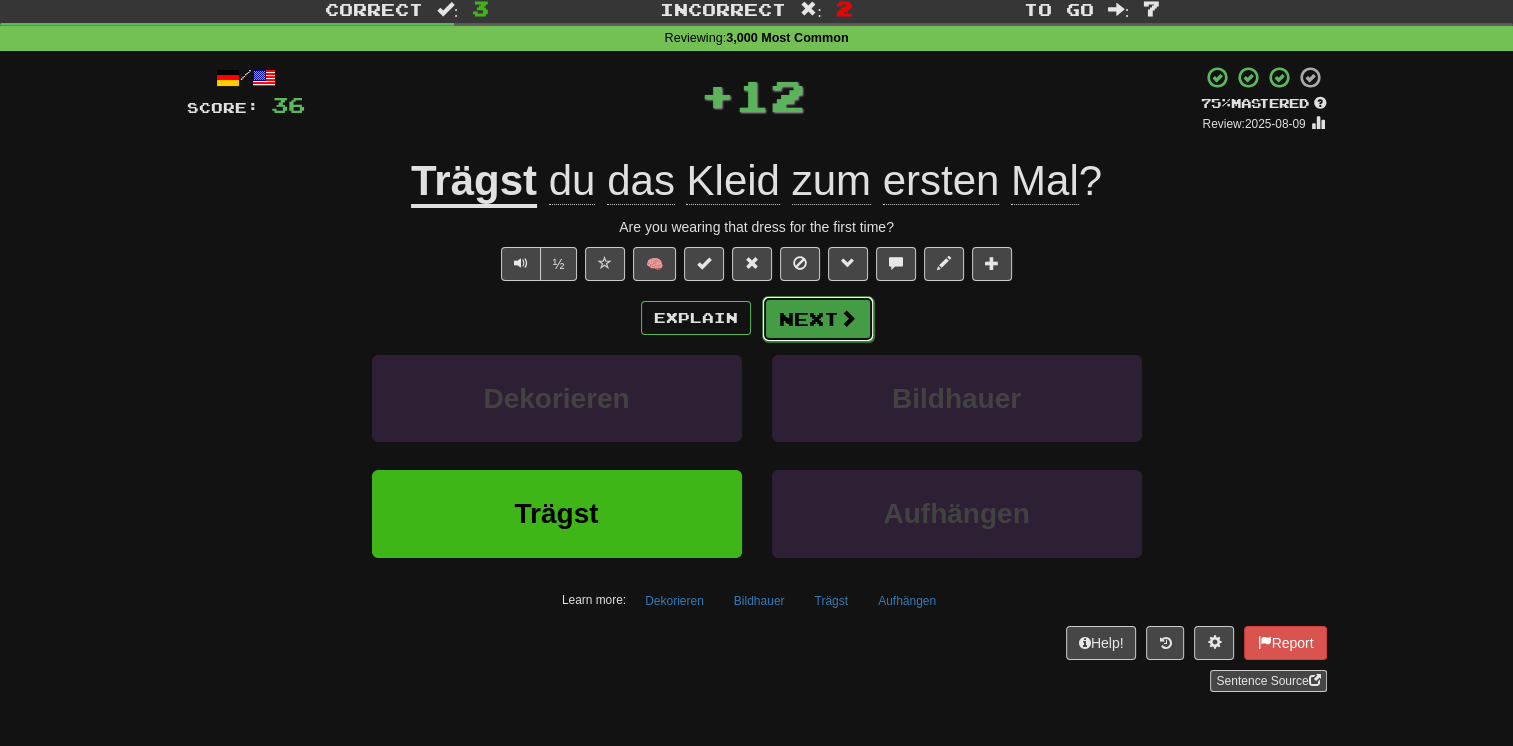 click on "Next" at bounding box center (818, 319) 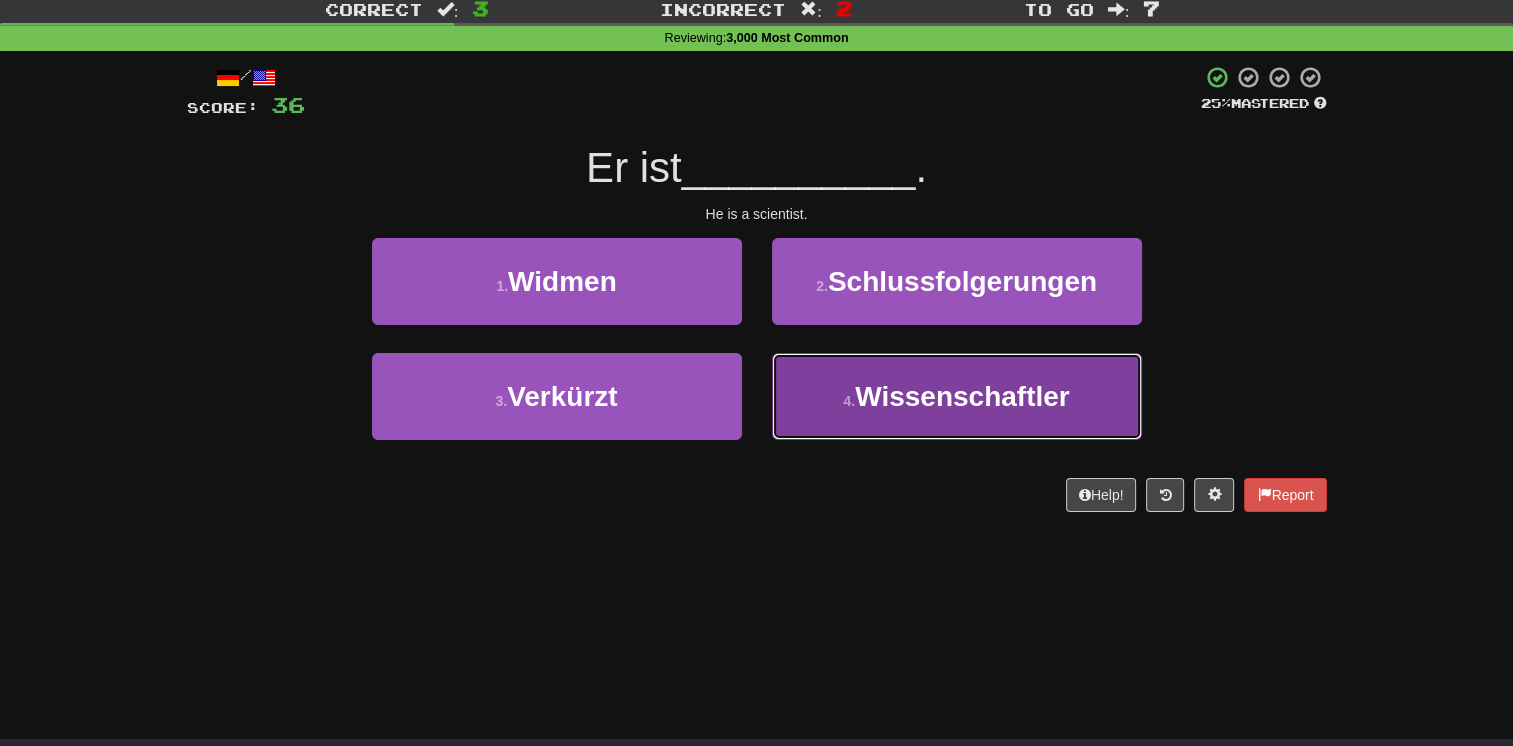click on "4 .  Wissenschaftler" at bounding box center [957, 396] 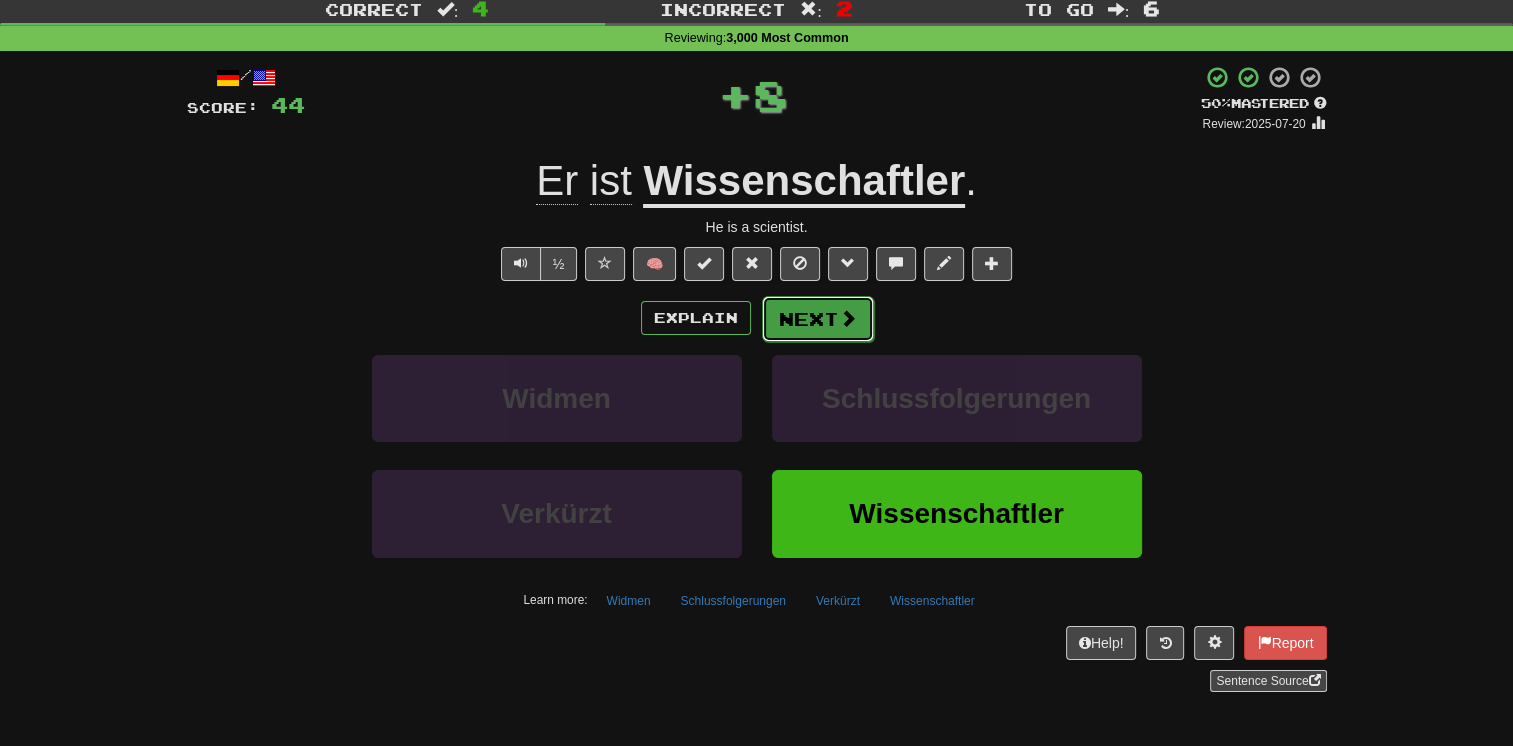 click on "Next" at bounding box center (818, 319) 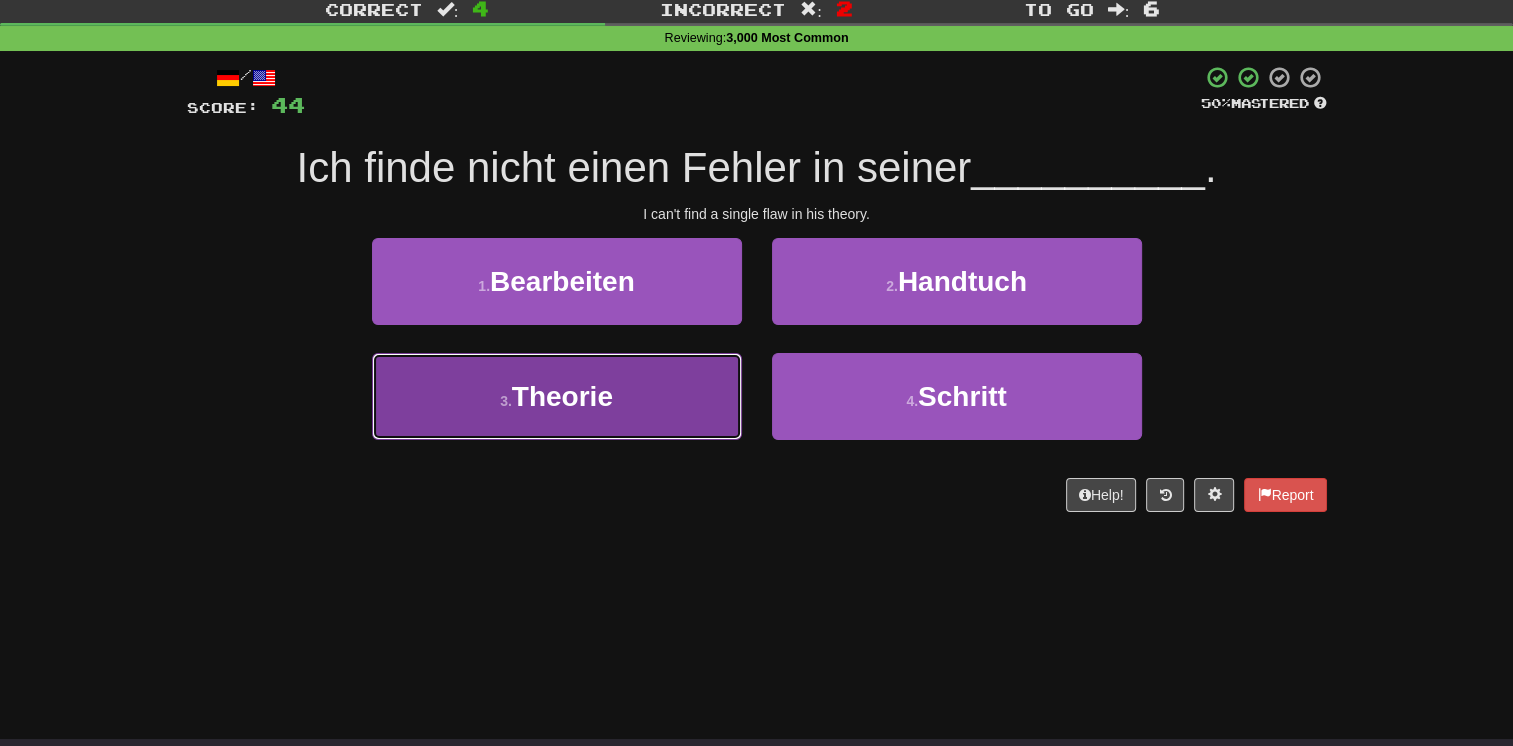 click on "3 .  Theorie" at bounding box center [557, 396] 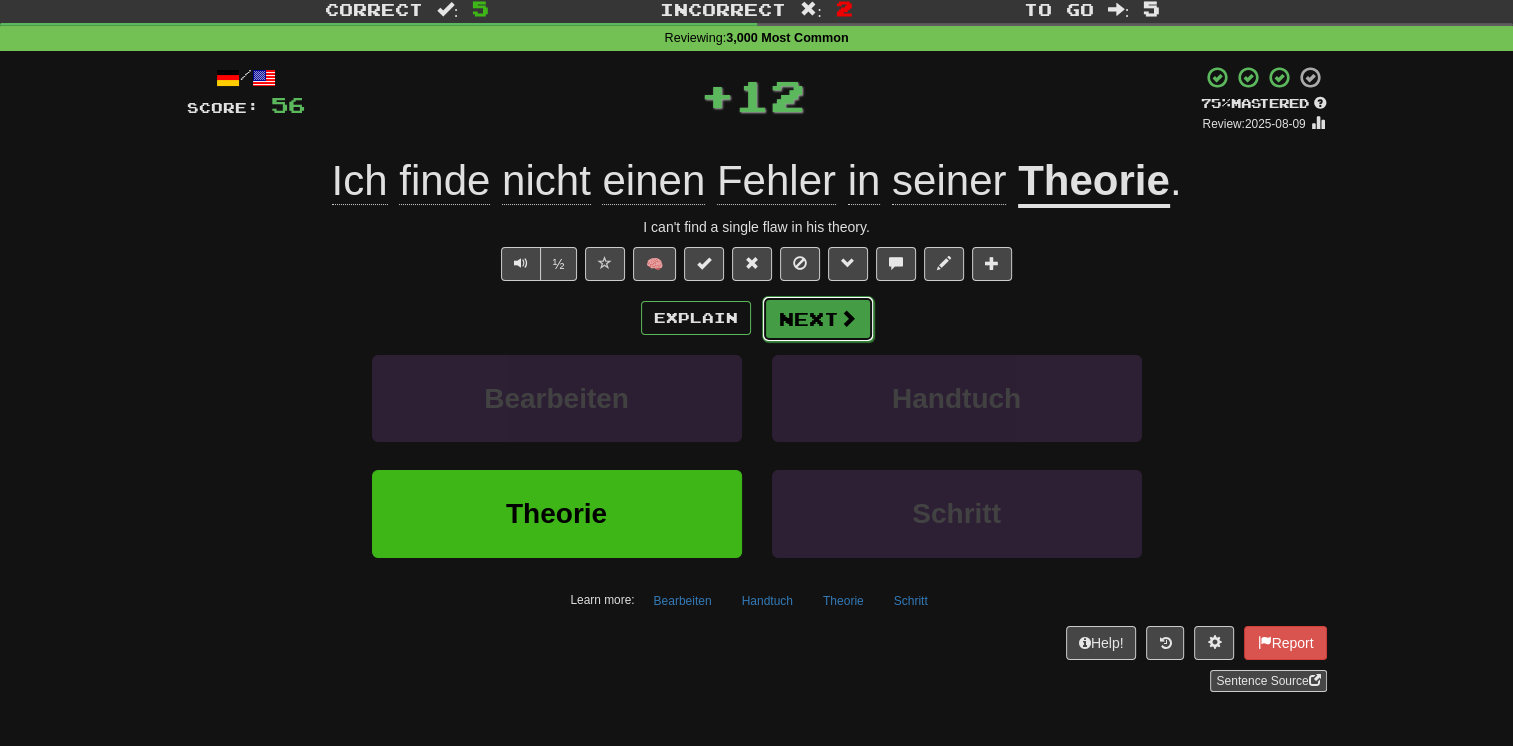 click on "Next" at bounding box center [818, 319] 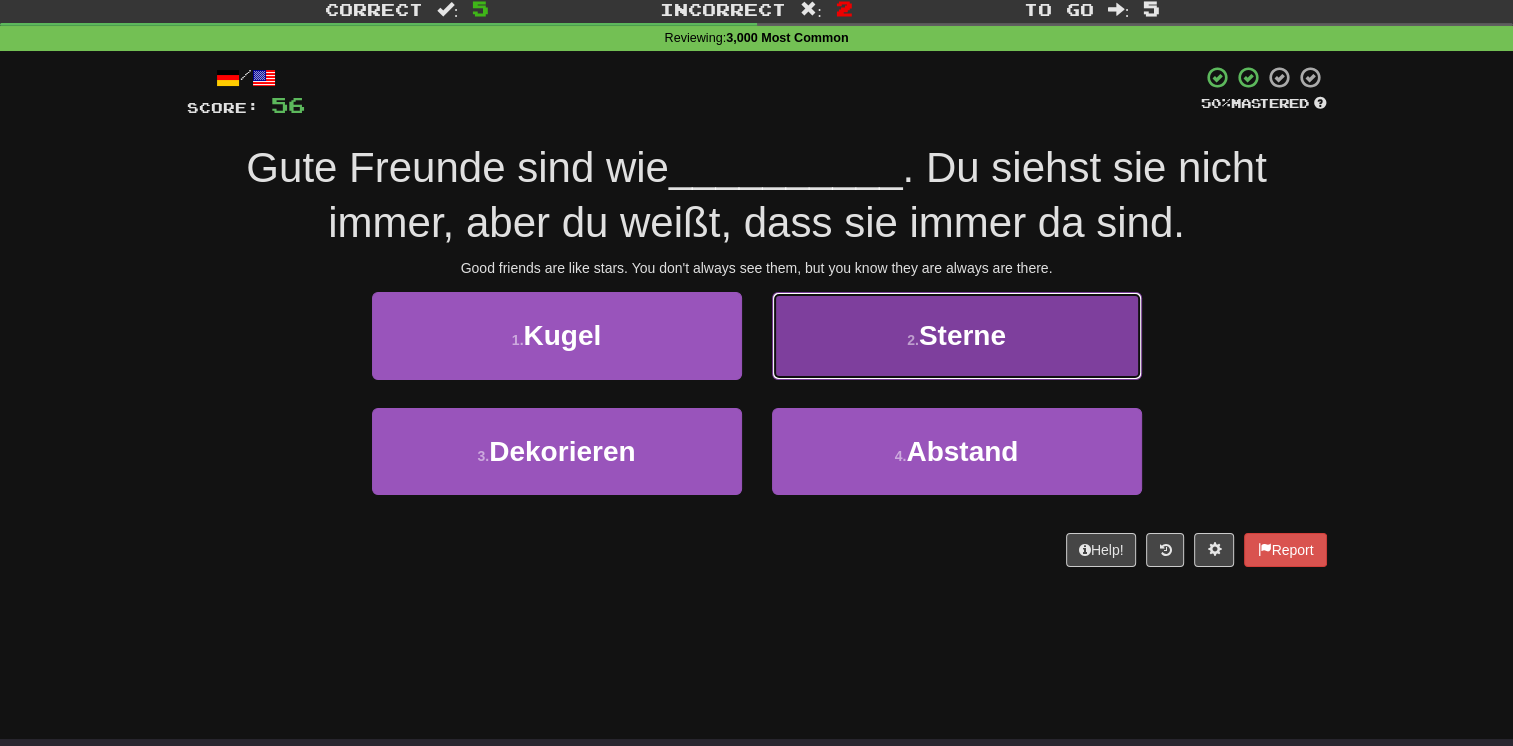 click on "2 .  Sterne" at bounding box center (957, 335) 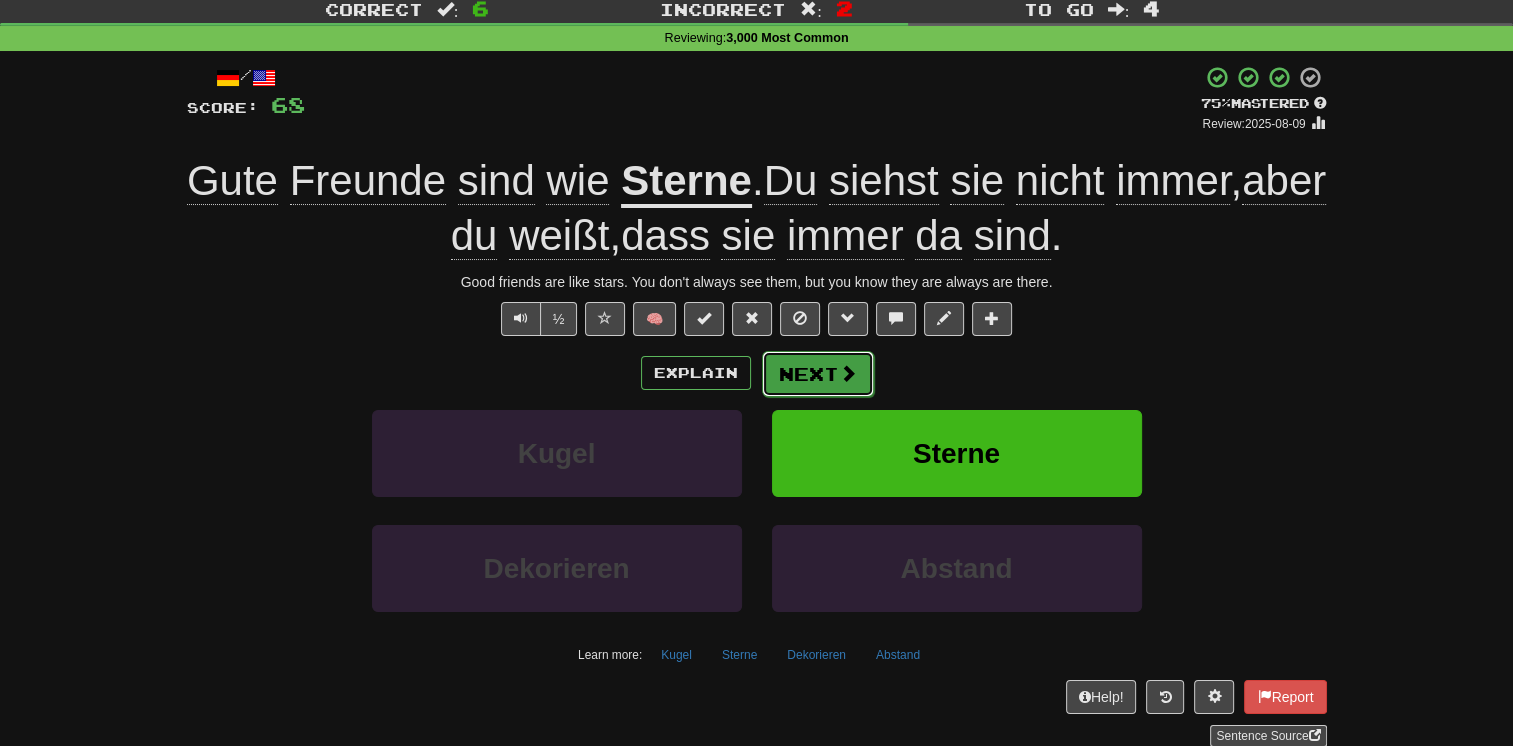 click on "Next" at bounding box center [818, 374] 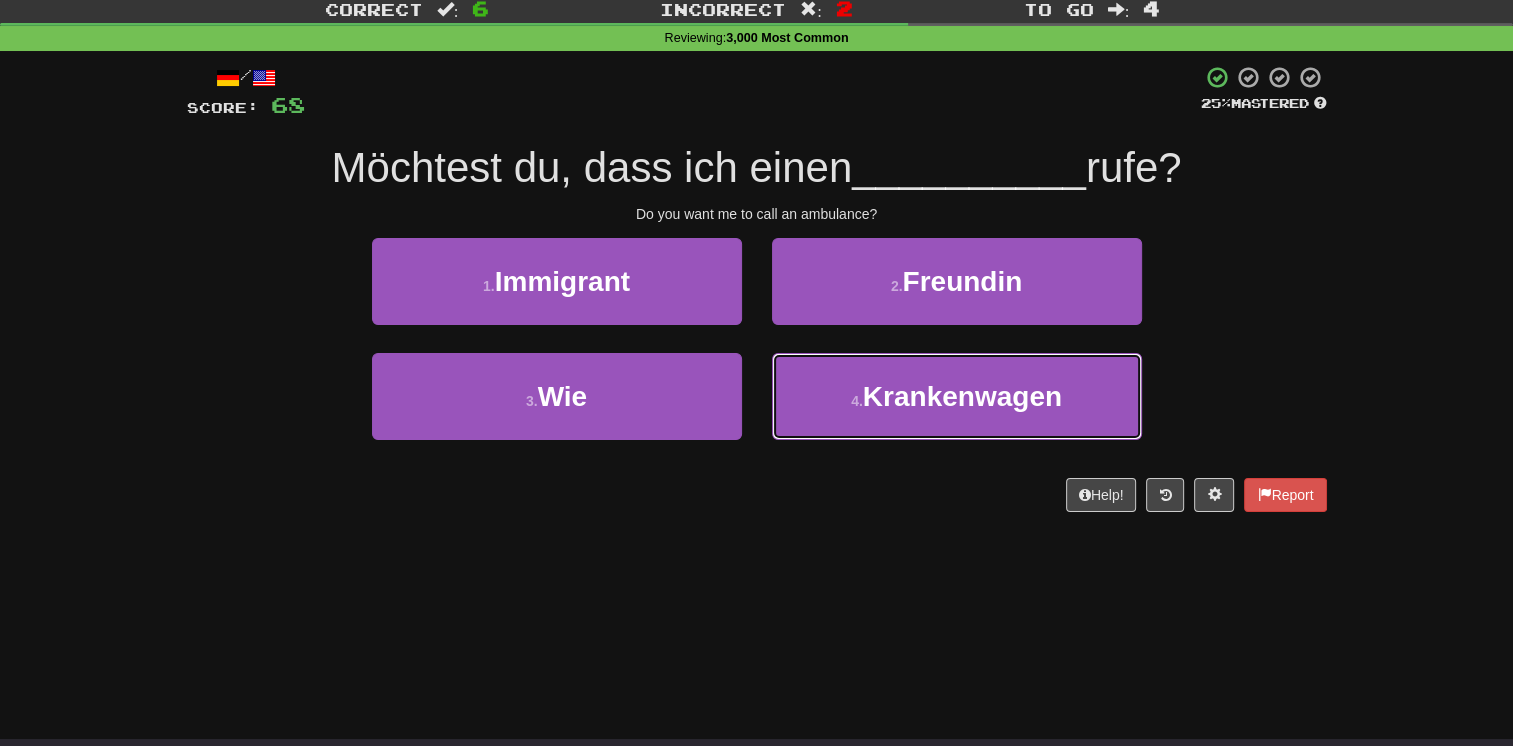 click on "4 .  Krankenwagen" at bounding box center [957, 396] 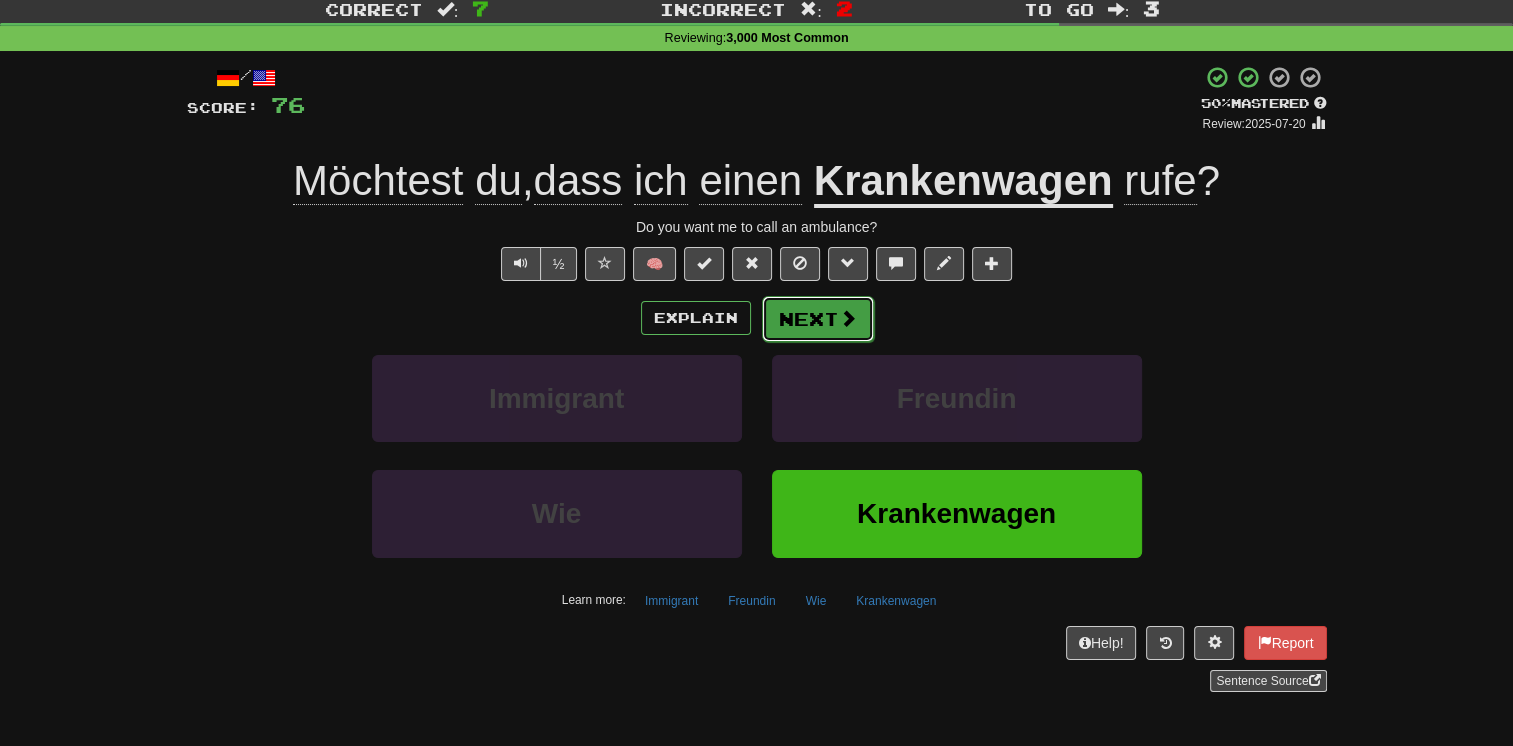 click on "Next" at bounding box center [818, 319] 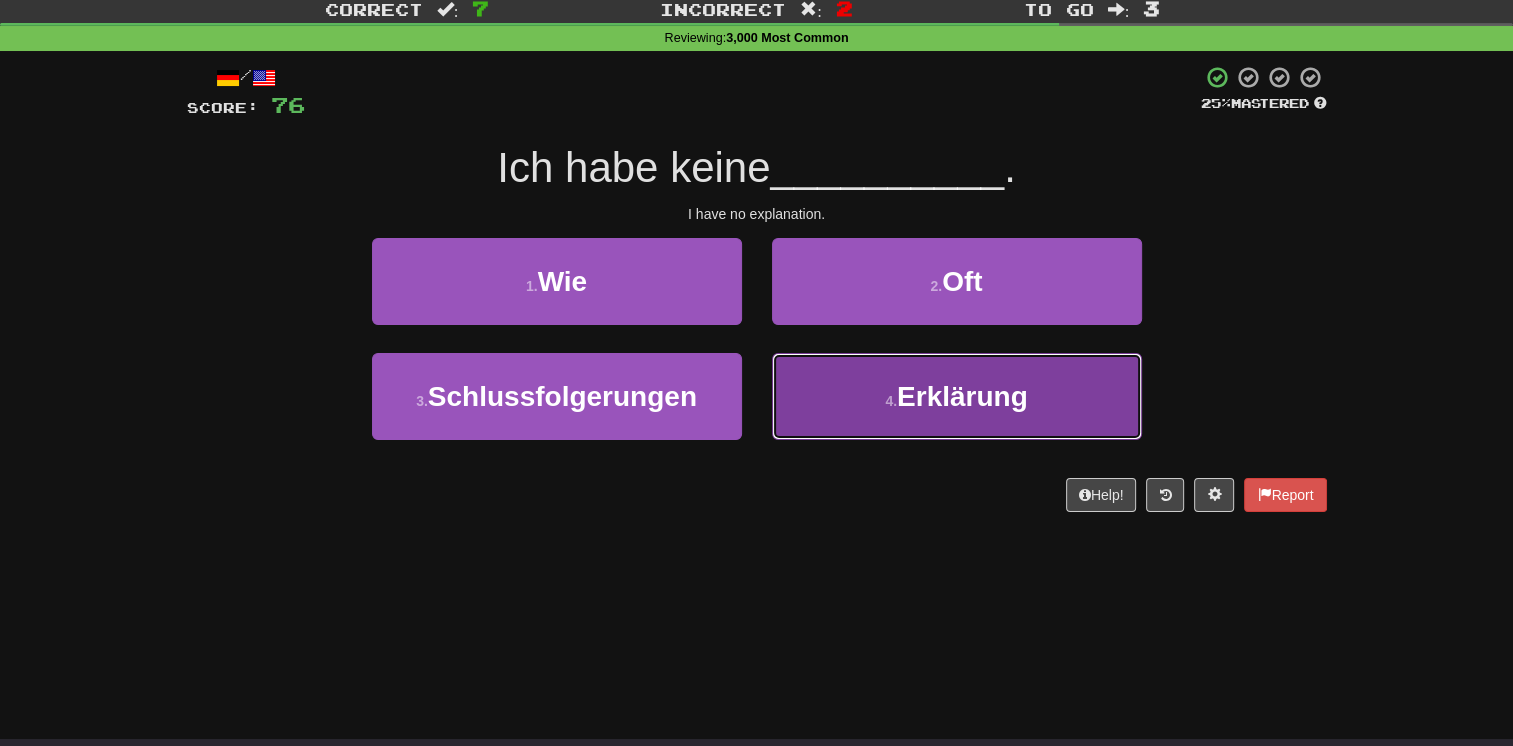 click on "4 .  Erklärung" at bounding box center [957, 396] 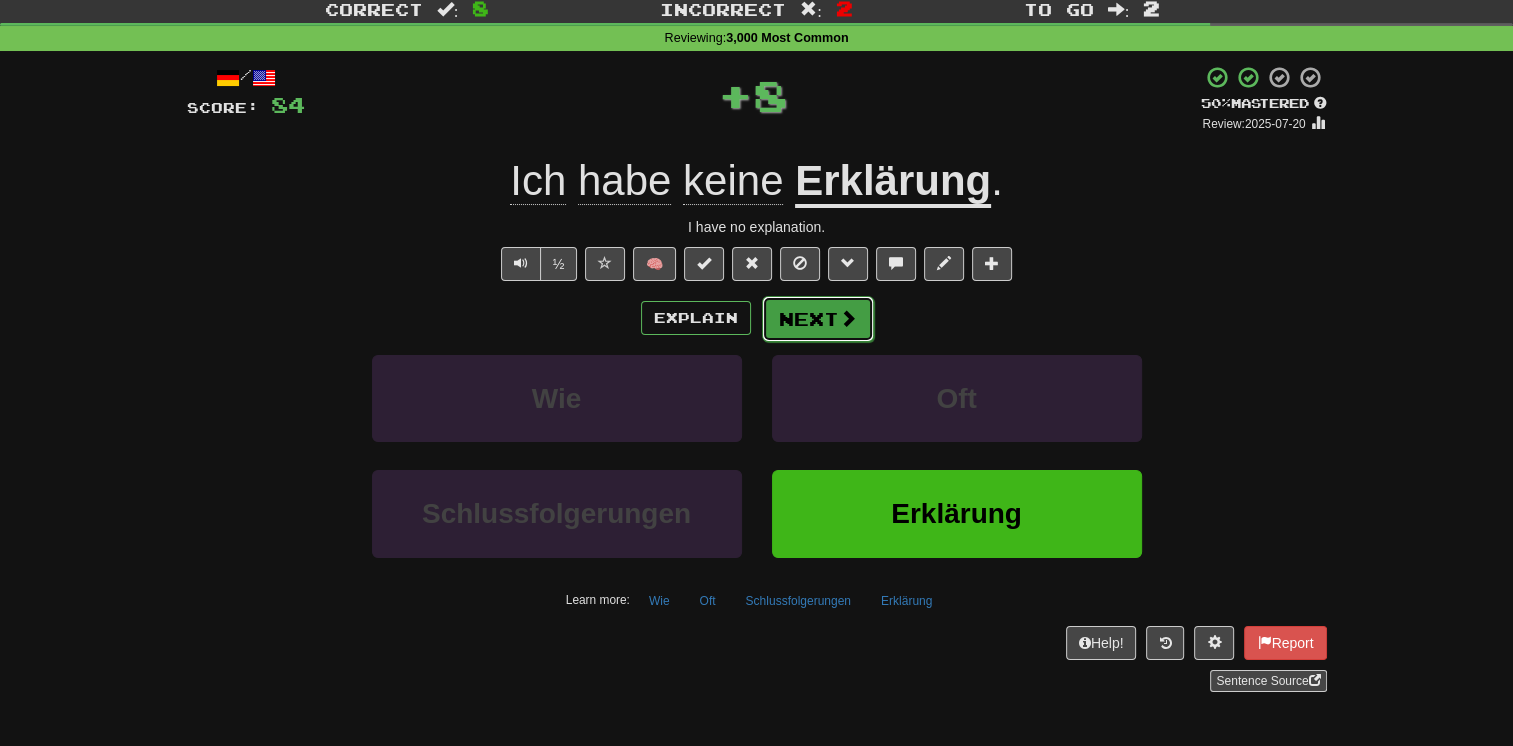 click on "Next" at bounding box center [818, 319] 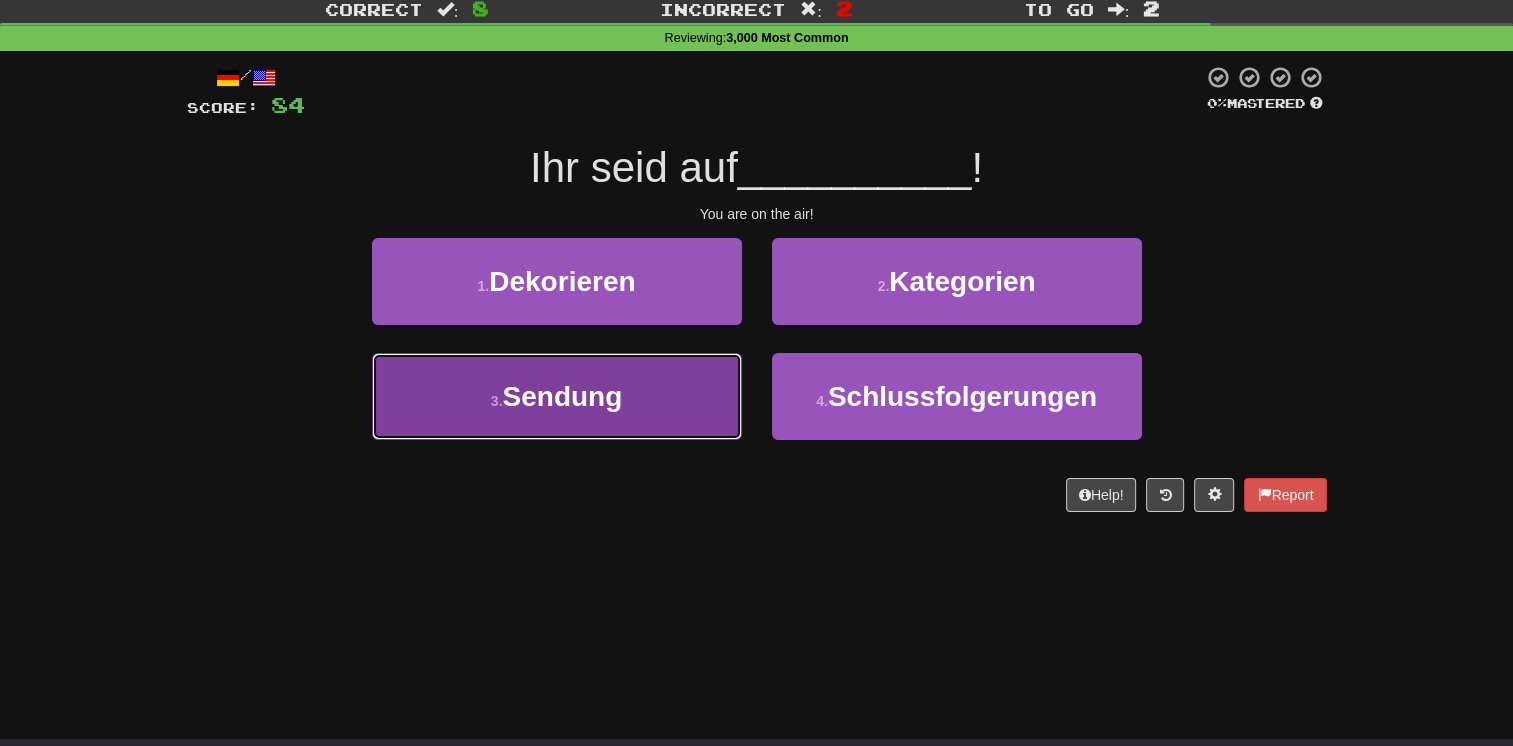 click on "3 .  Sendung" at bounding box center (557, 396) 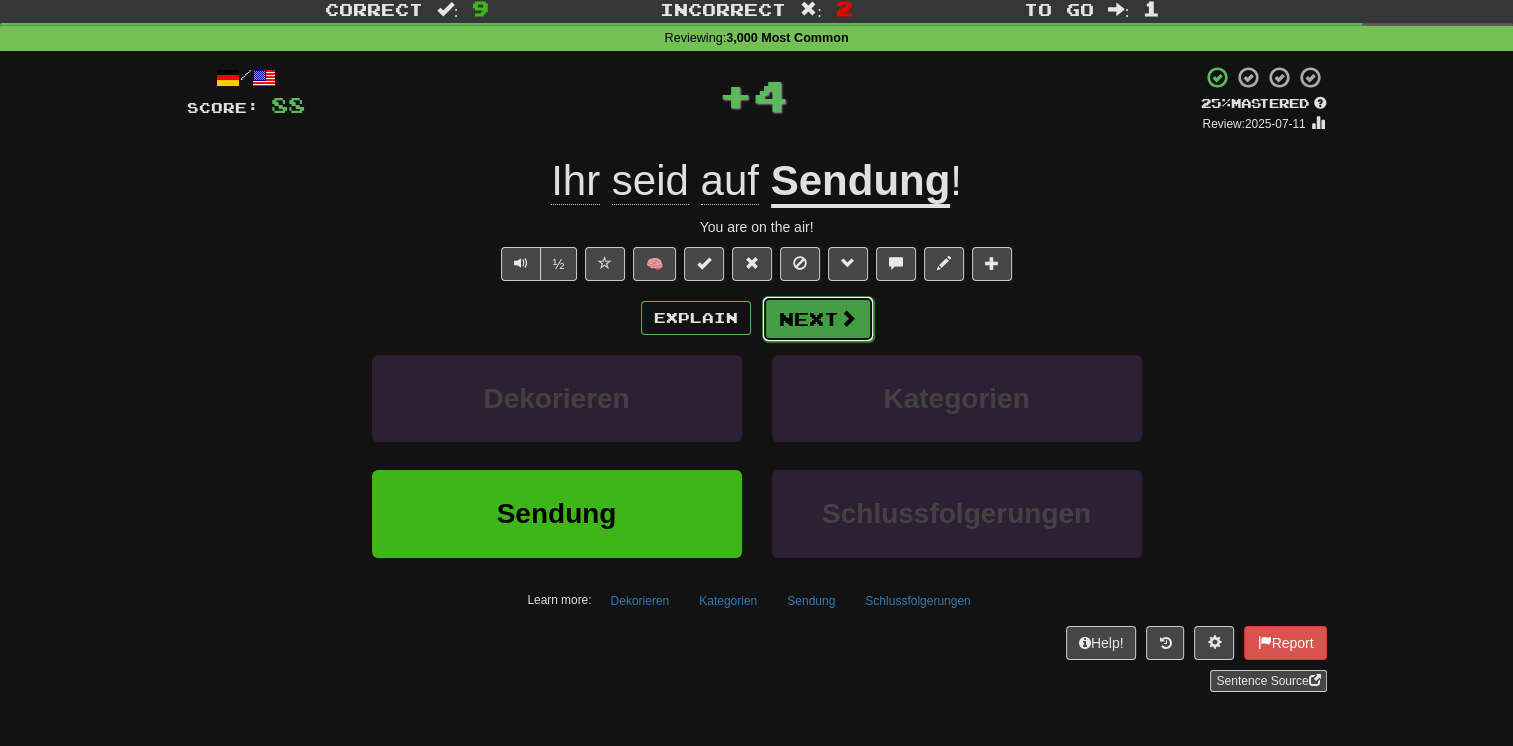 click on "Next" at bounding box center (818, 319) 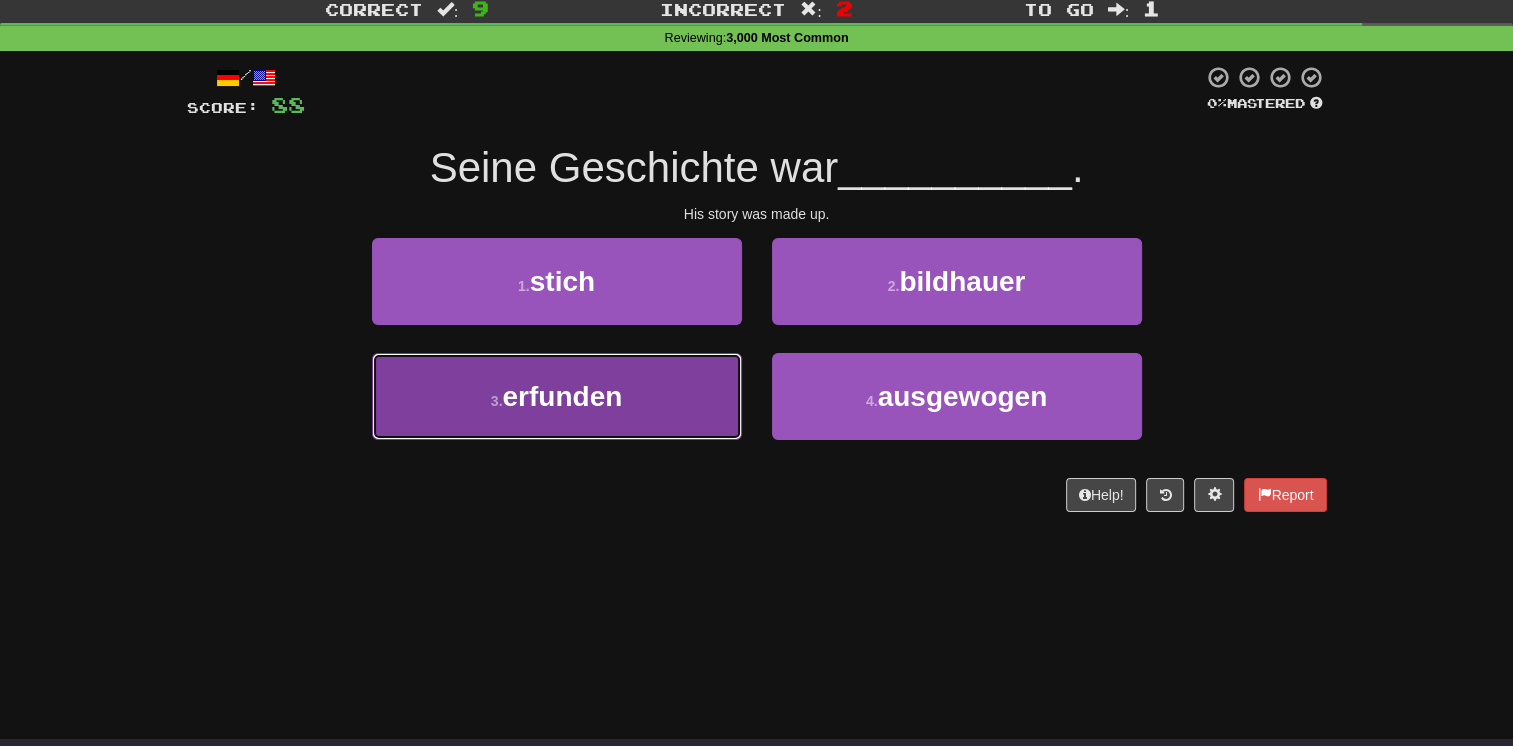 click on "3 .  erfunden" at bounding box center [557, 396] 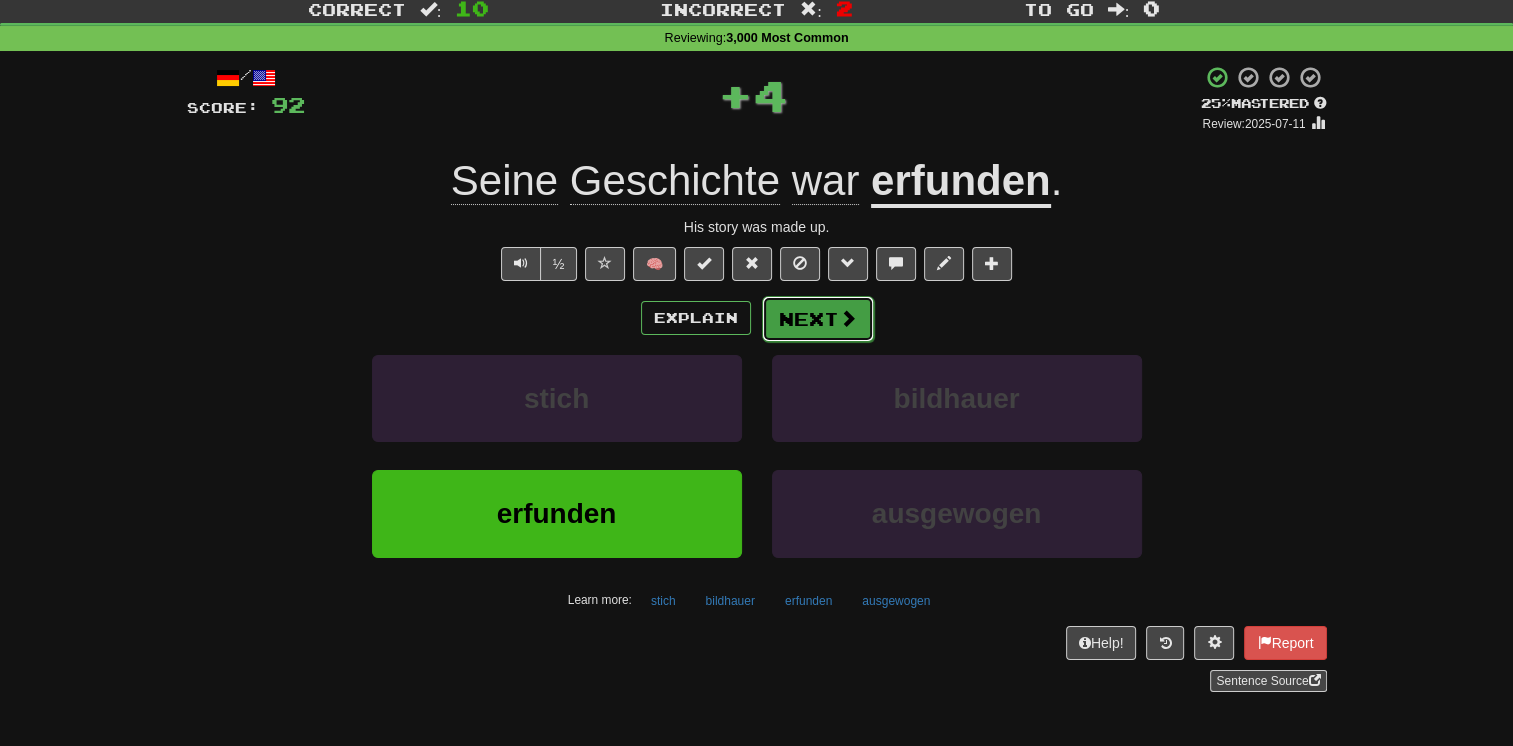 click on "Next" at bounding box center (818, 319) 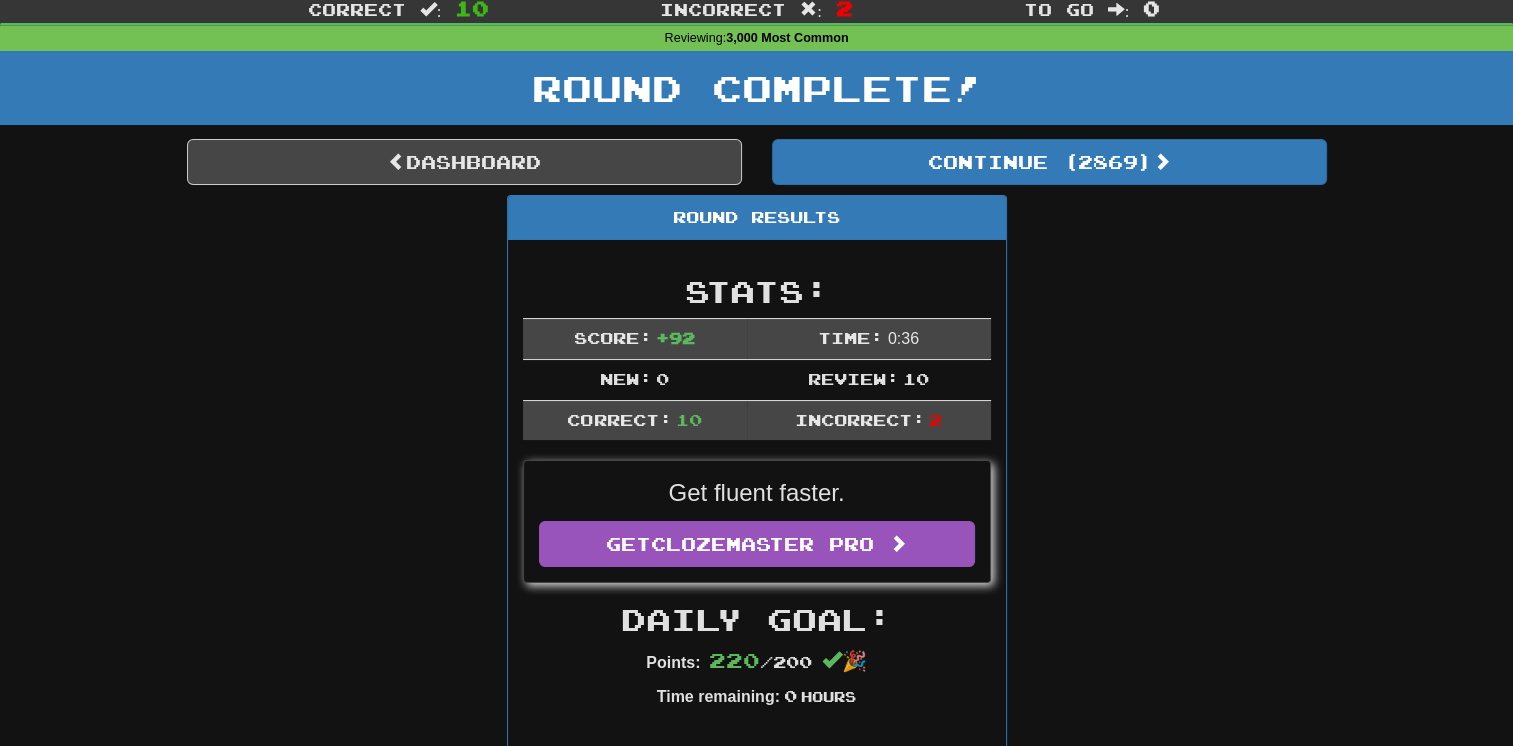 click on "Round Results Stats: Score:   + 92 Time:   0 : 36 New:   0 Review:   10 Correct:   10 Incorrect:   2 Get fluent faster. Get  Clozemaster Pro   Daily Goal: Points:   220  /  200  🎉 Time remaining: 0   Hours Progress: 3,000 Most Common Playing:  3,036  /  6,369 47.668% Mastered:  471  /  6,369 7.395% Ready for Review:  2869  /  Level:  113 3,241  points to level  114  - keep going! Ranked:  471 st  this week Sentences:  Report Er  verliert  manchmal die Hoffnung. He sometimes loses hope.  Report Ihr seid auf  Sendung ! You are on the air!  Report Seine Geschichte war  erfunden . His story was made up.  Report Das  Hemd  passt nicht zu der Hose. That shirt doesn't go with those pants.  Report Trägst  du das Kleid zum ersten Mal? Are you wearing that dress for the first time?  Report Er ist  Wissenschaftler . He is a scientist.  Report Ich finde nicht einen Fehler in seiner  Theorie . I can't find a single flaw in his theory.  Report Gute Freunde sind wie  Sterne  Report Möchtest du, dass ich einen   rufe? ." at bounding box center (757, 1260) 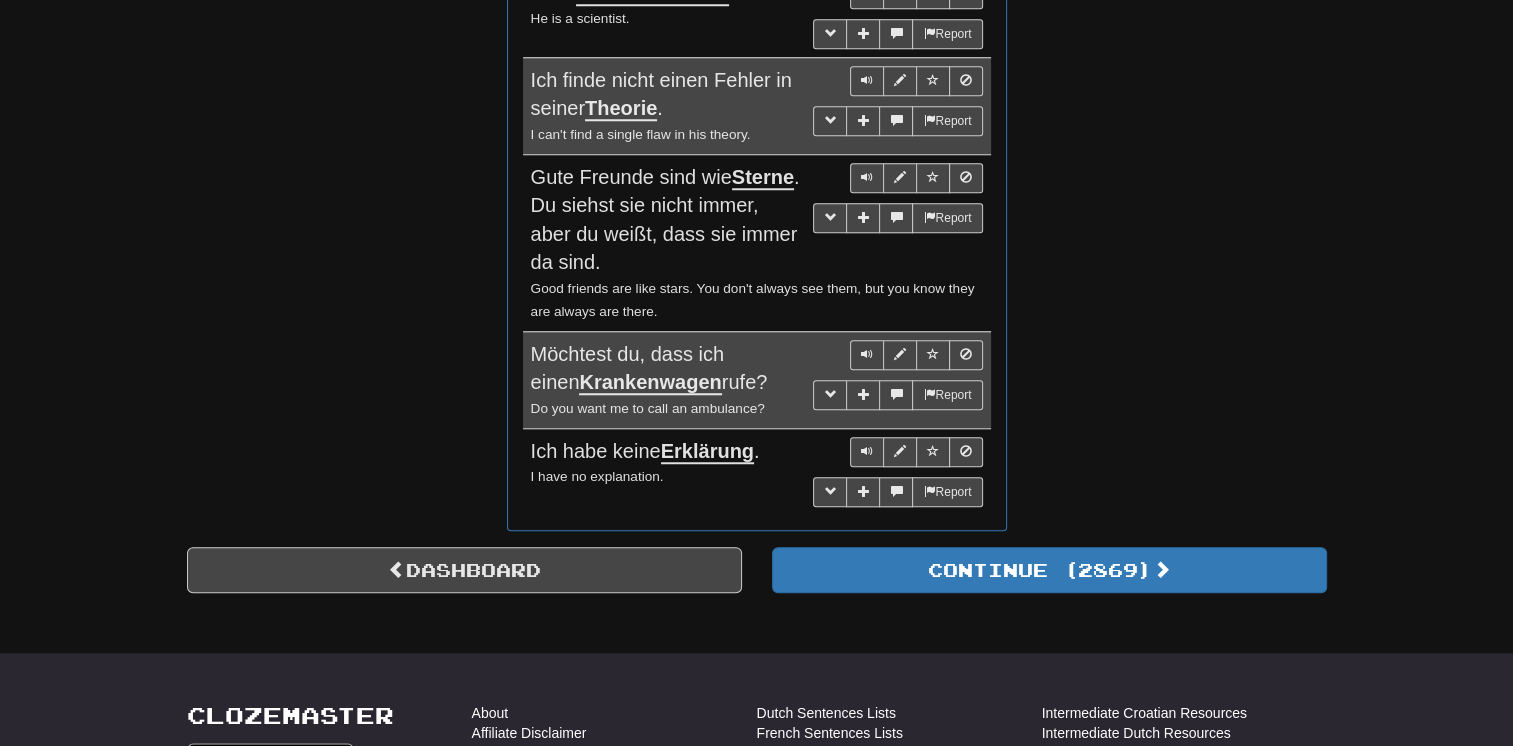 scroll, scrollTop: 1857, scrollLeft: 0, axis: vertical 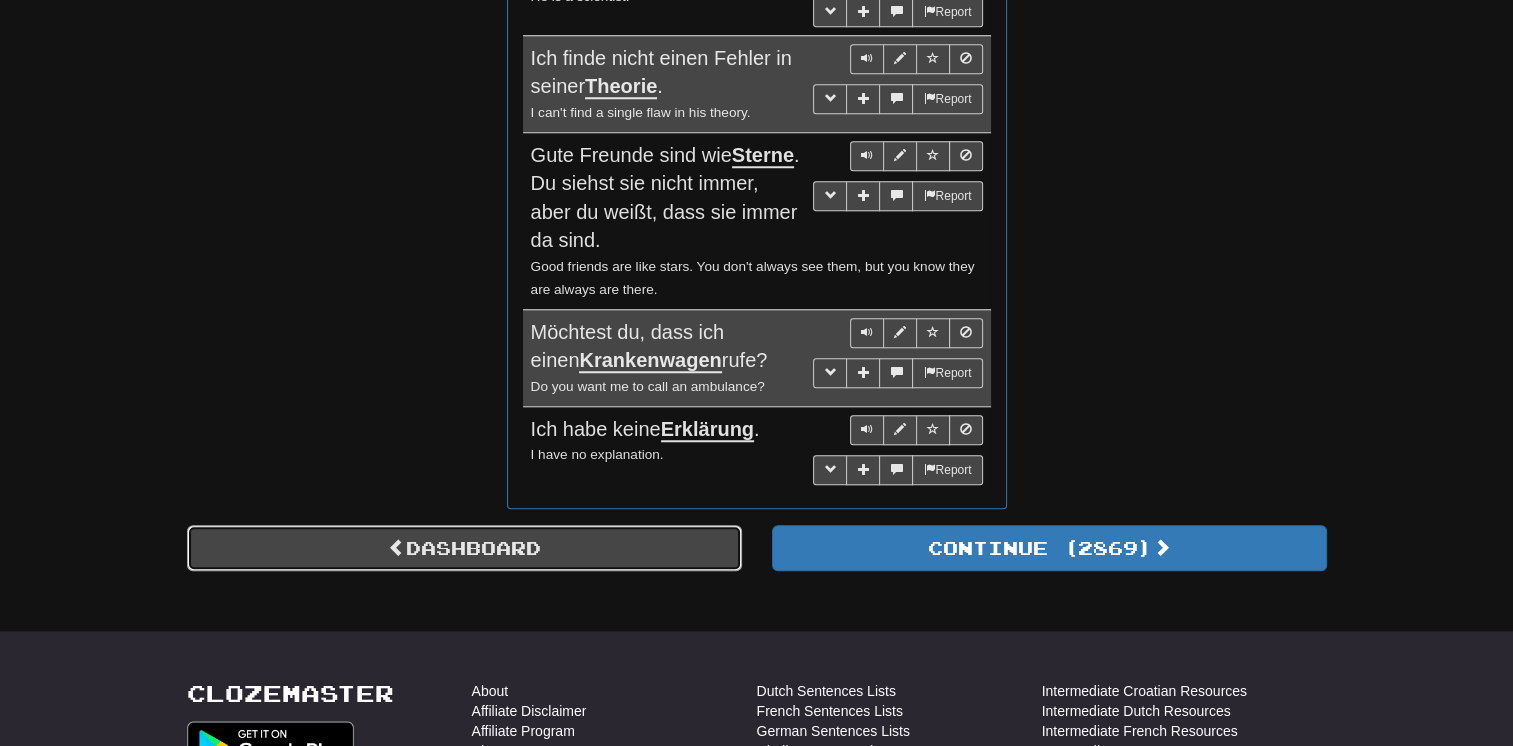 click on "Dashboard" at bounding box center [464, 548] 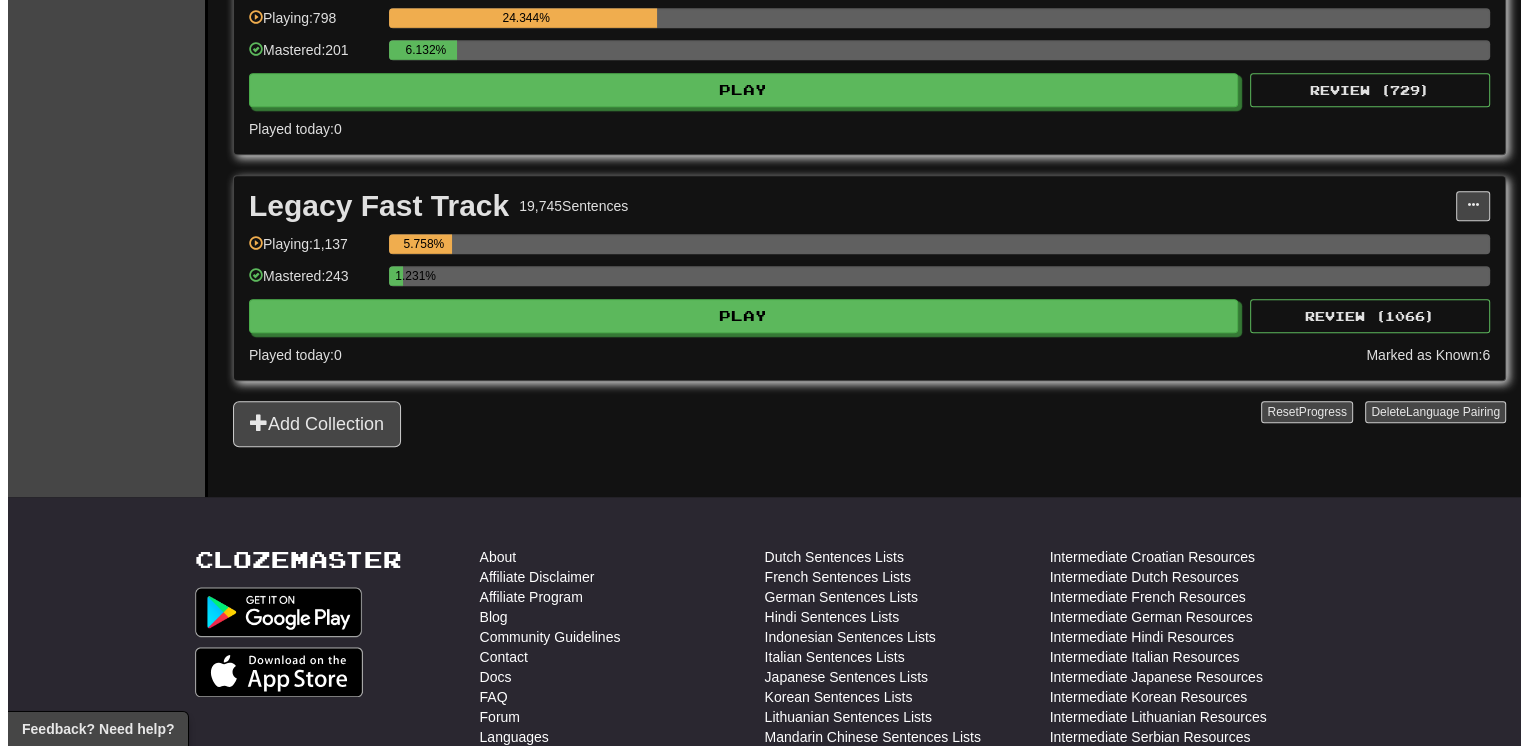 scroll, scrollTop: 1600, scrollLeft: 0, axis: vertical 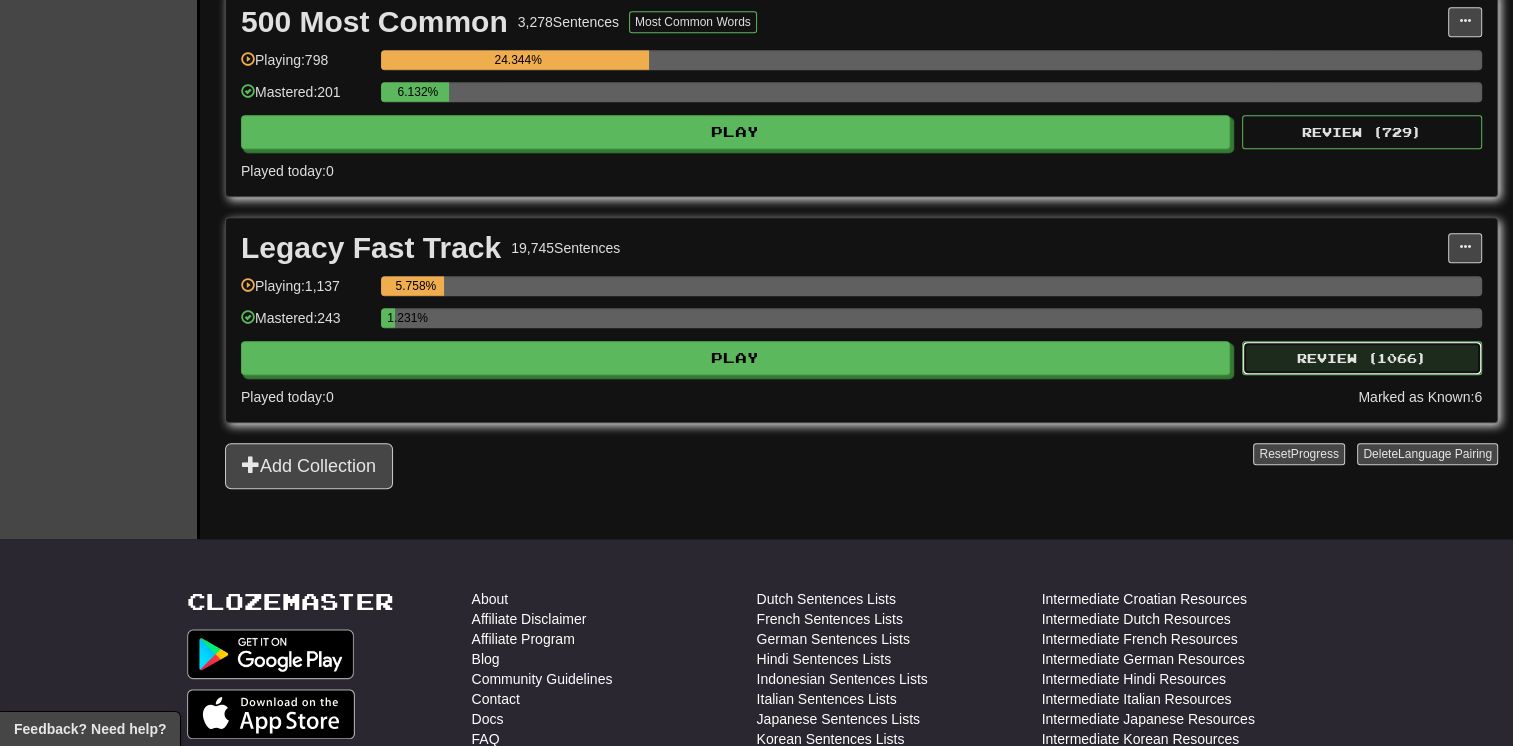 click on "Review ( 1066 )" at bounding box center (1362, 358) 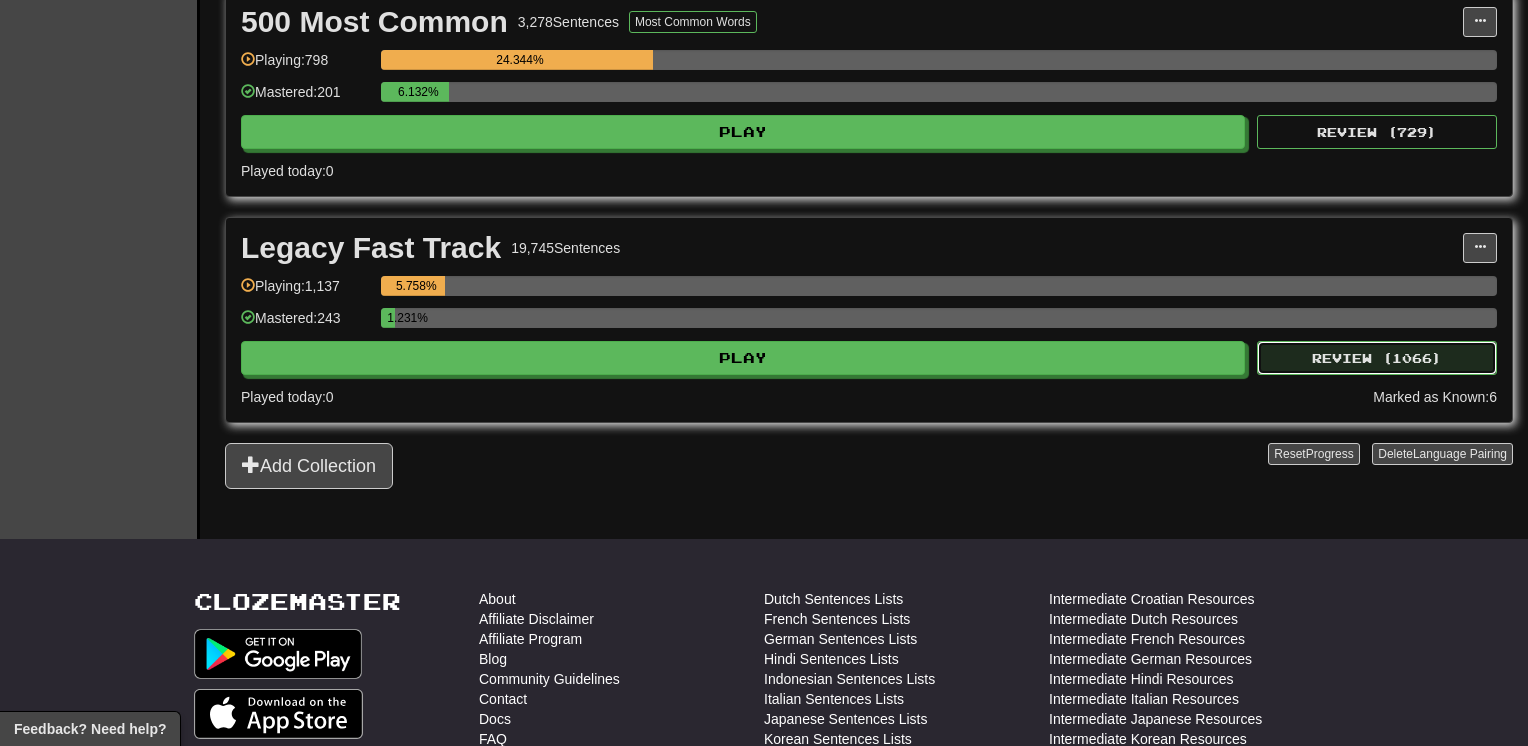 select on "**" 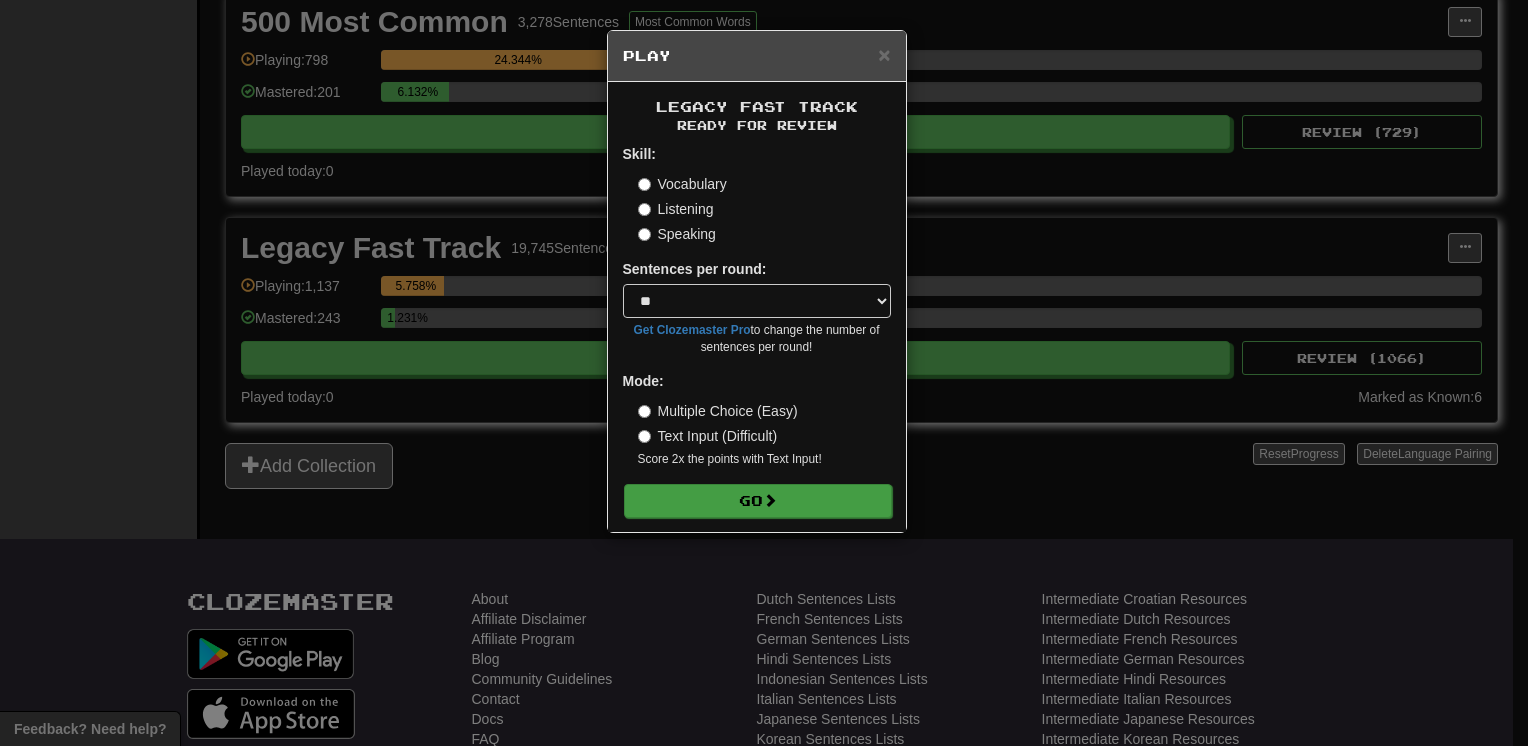 click on "Skill: Vocabulary Listening Speaking Sentences per round: * ** ** ** ** ** *** ******** Get Clozemaster Pro  to change the number of sentences per round! Mode: Multiple Choice (Easy) Text Input (Difficult) Score 2x the points with Text Input ! Go" at bounding box center [757, 330] 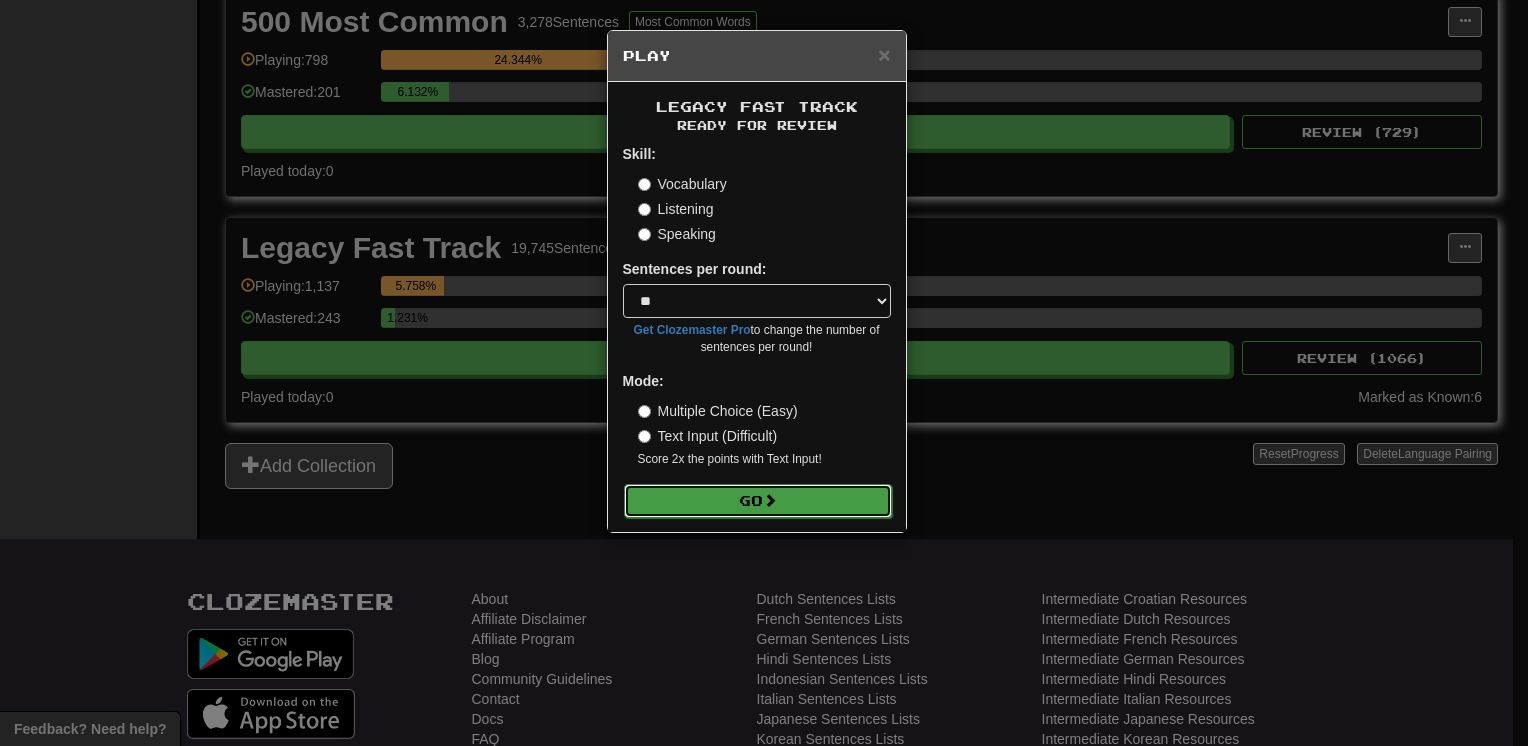 click on "Go" at bounding box center [758, 501] 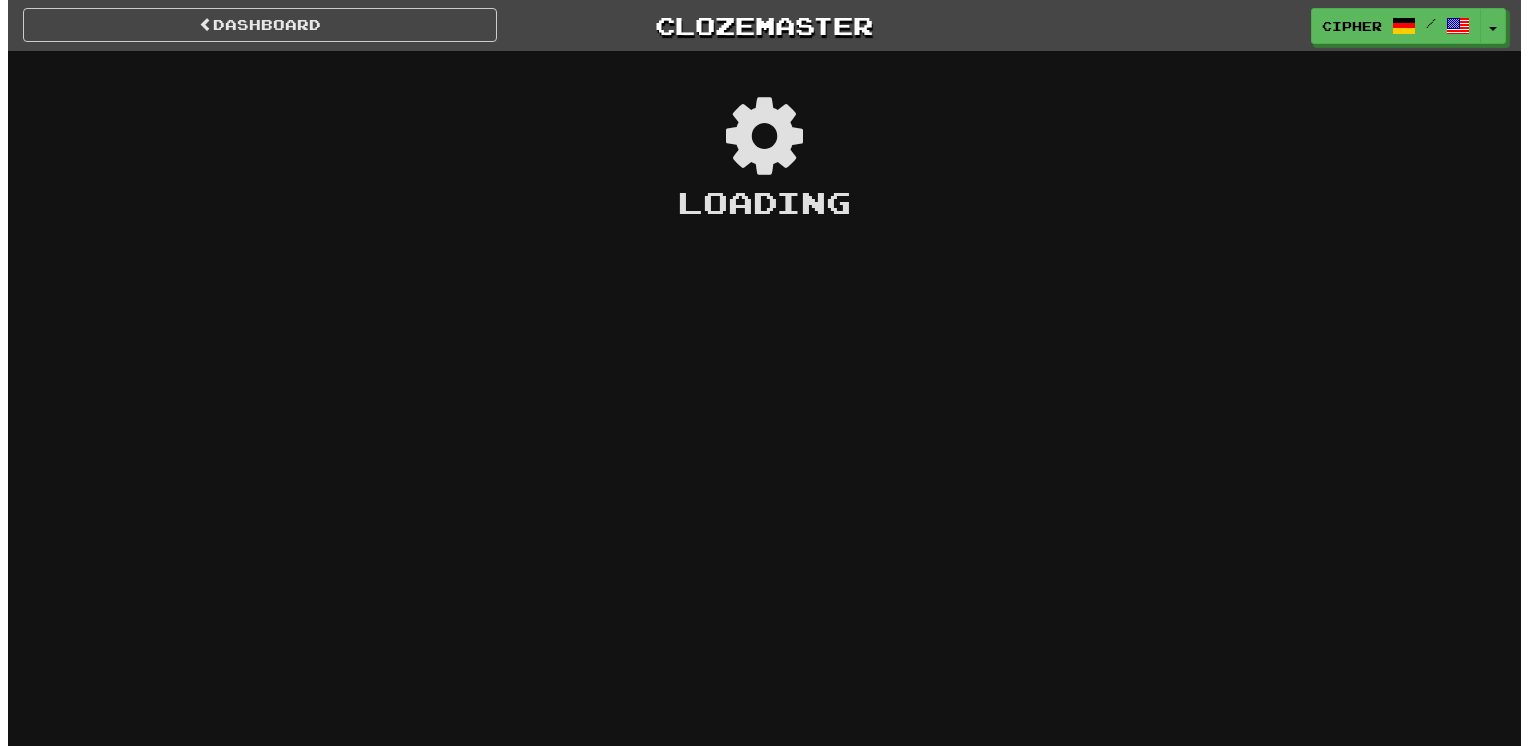 scroll, scrollTop: 0, scrollLeft: 0, axis: both 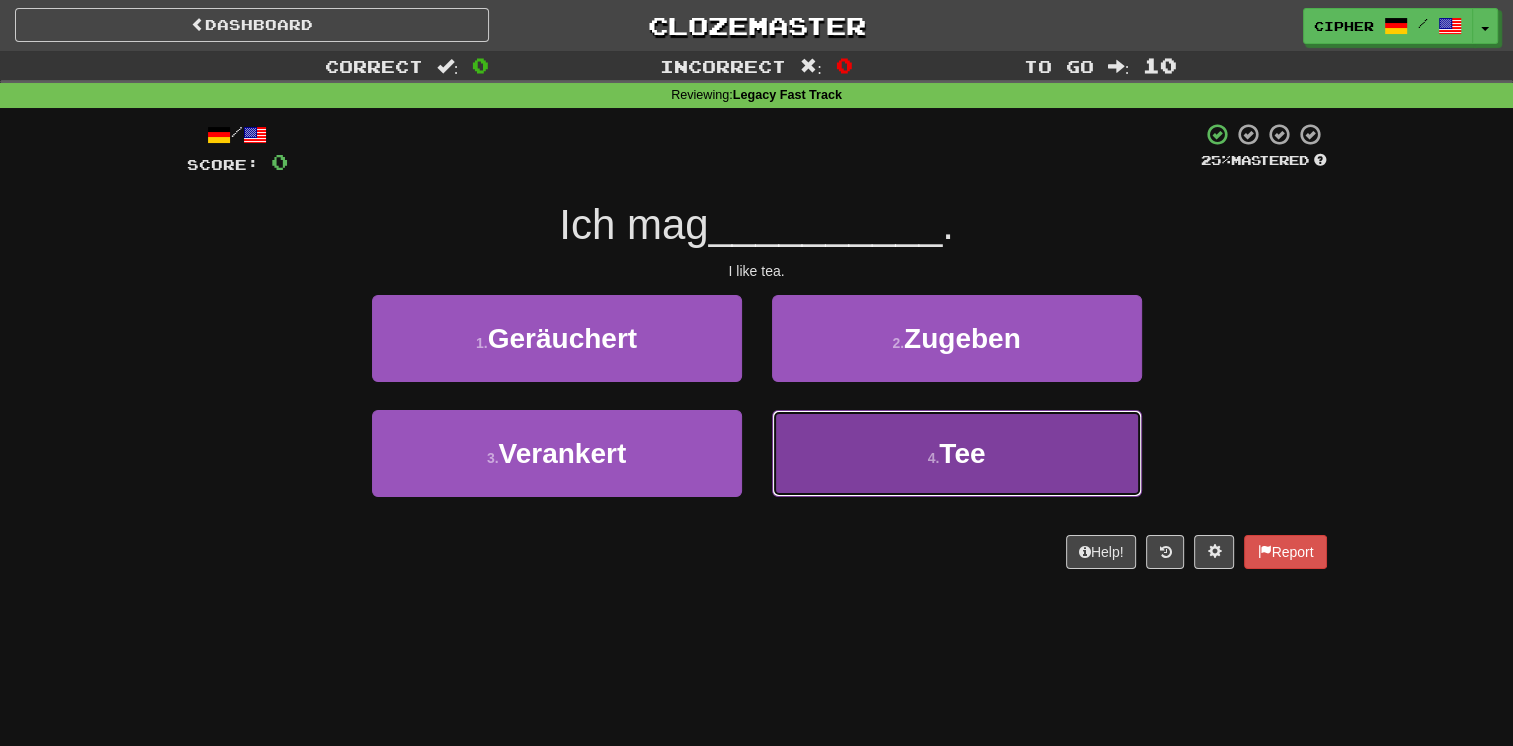 click on "4 .  Tee" at bounding box center [957, 453] 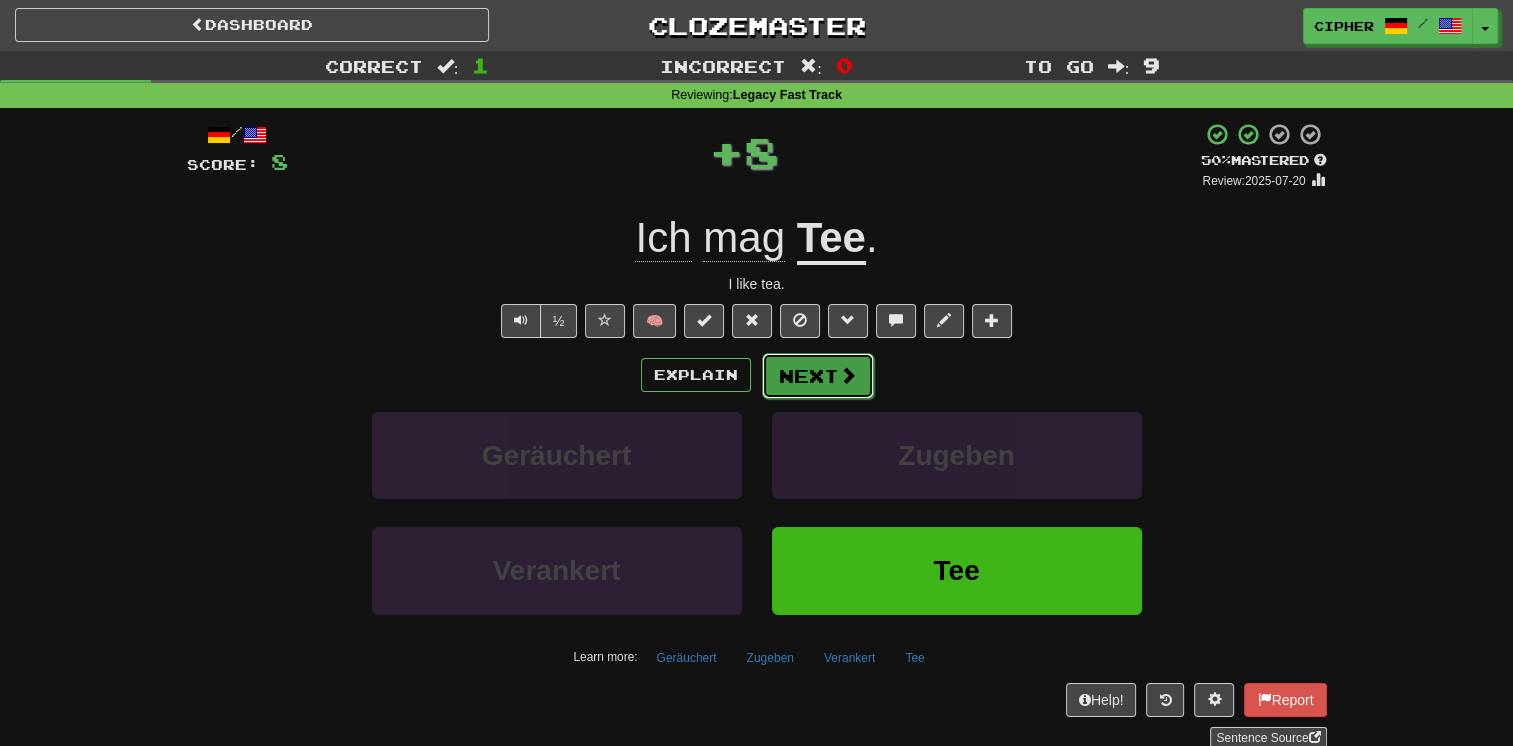 click on "Next" at bounding box center (818, 376) 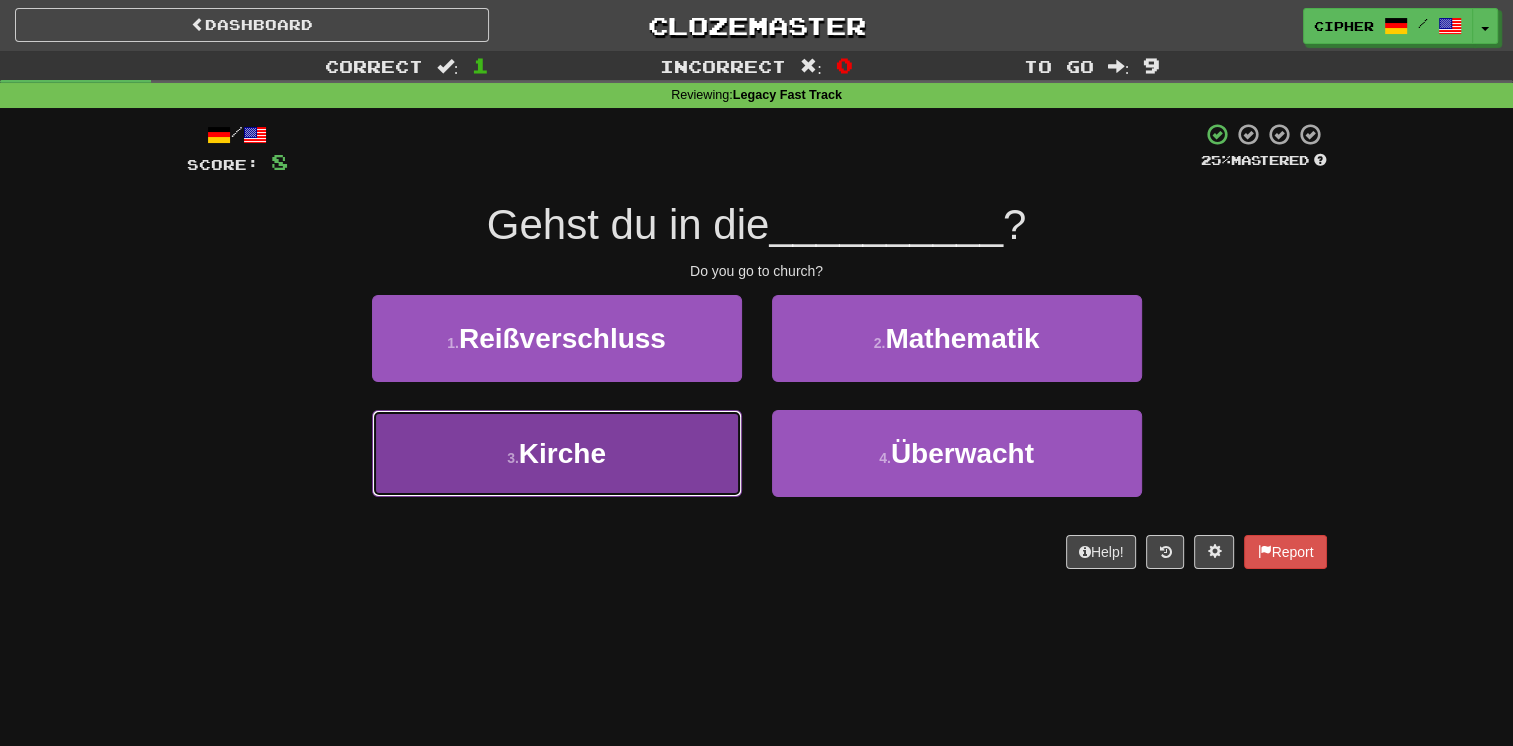 click on "3 .  Kirche" at bounding box center (557, 453) 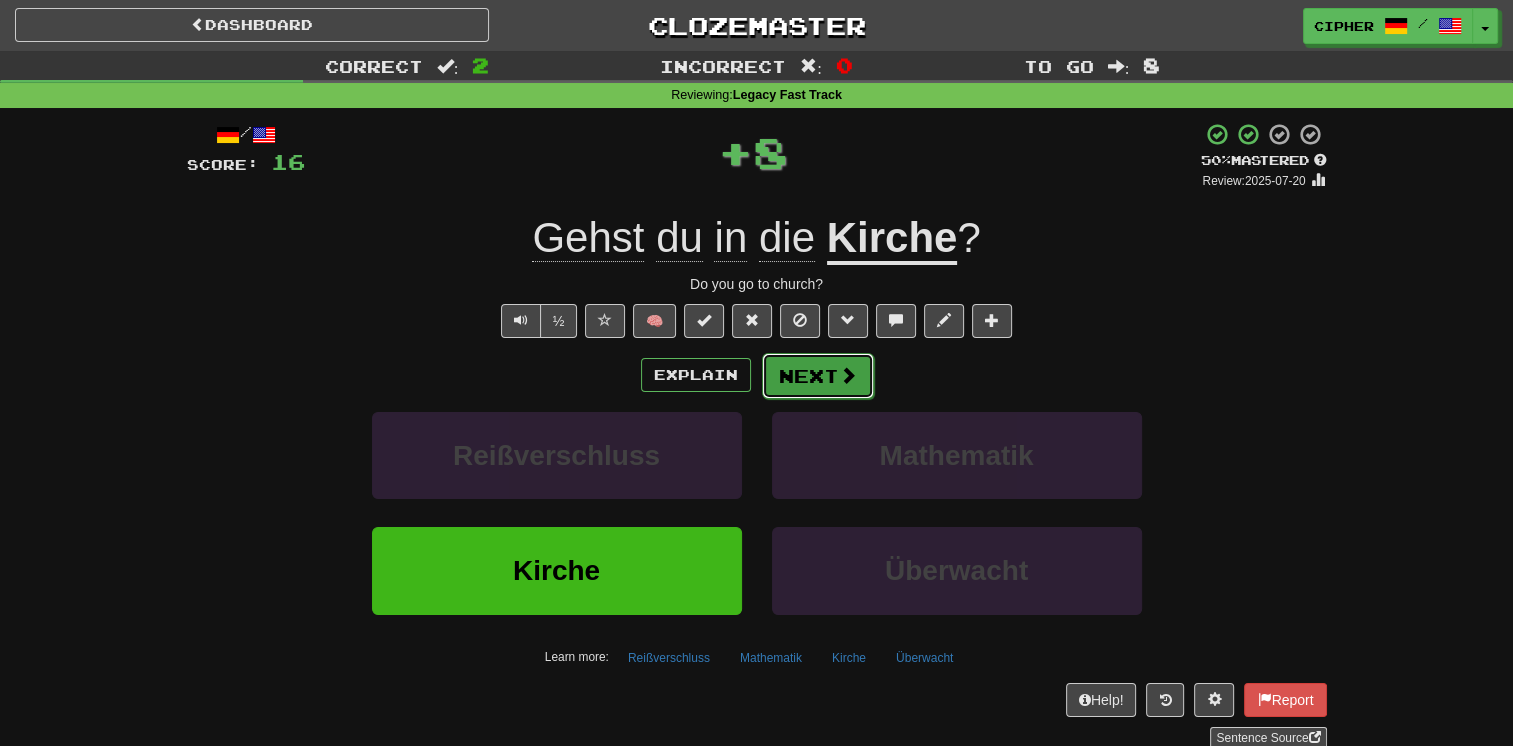 click on "Next" at bounding box center (818, 376) 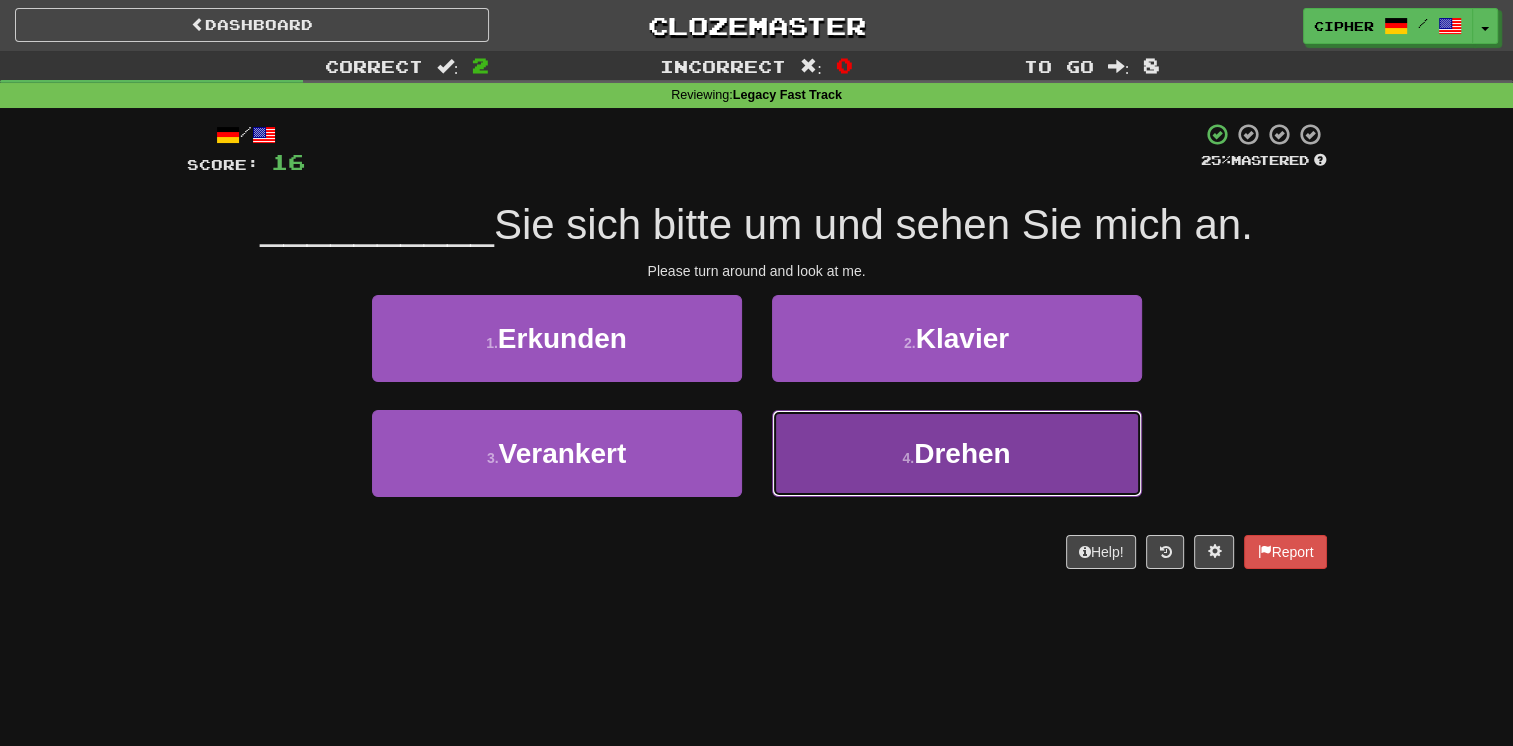 click on "4 .  Drehen" at bounding box center (957, 453) 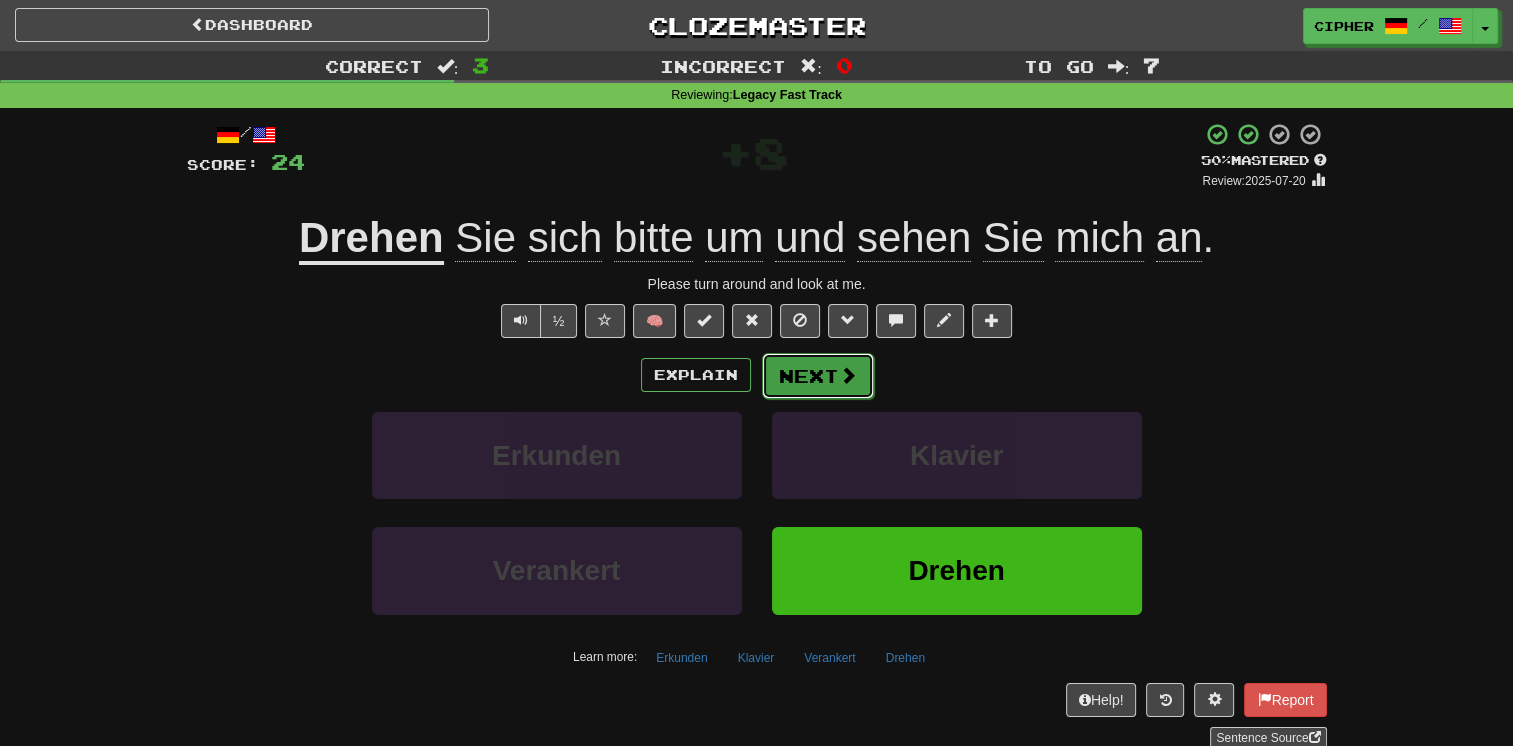 click on "Next" at bounding box center [818, 376] 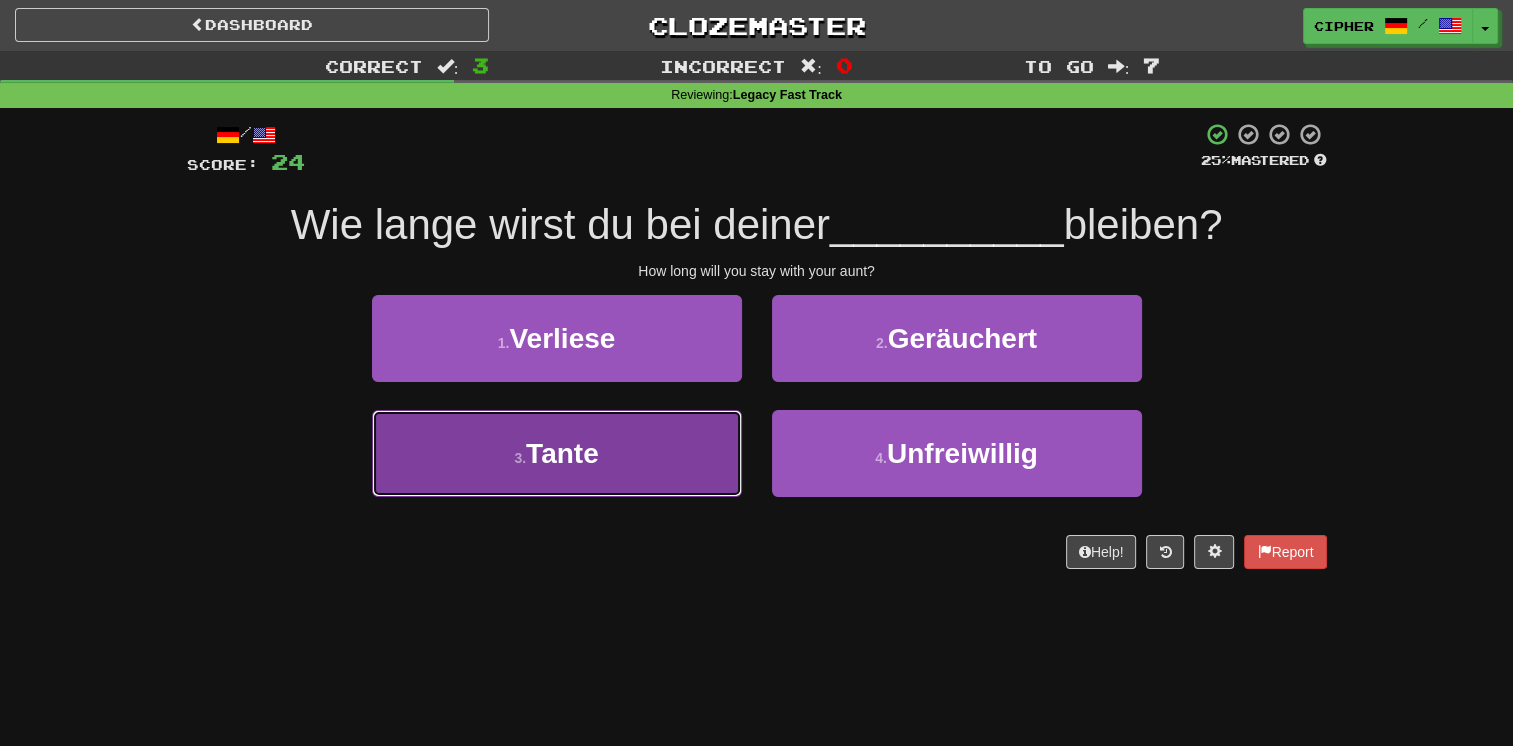 click on "3 .  Tante" at bounding box center [557, 453] 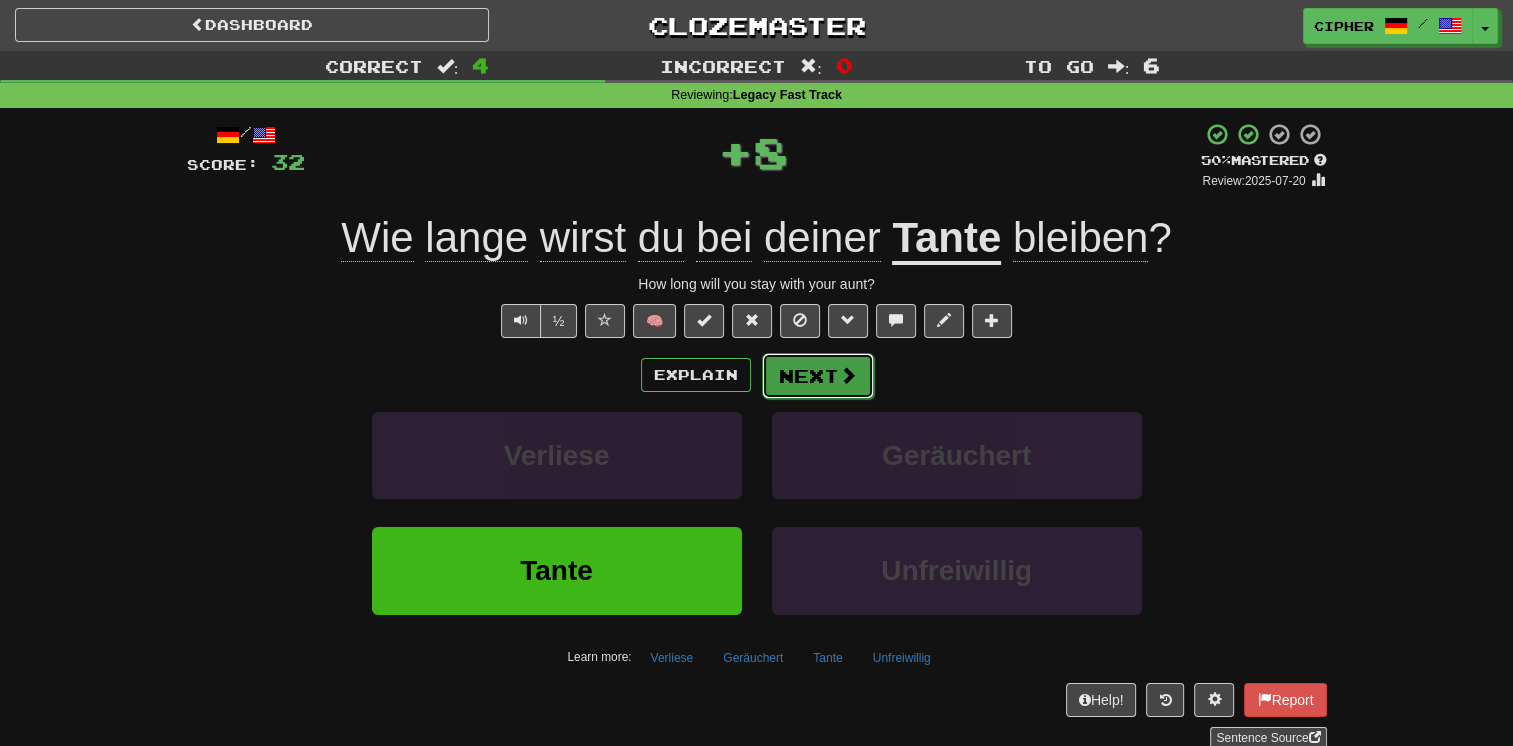 click at bounding box center (848, 375) 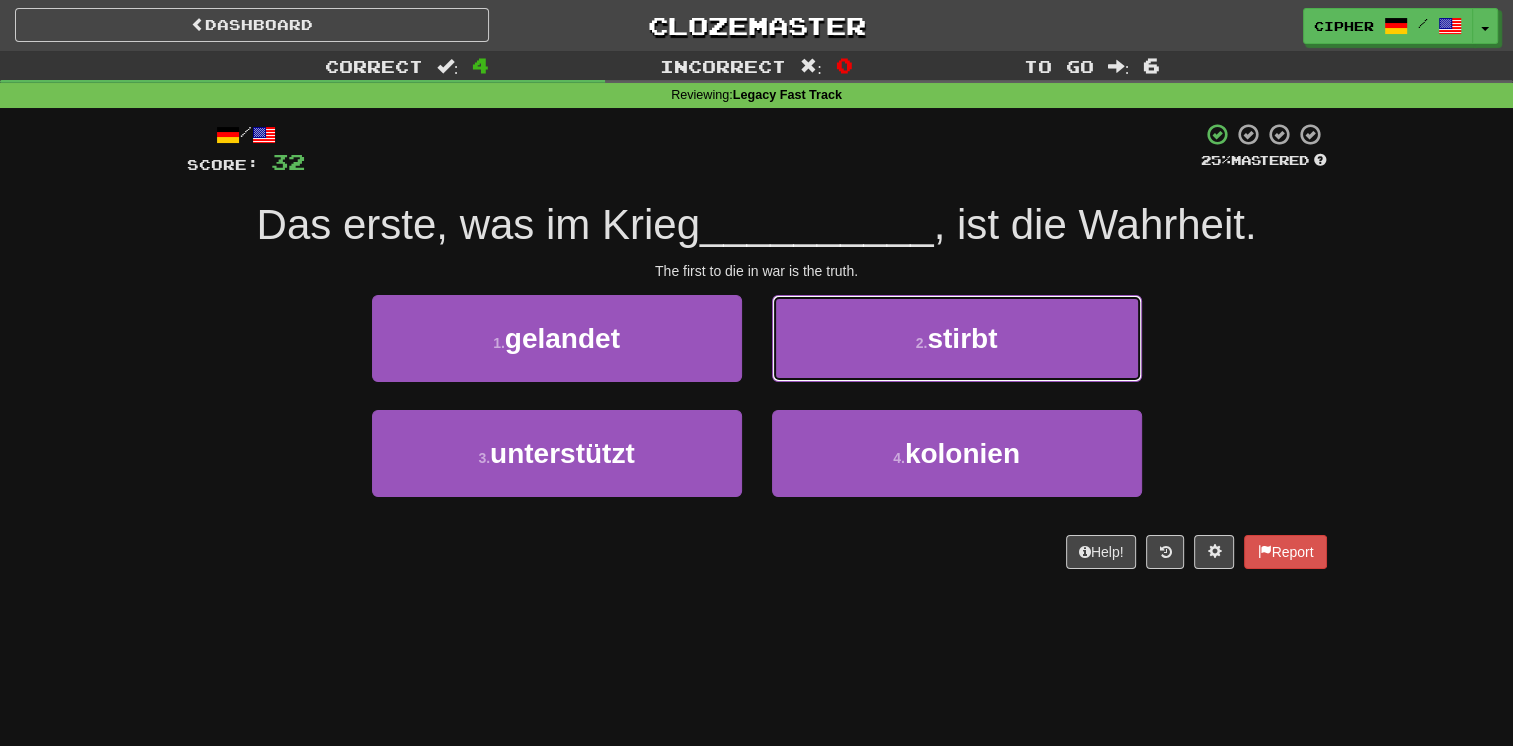 click on "2 .  stirbt" at bounding box center [957, 338] 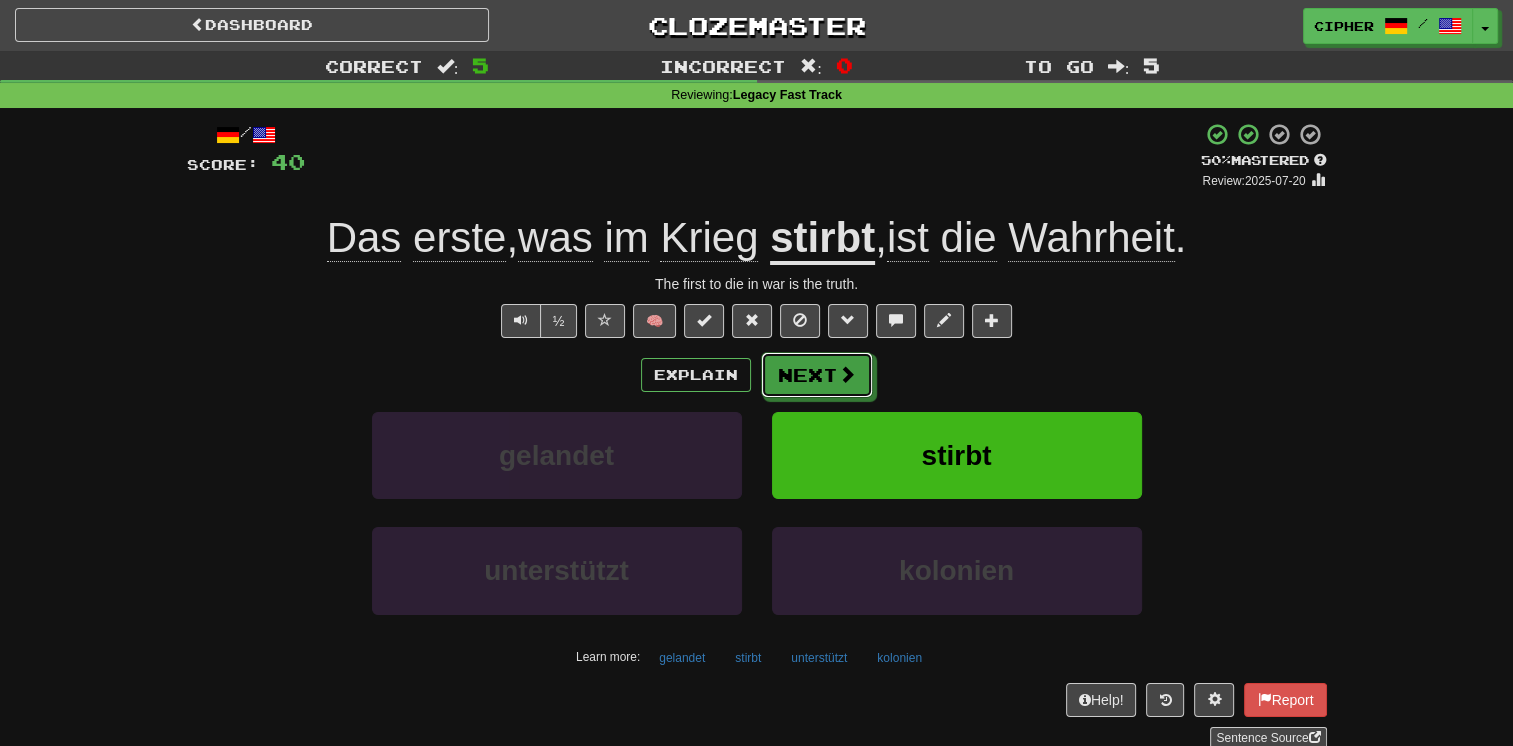 click at bounding box center [847, 374] 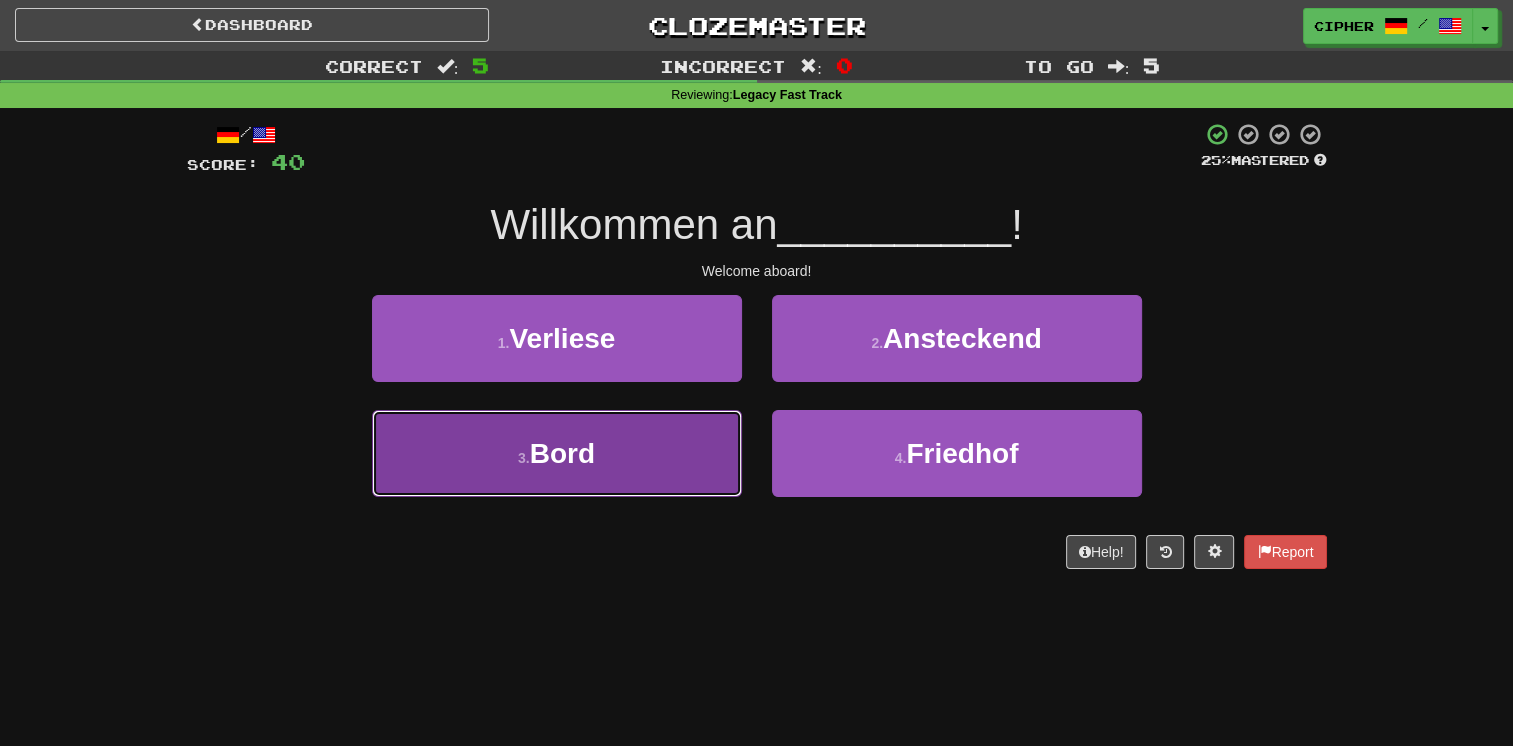 click on "3 .  Bord" at bounding box center (557, 453) 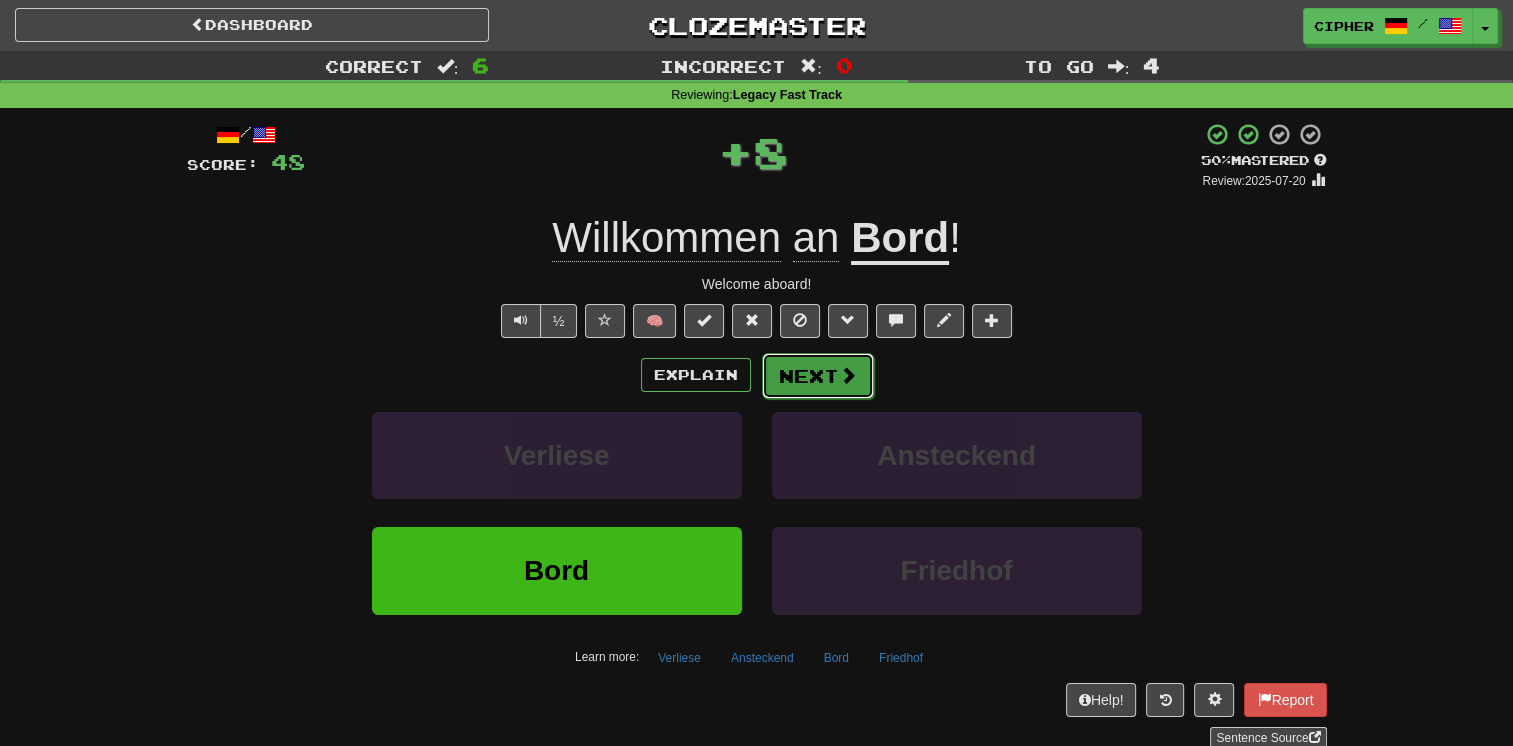 click on "Next" at bounding box center [818, 376] 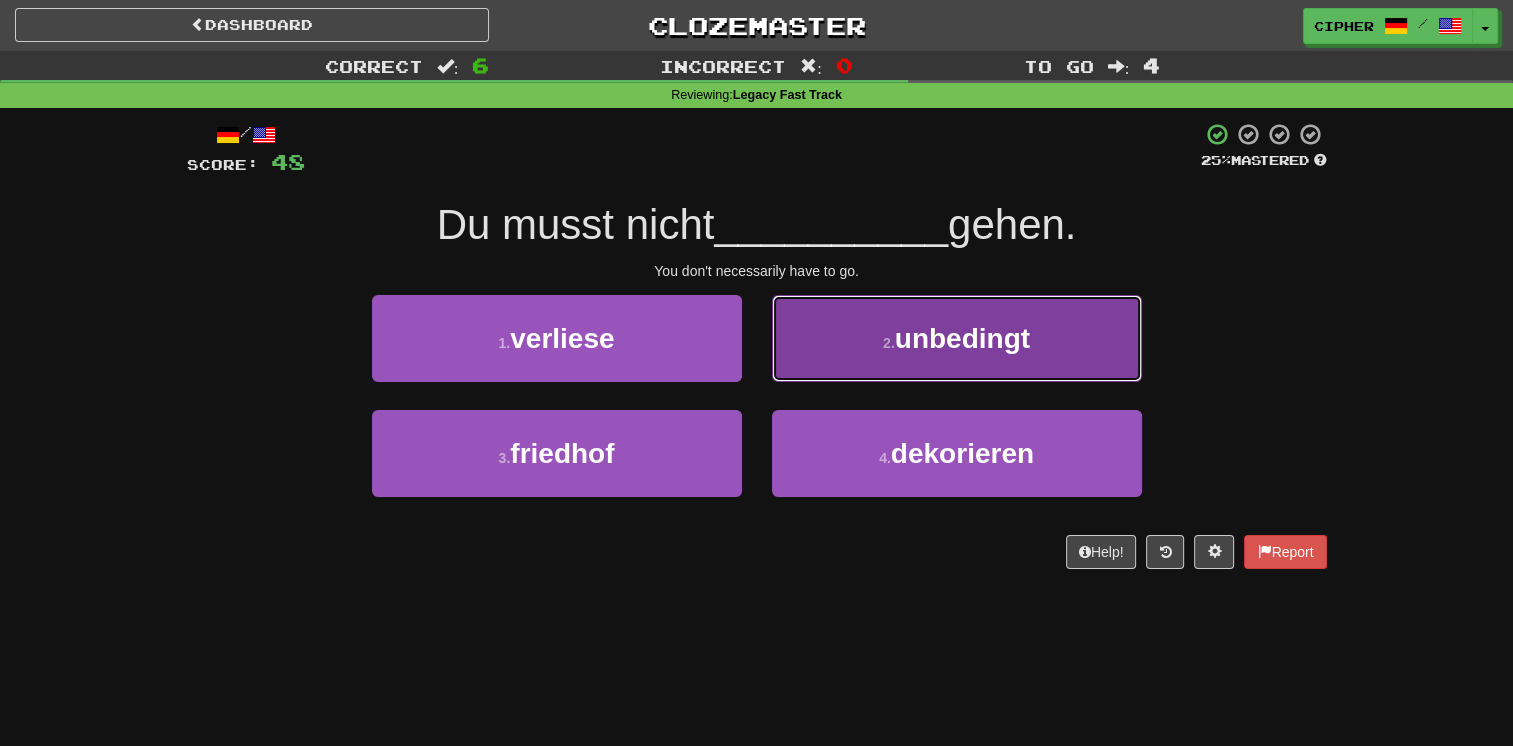 click on "2 .  unbedingt" at bounding box center [957, 338] 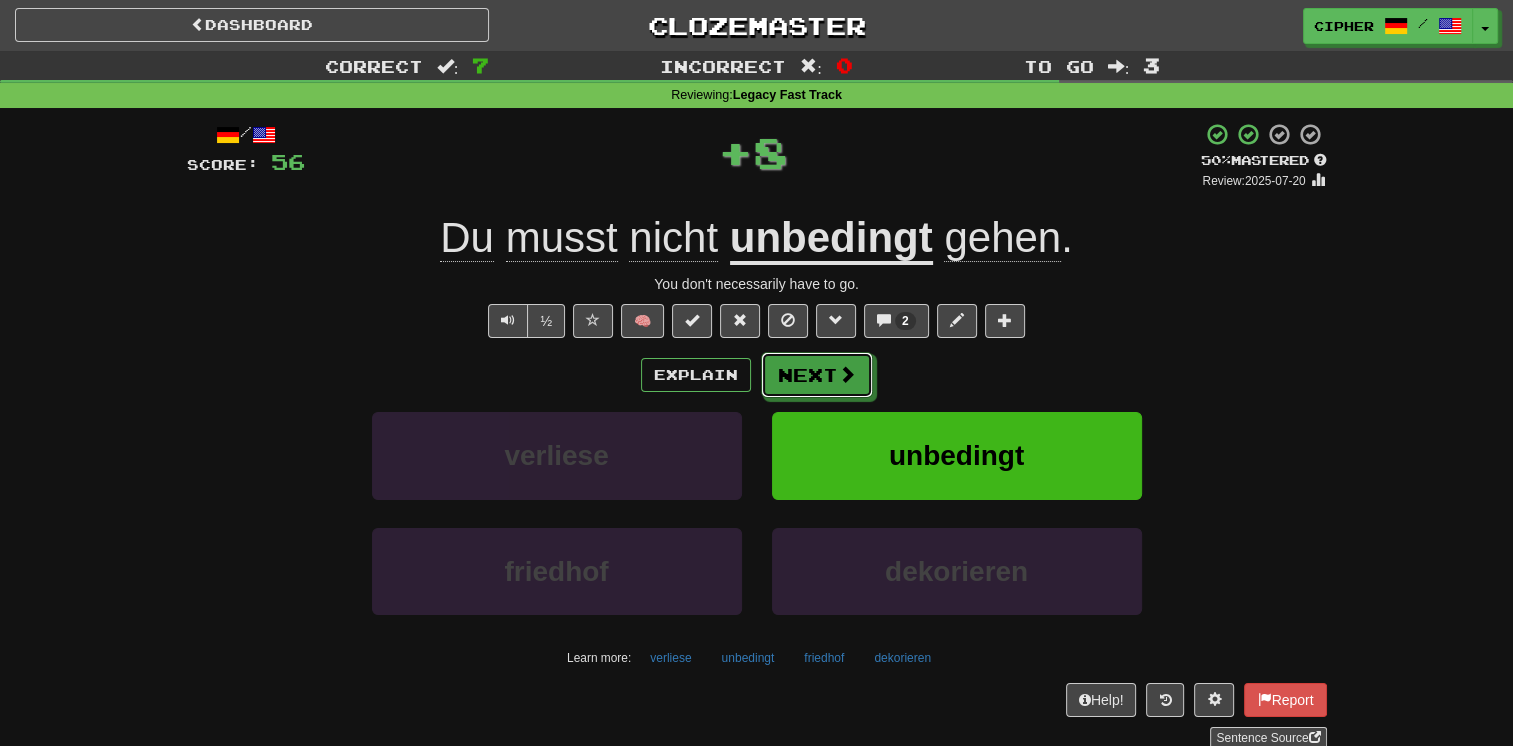 click on "Next" at bounding box center (817, 375) 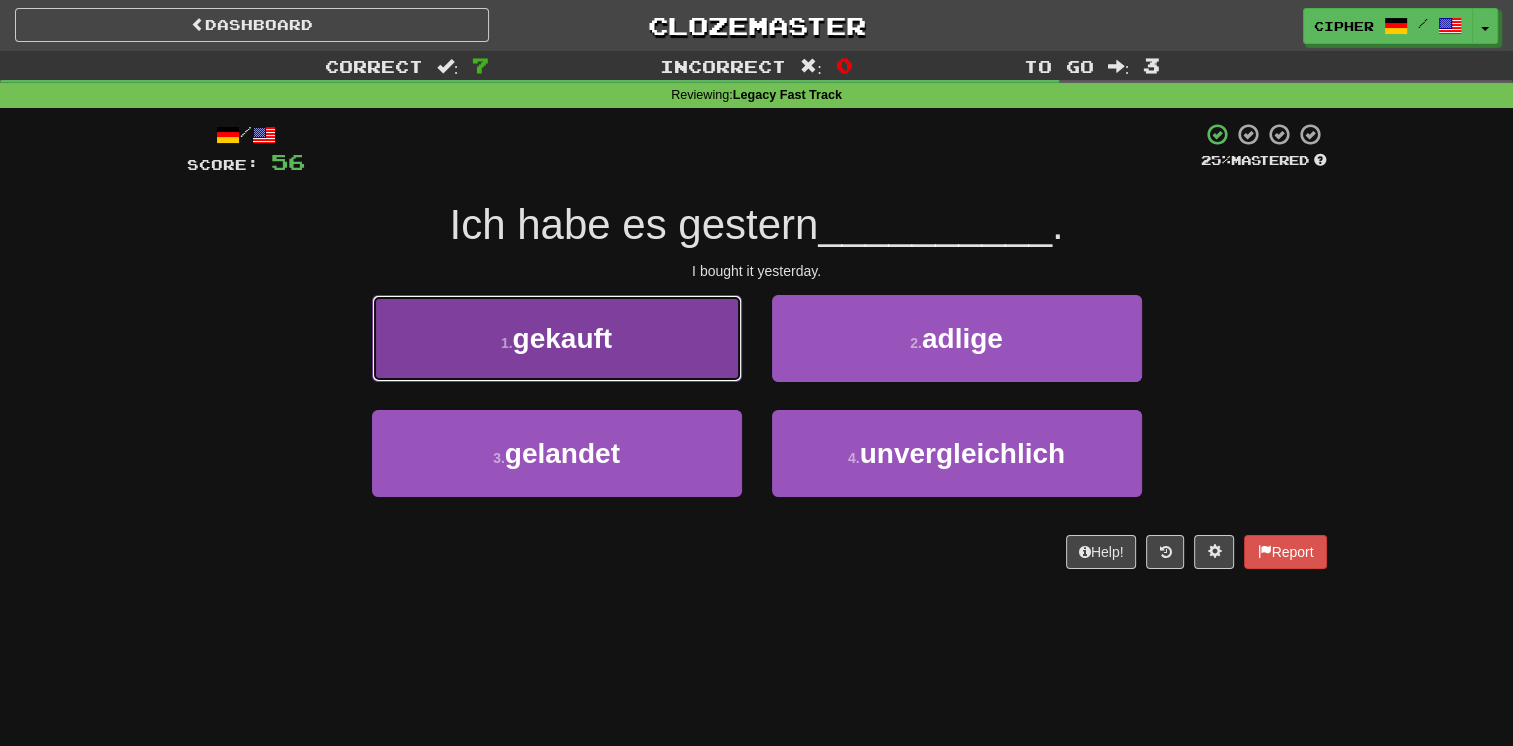 click on "1 .  gekauft" at bounding box center (557, 338) 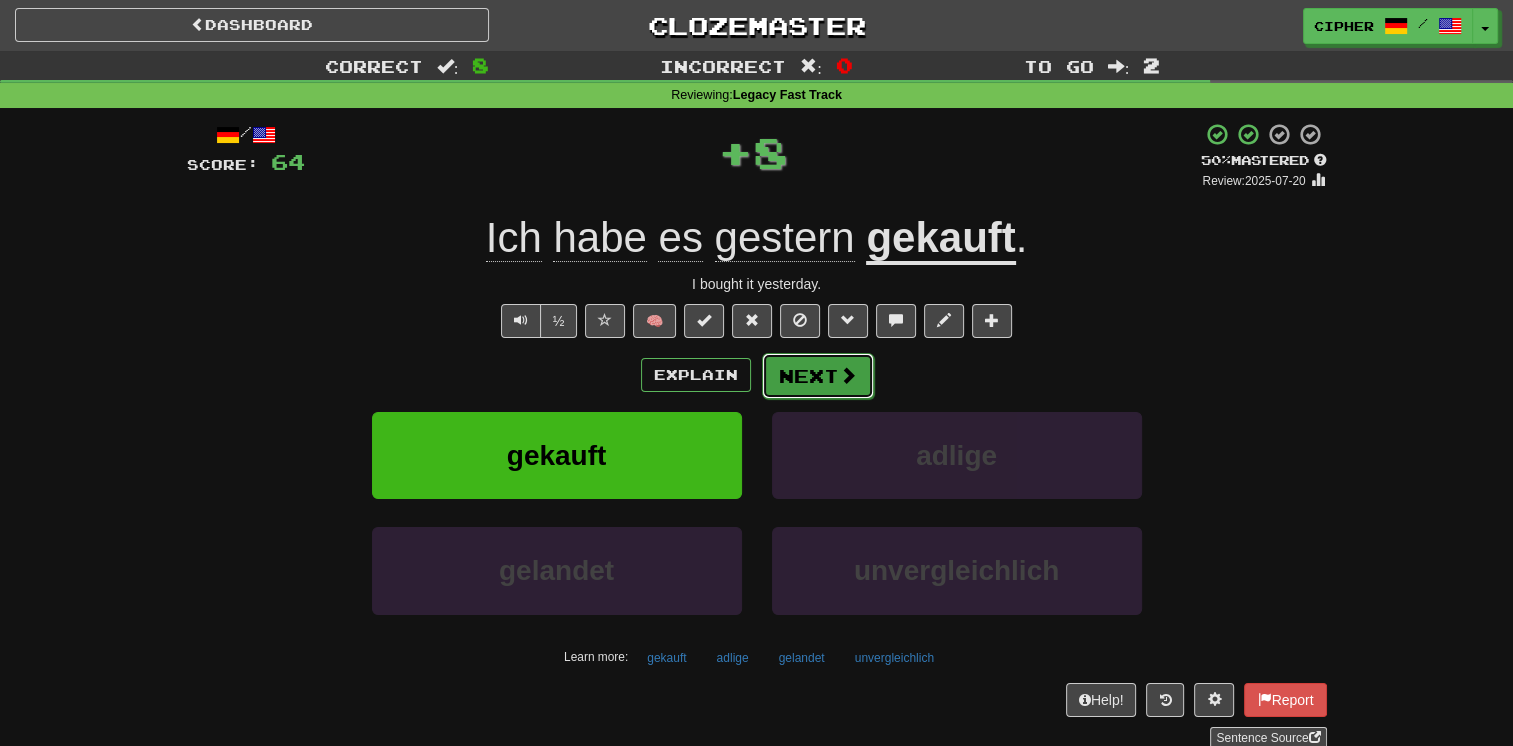 click on "Next" at bounding box center (818, 376) 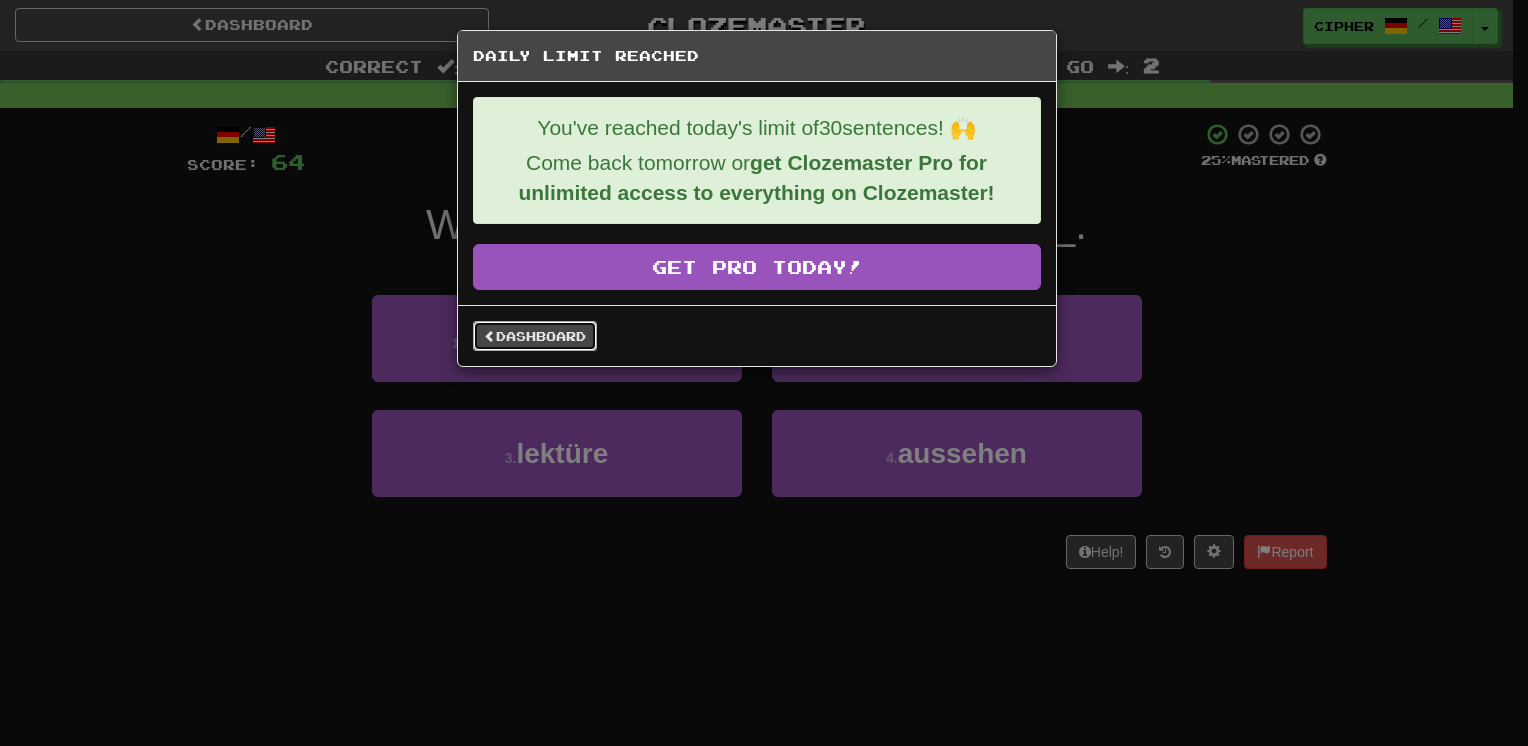 click on "Dashboard" at bounding box center [535, 336] 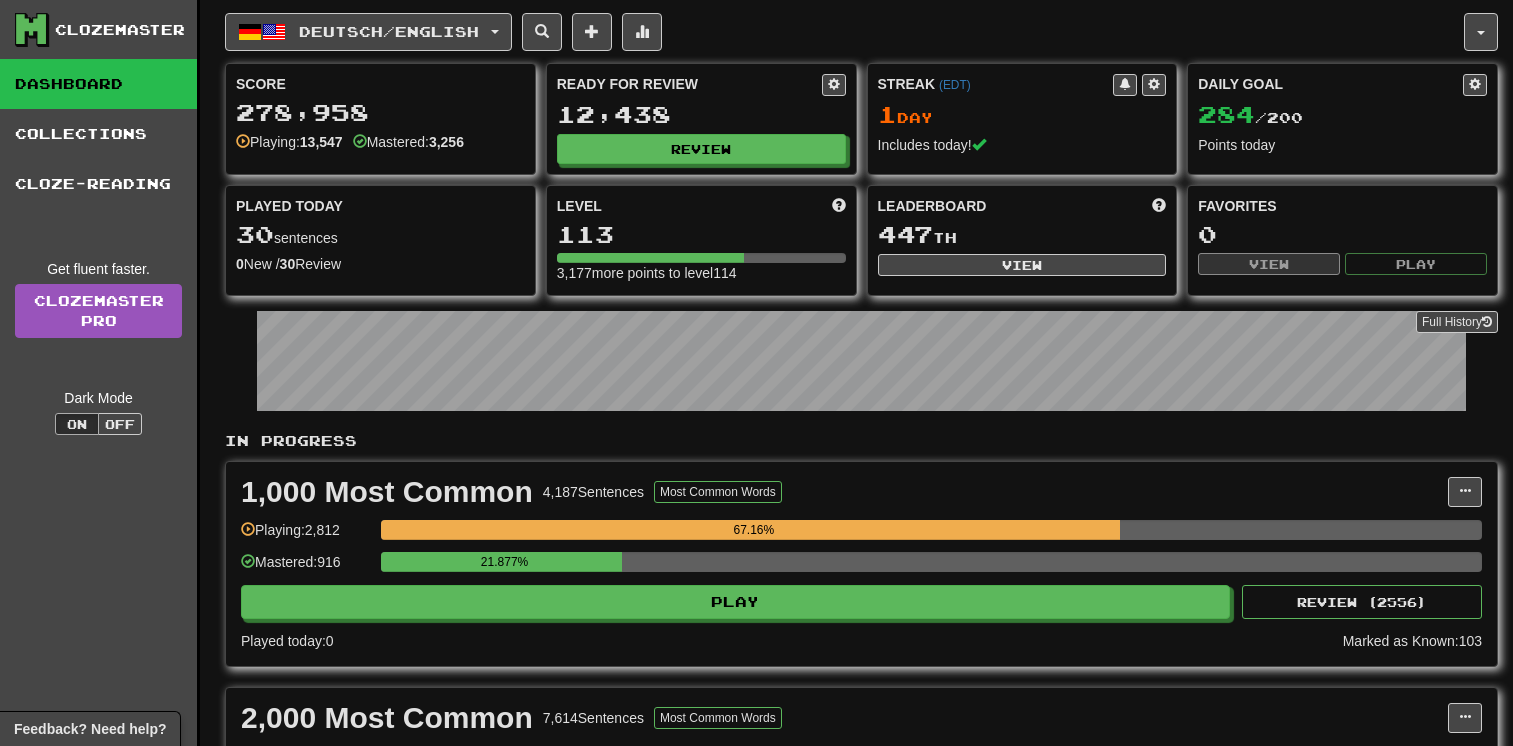 scroll, scrollTop: 0, scrollLeft: 0, axis: both 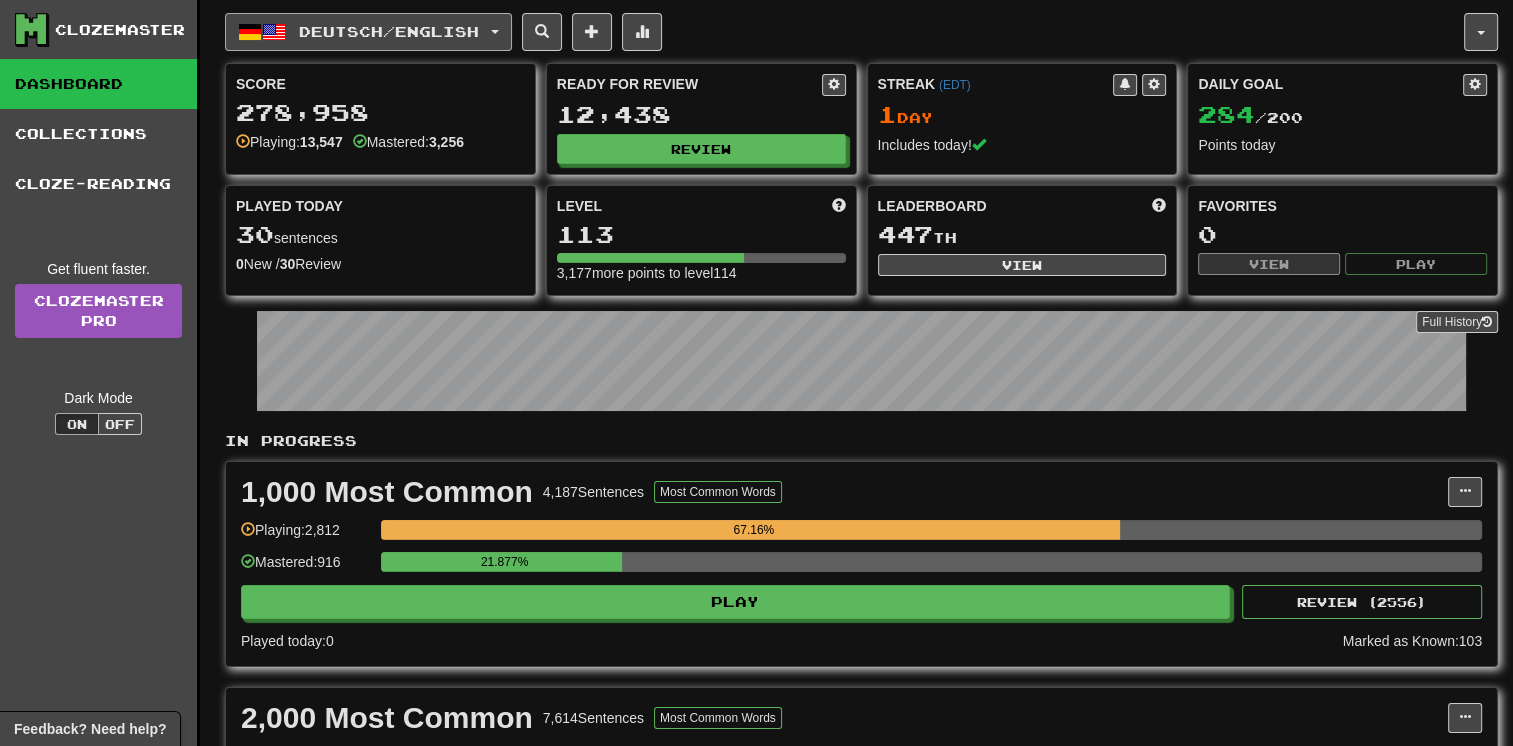 click on "Deutsch  /  English" at bounding box center (389, 31) 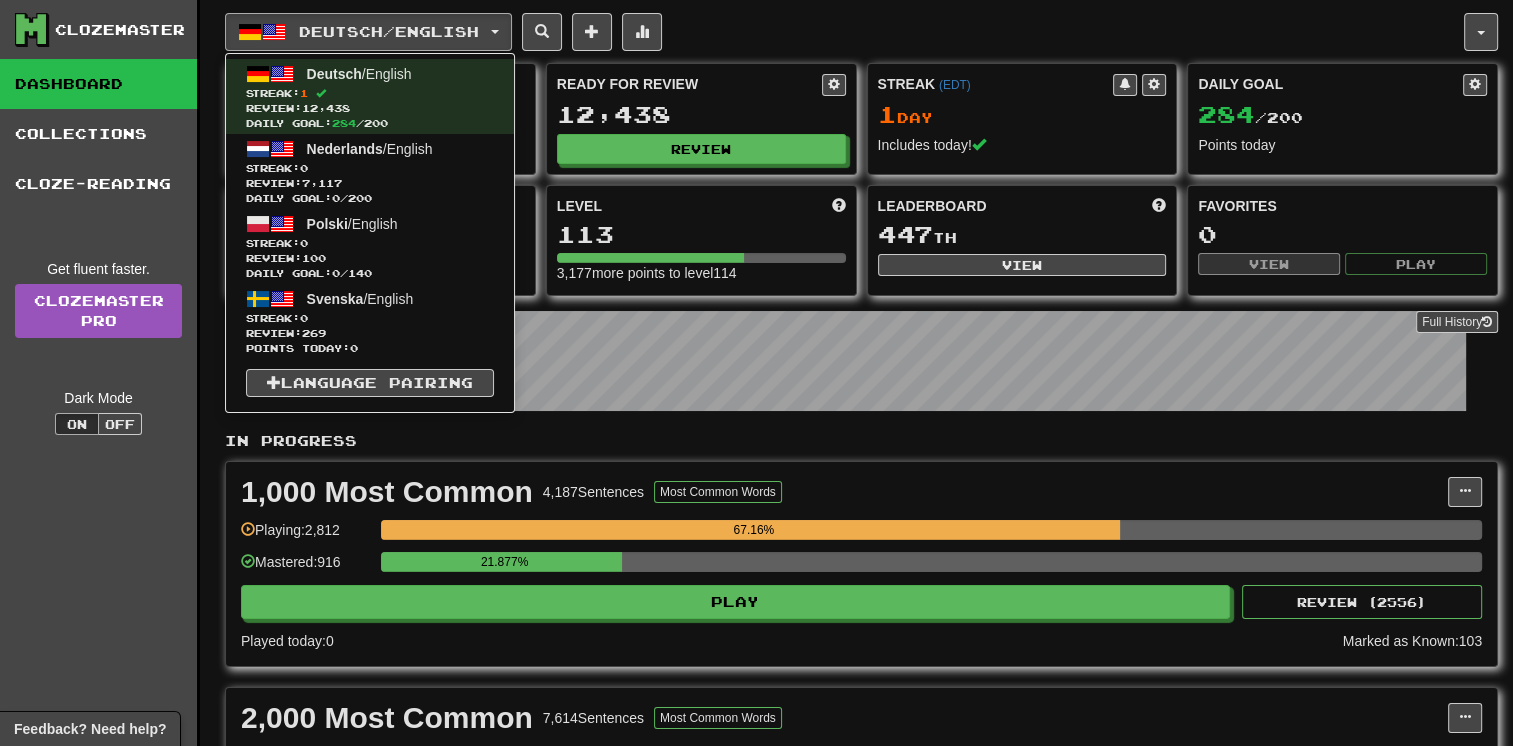click on "4,187  Sentences" at bounding box center [593, 492] 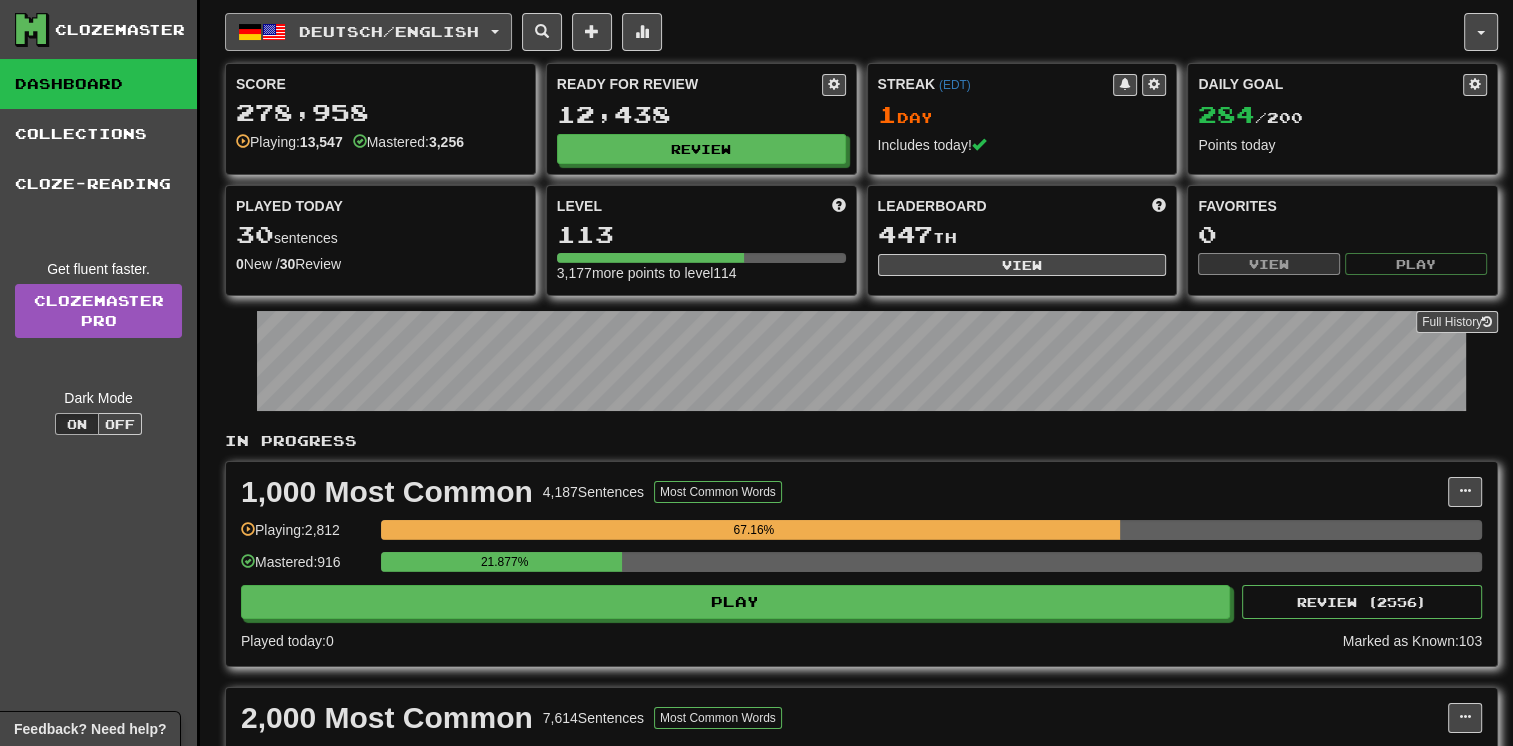 click on "Deutsch  /  English" at bounding box center [368, 32] 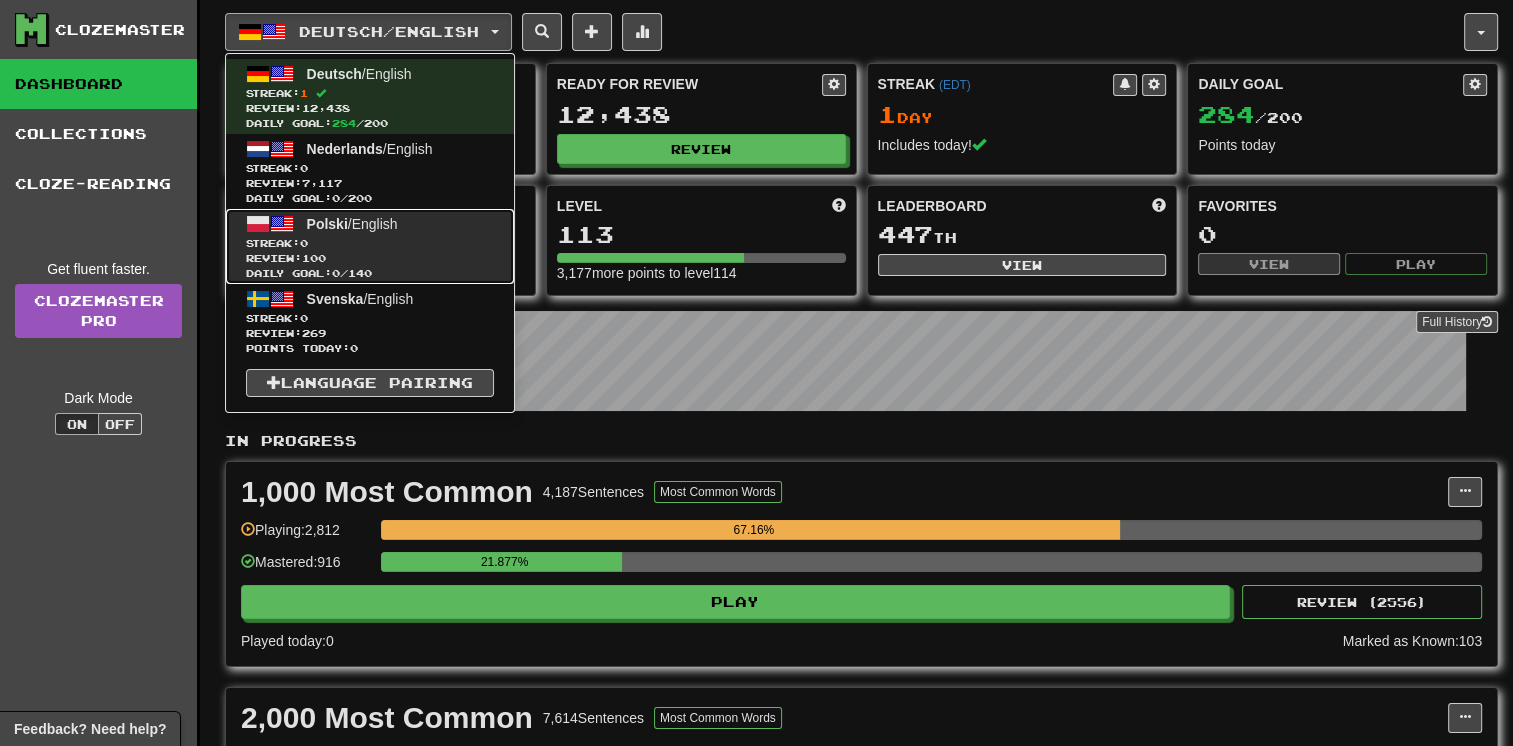click on "Streak:  0" at bounding box center [370, 243] 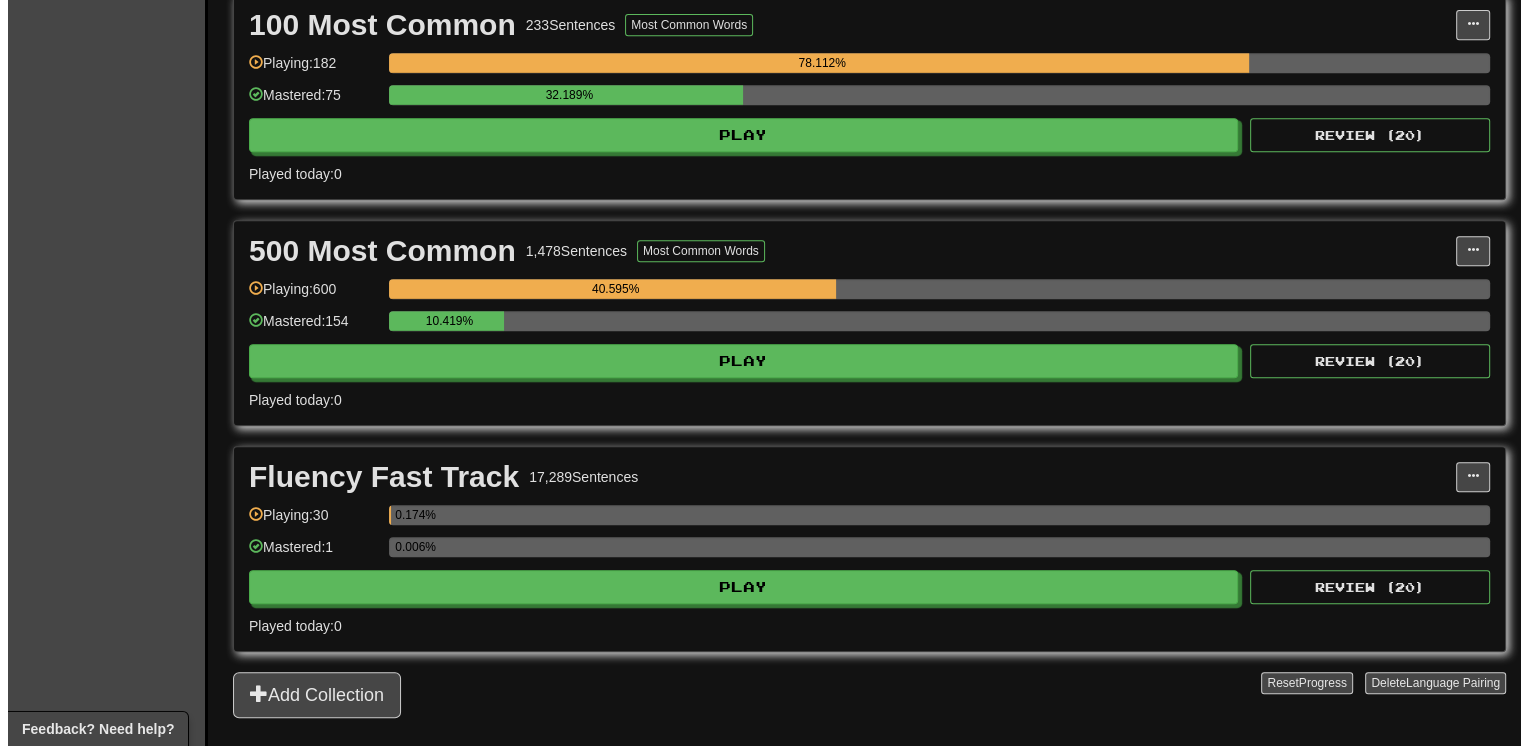 scroll, scrollTop: 920, scrollLeft: 0, axis: vertical 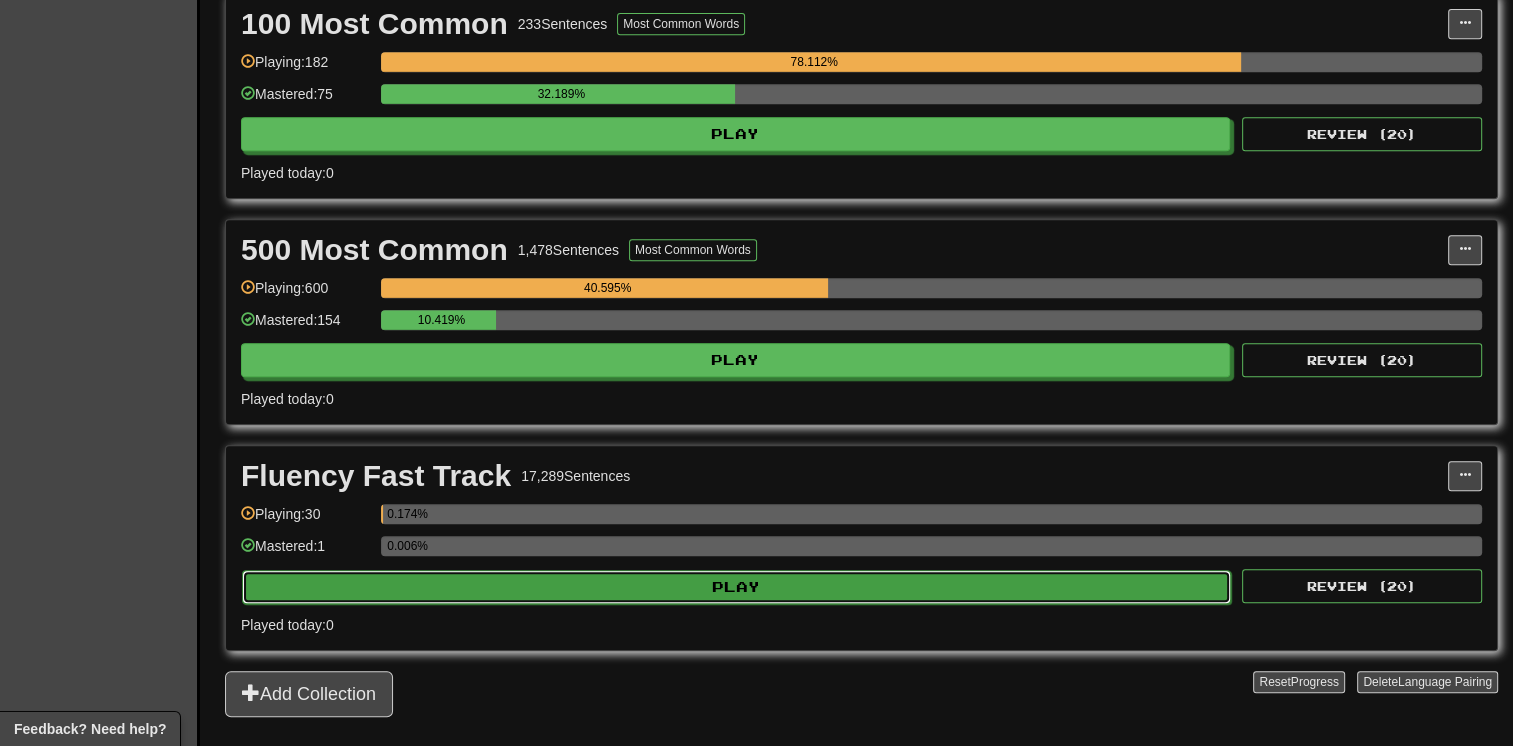 click on "Play" at bounding box center (736, 587) 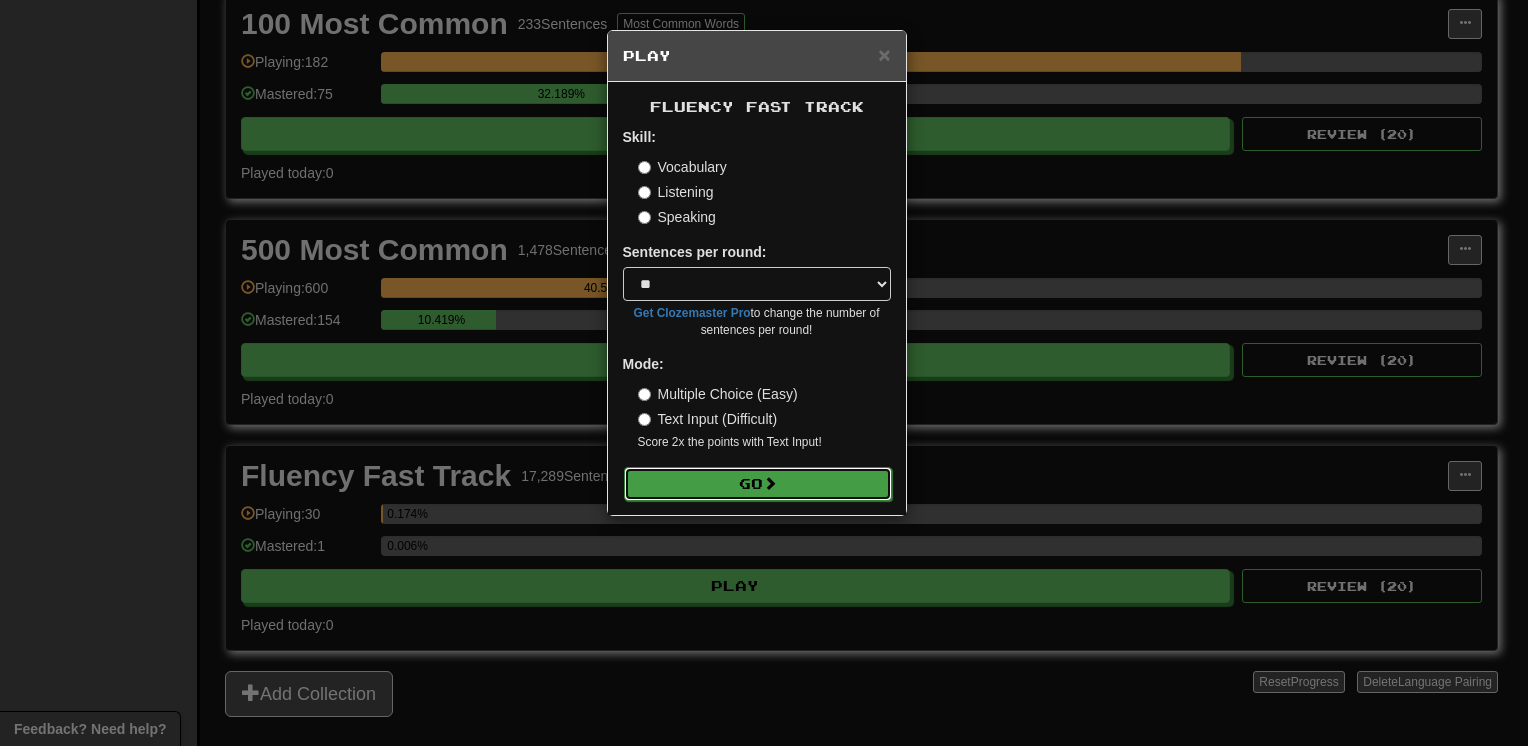click on "Go" at bounding box center [758, 484] 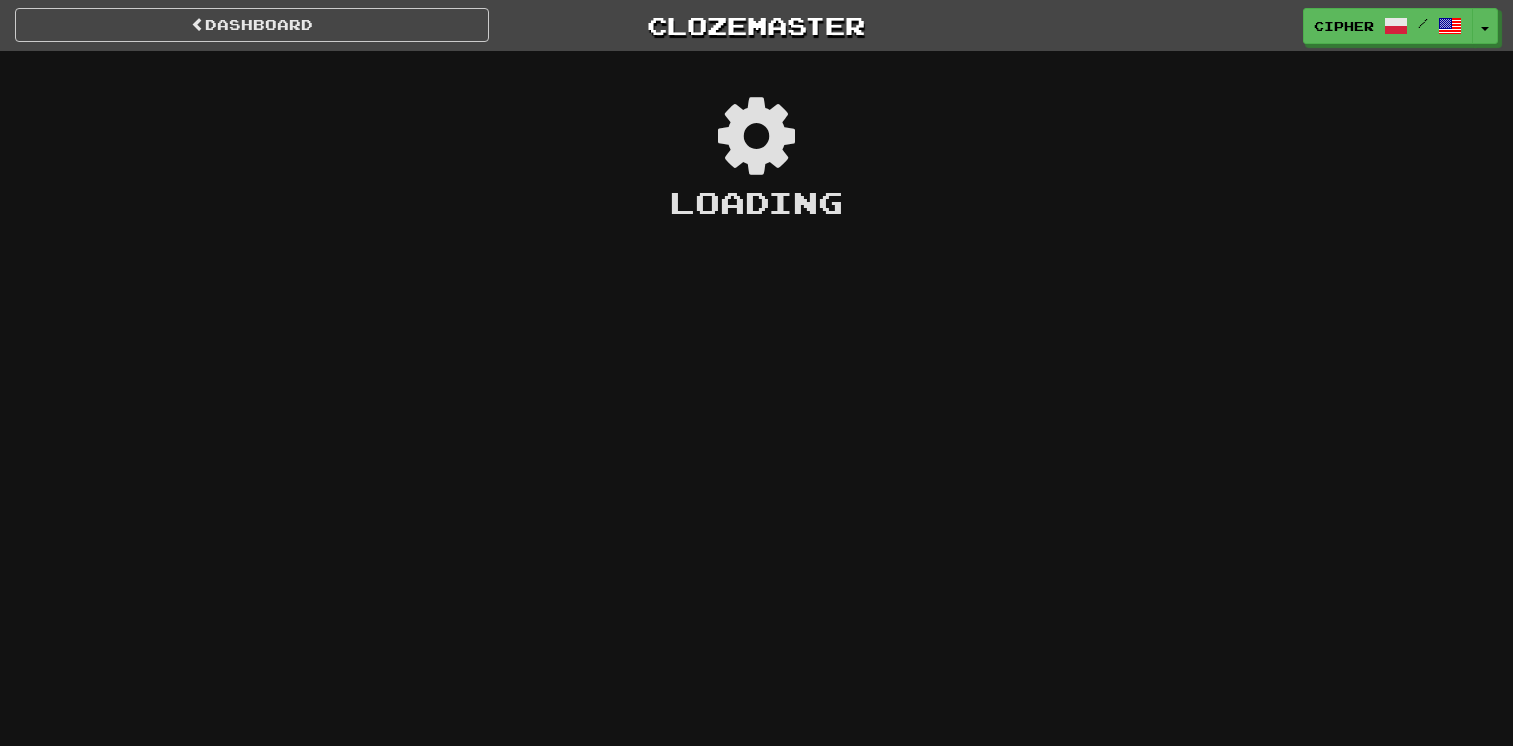 scroll, scrollTop: 0, scrollLeft: 0, axis: both 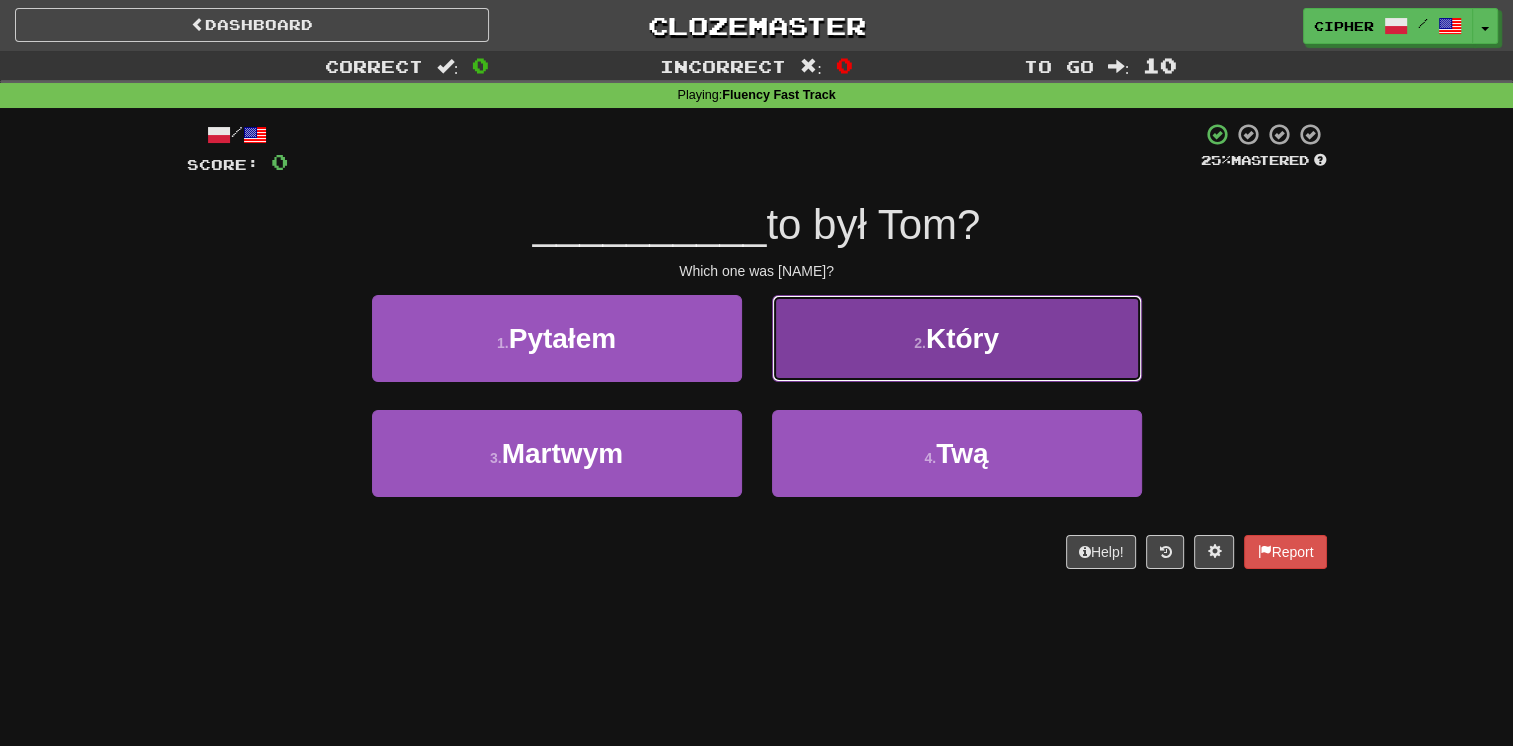 click on "2 ." at bounding box center (920, 343) 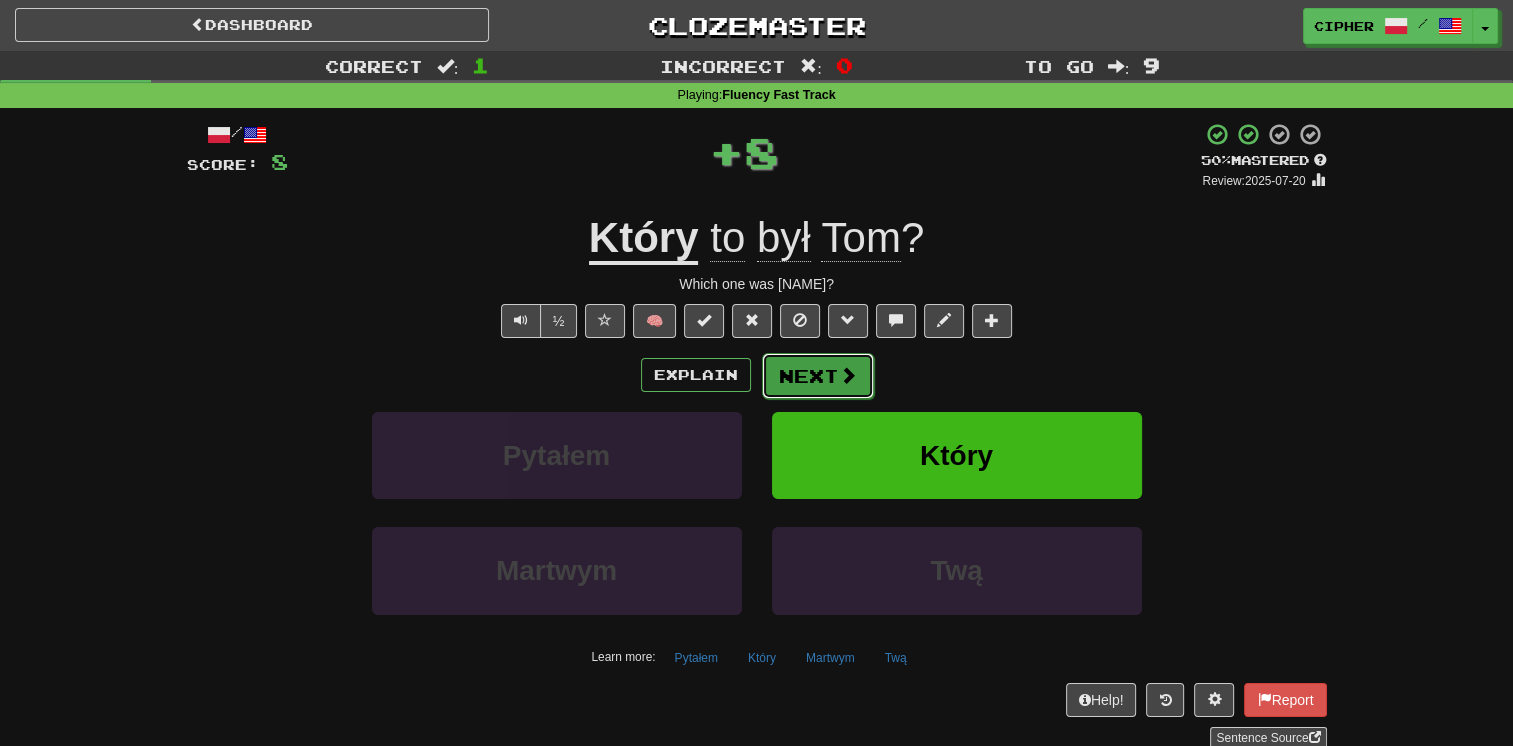 click on "Next" at bounding box center [818, 376] 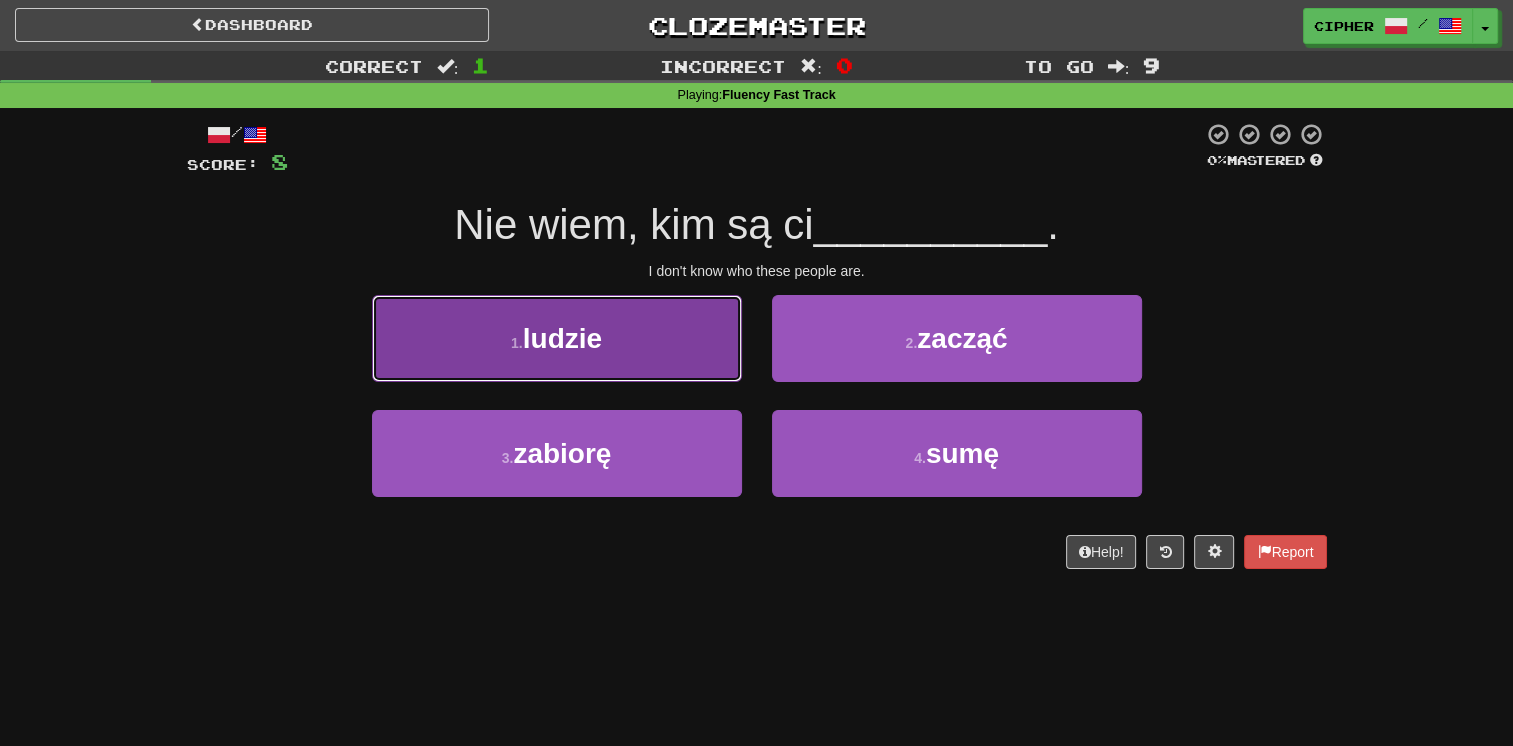 click on "1 .  ludzie" at bounding box center [557, 338] 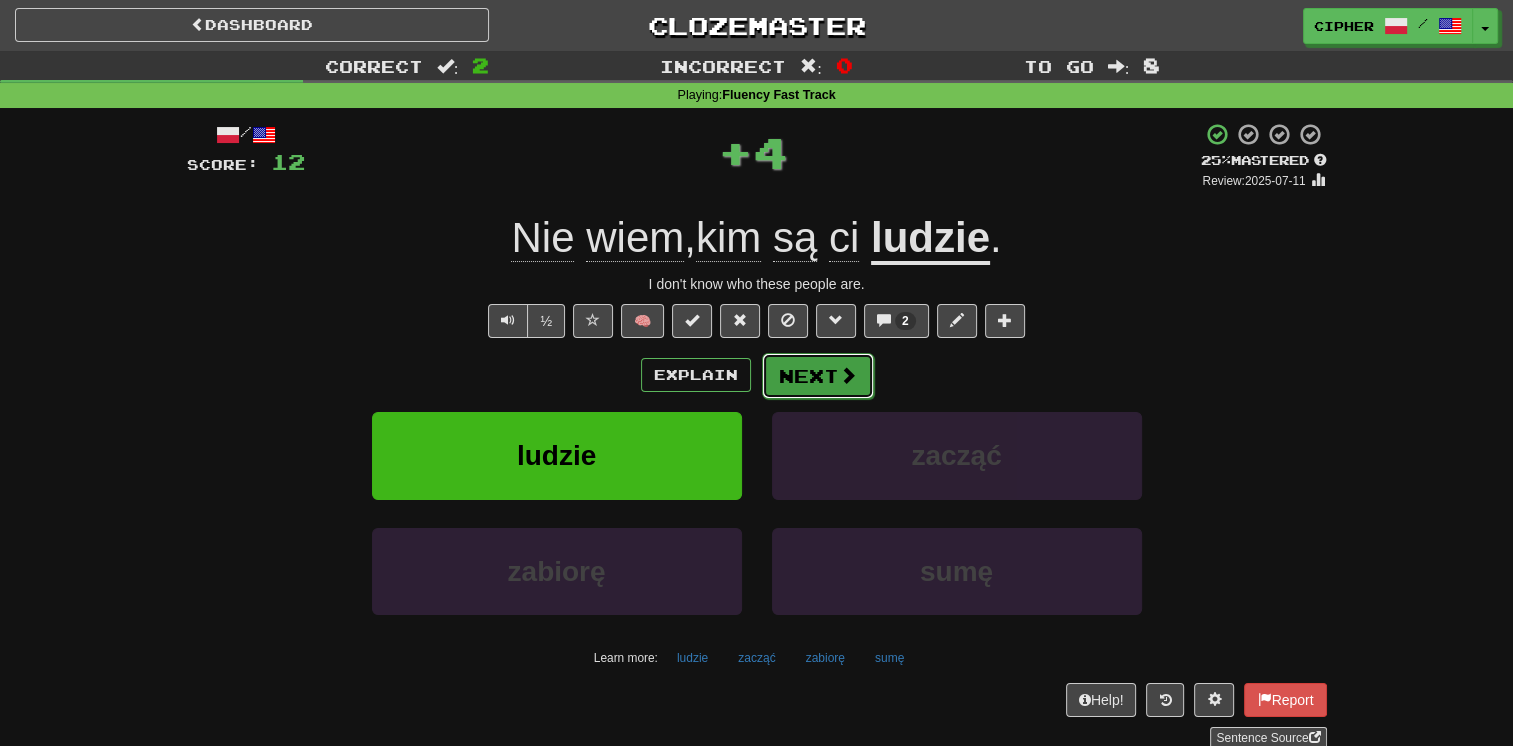click on "Next" at bounding box center [818, 376] 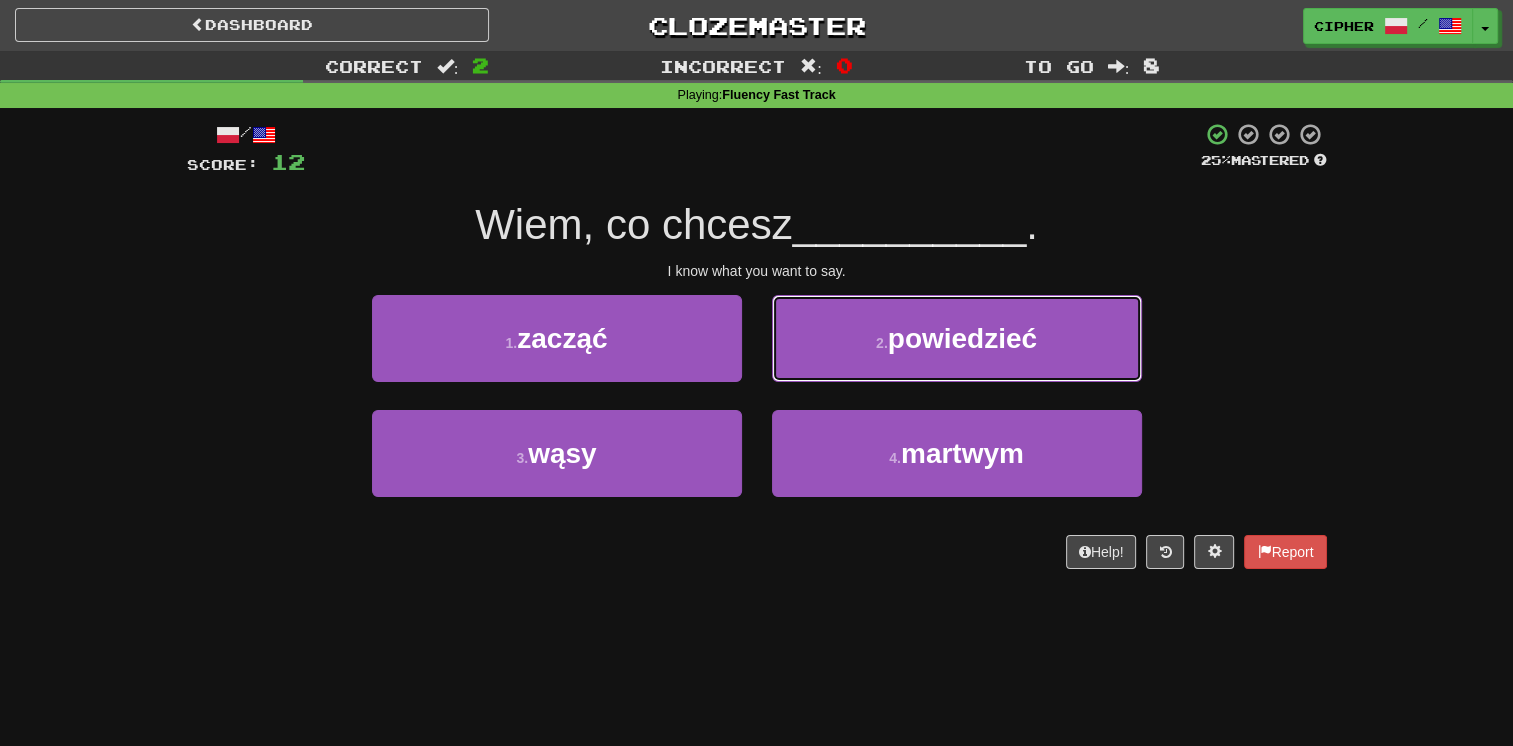 click on "2 .  powiedzieć" at bounding box center (957, 338) 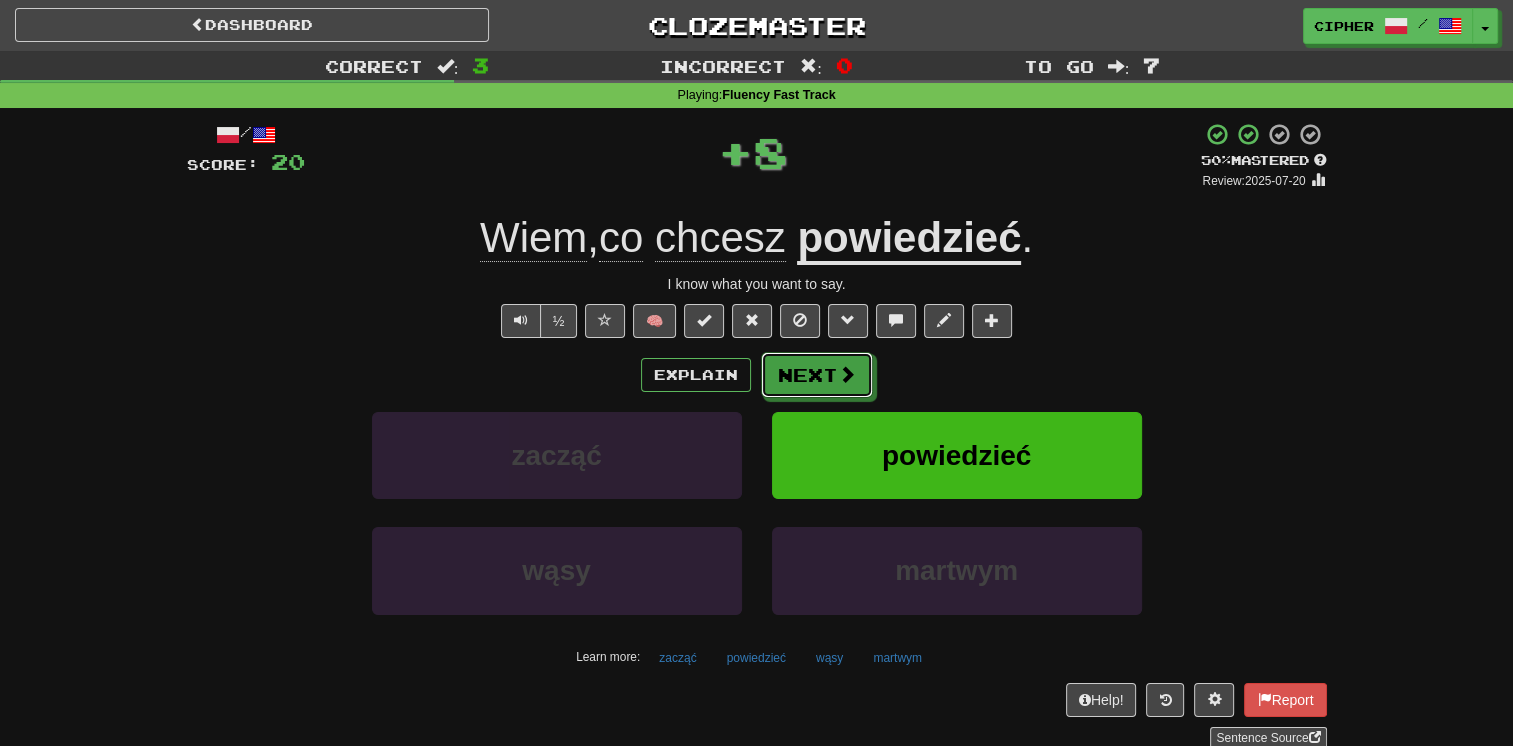 click on "Next" at bounding box center (817, 375) 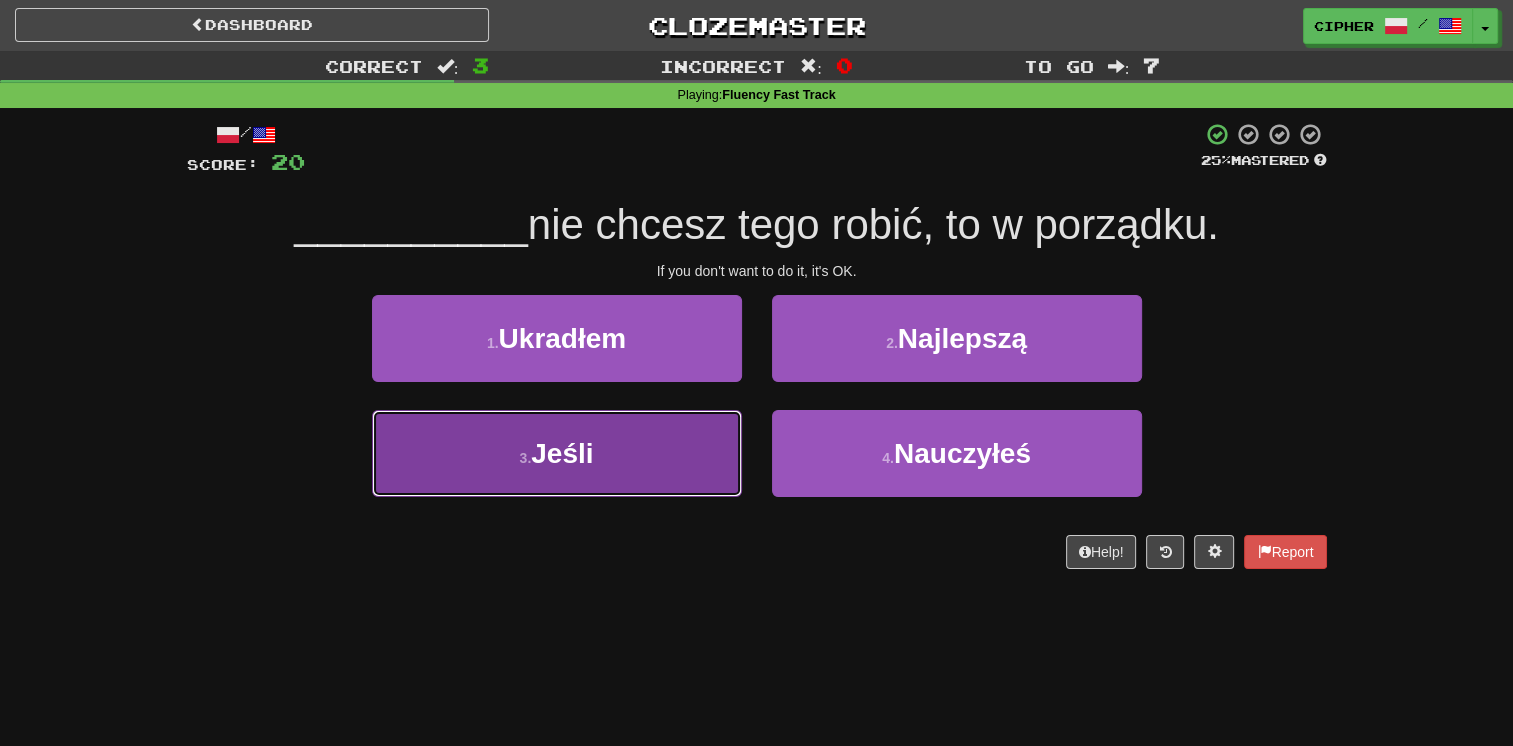 click on "3 .  Jeśli" at bounding box center [557, 453] 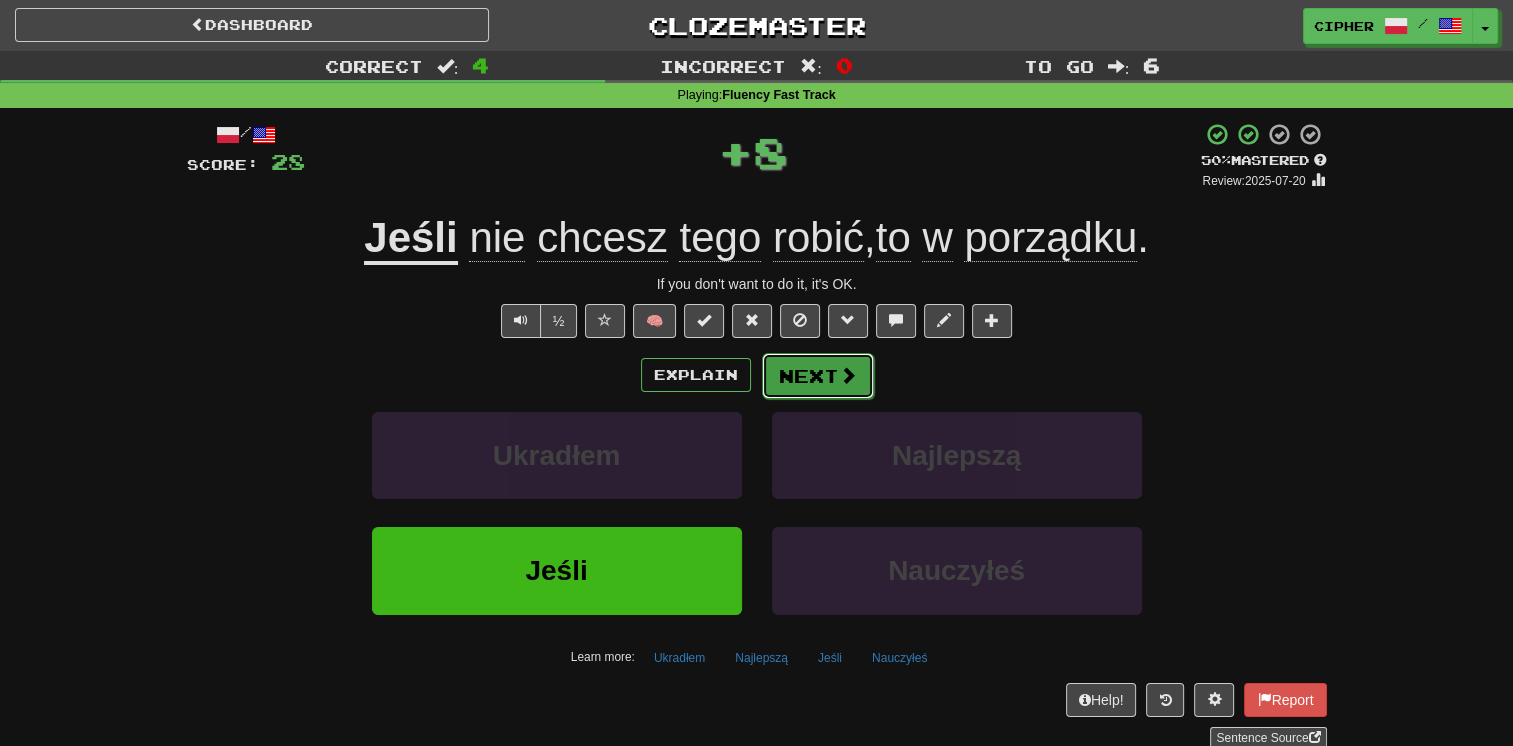 click on "Next" at bounding box center (818, 376) 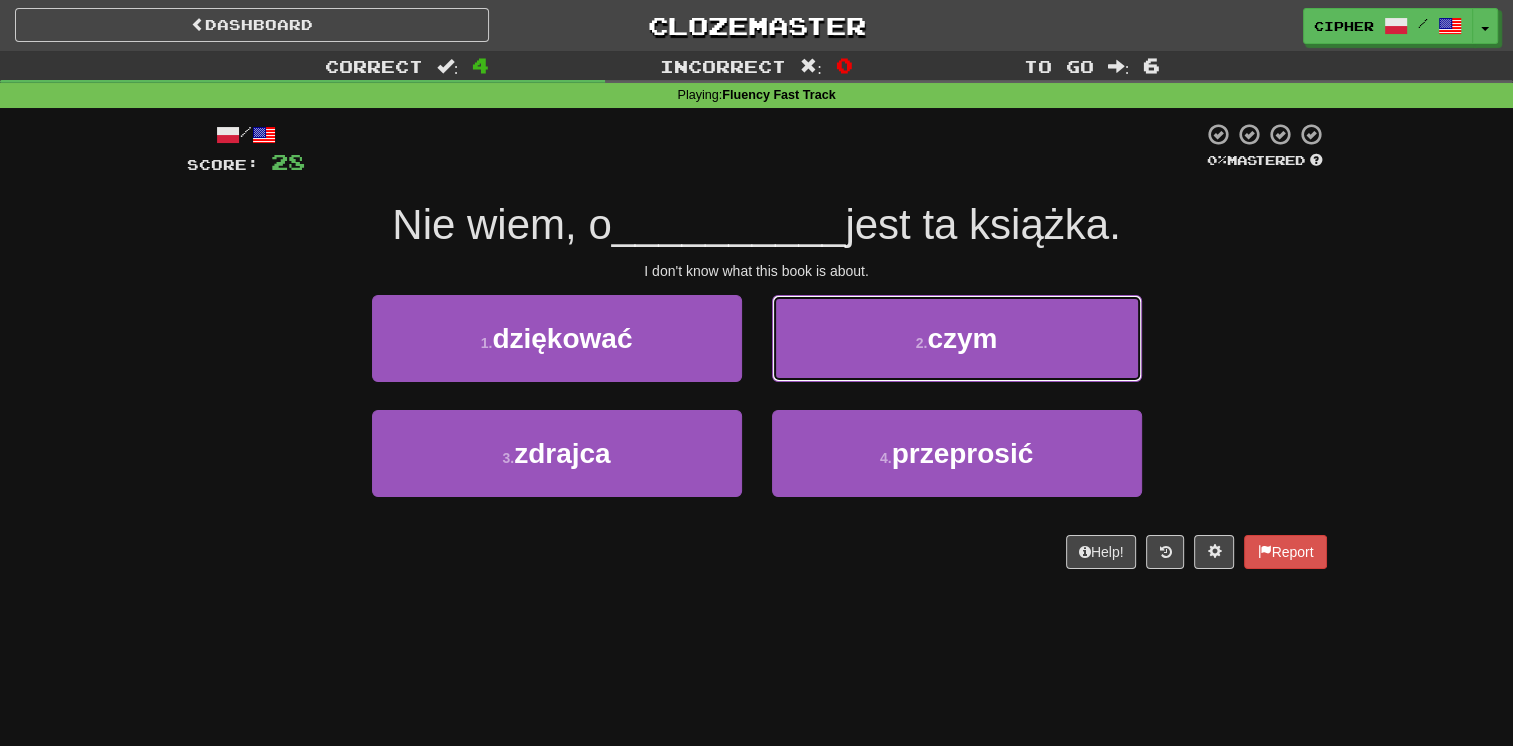 click on "2 .  czym" at bounding box center [957, 338] 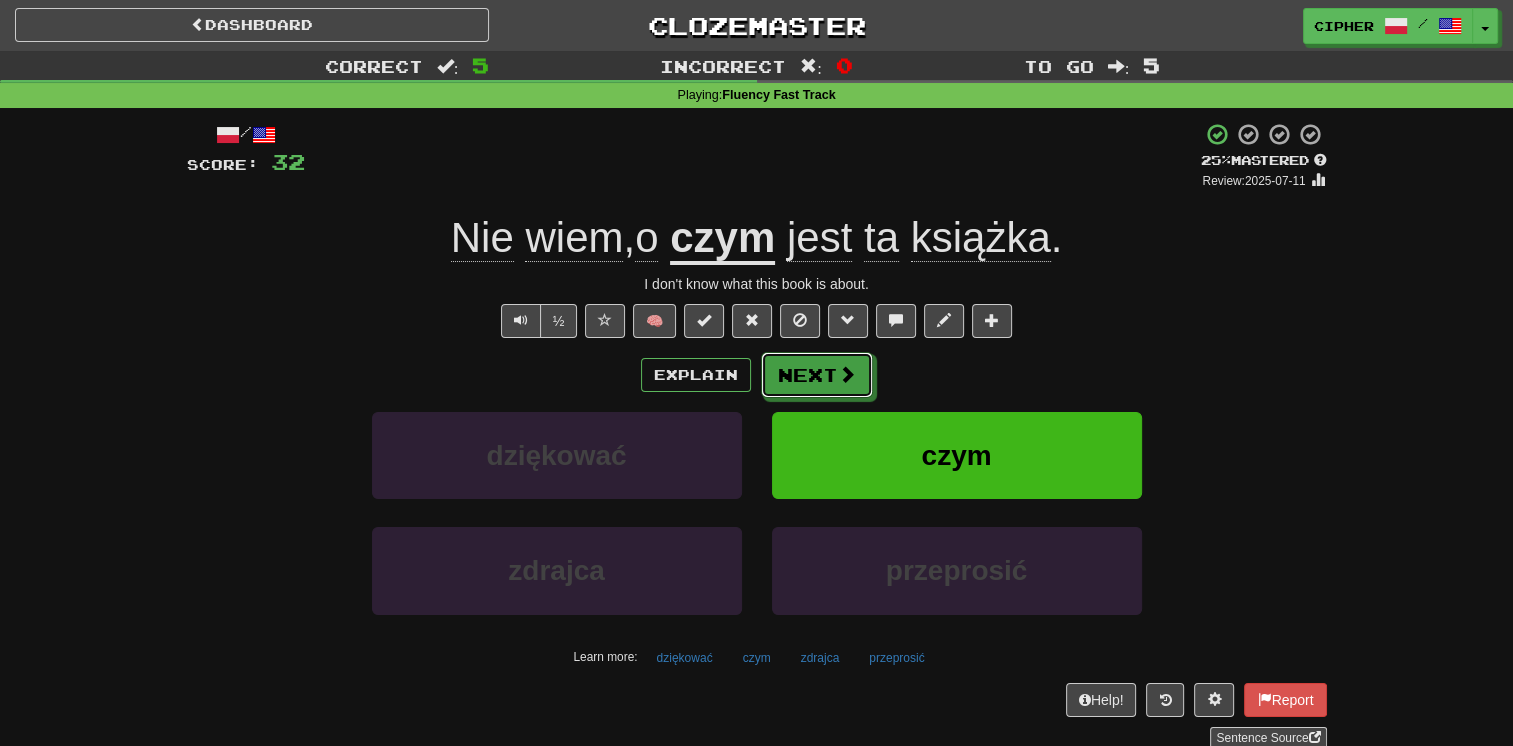 click on "Next" at bounding box center (817, 375) 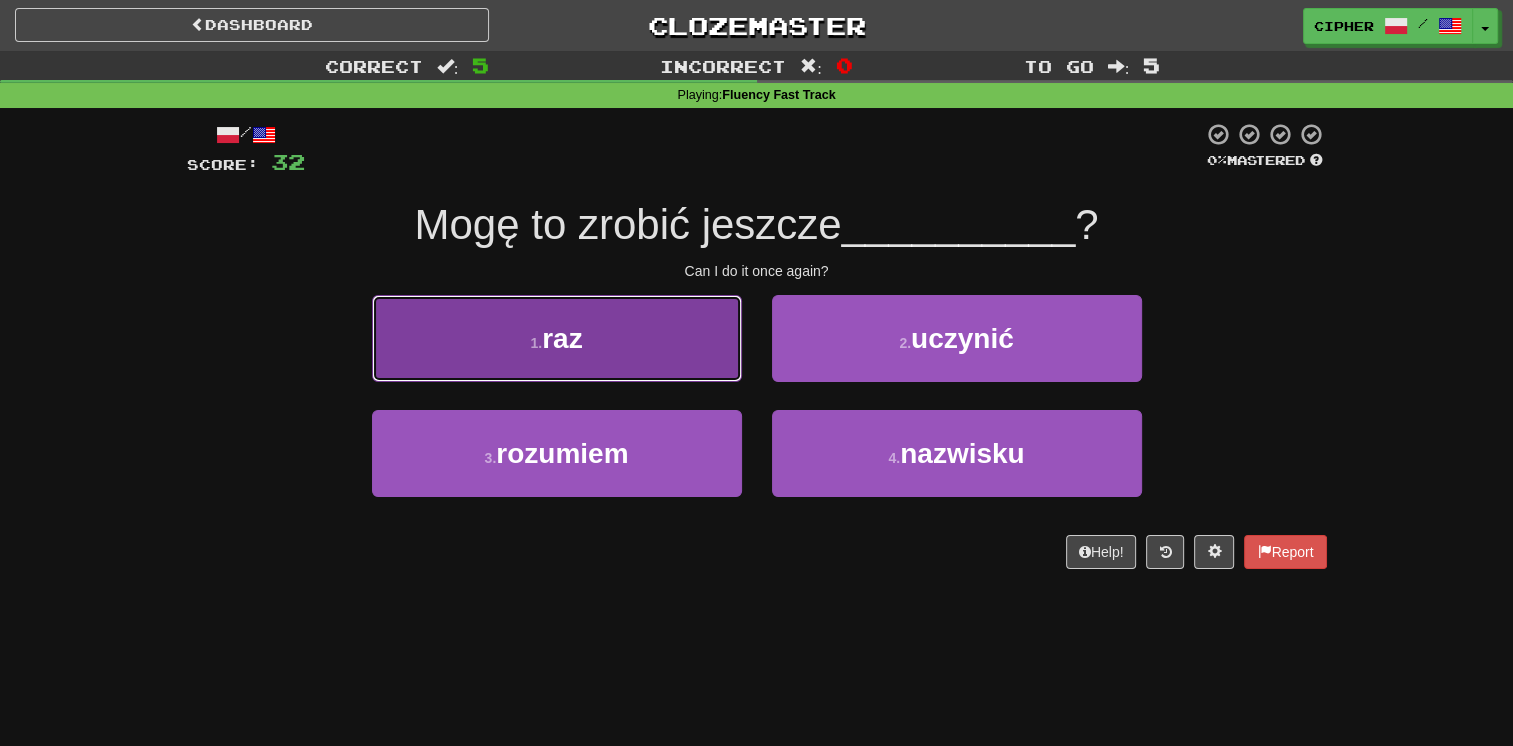 click on "1 .  raz" at bounding box center (557, 338) 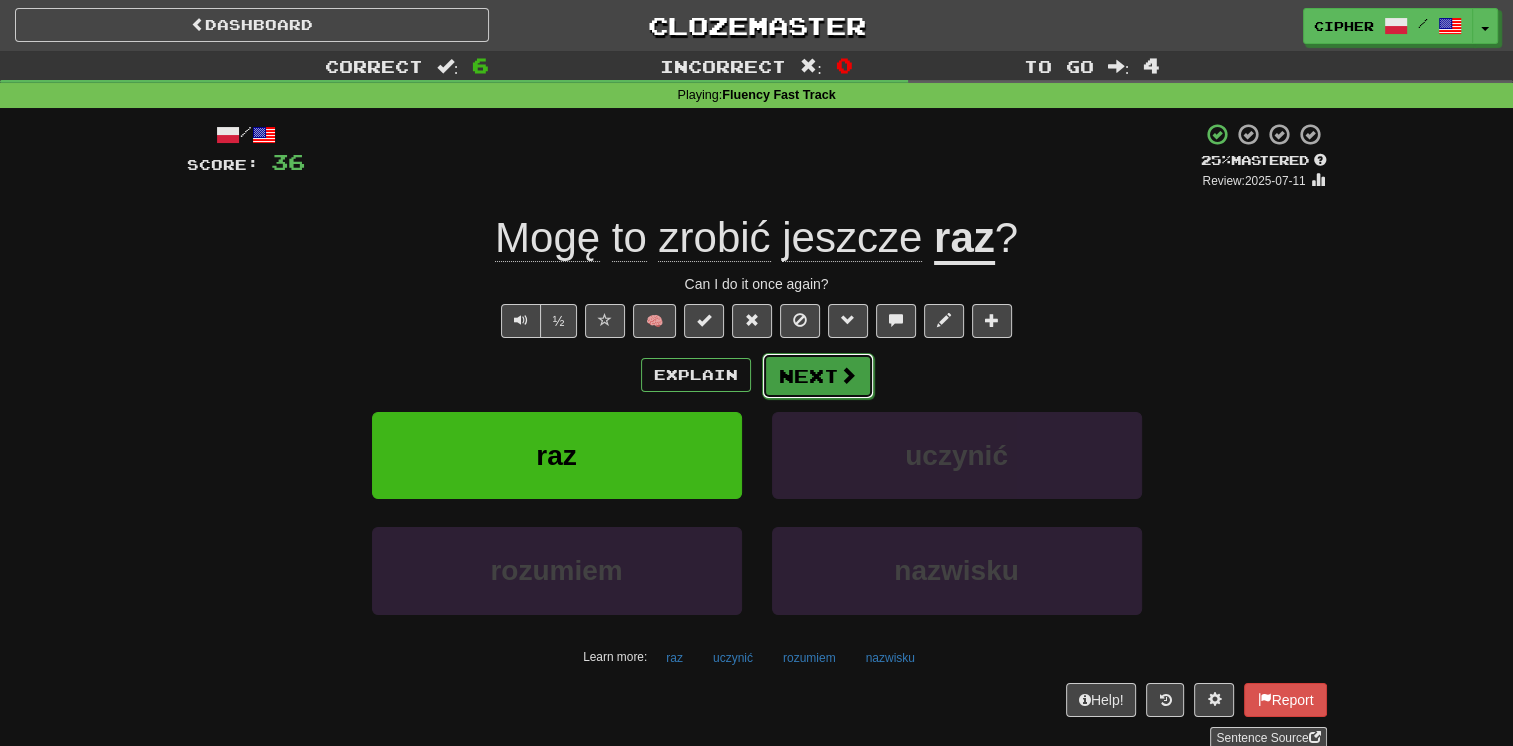 click on "Next" at bounding box center (818, 376) 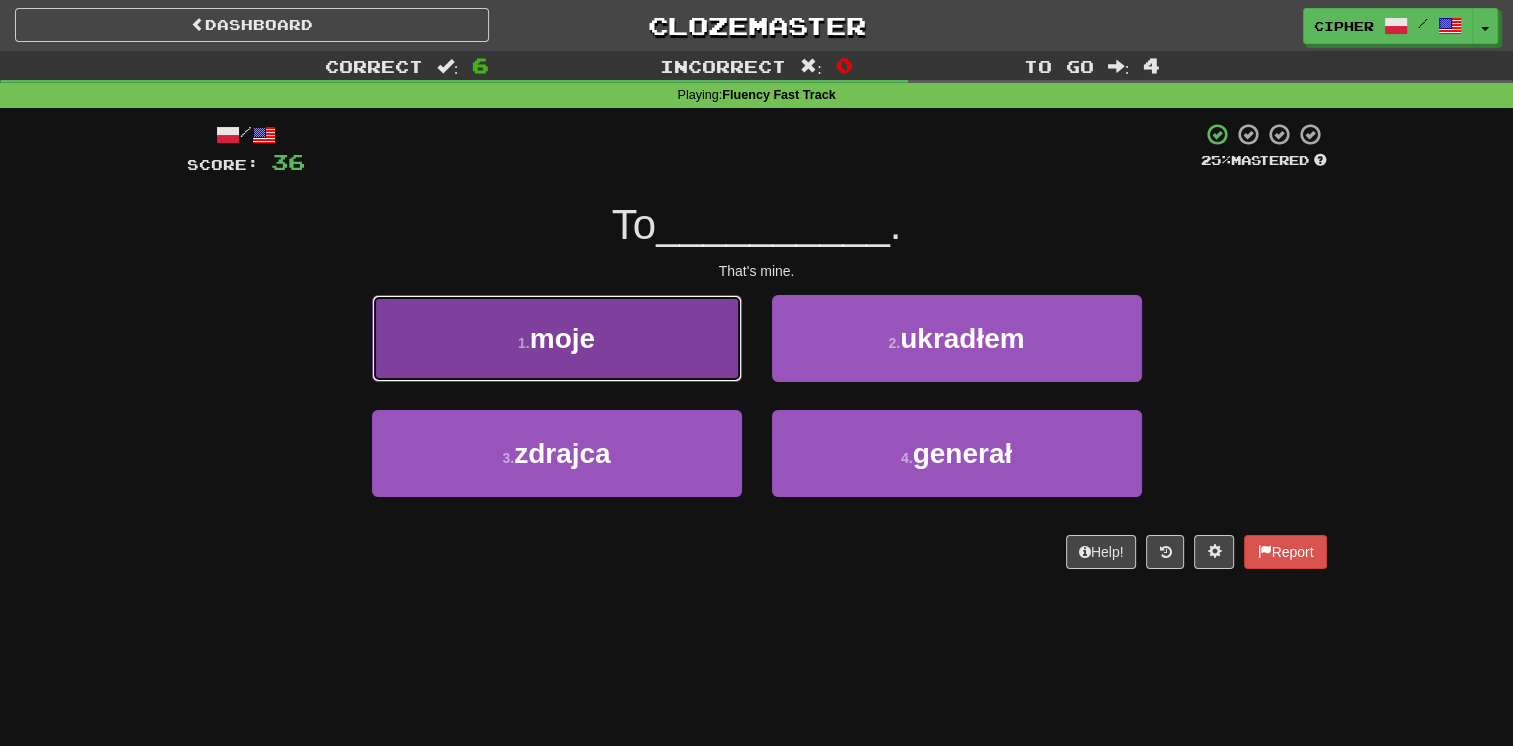 click on "1 .  moje" at bounding box center (557, 338) 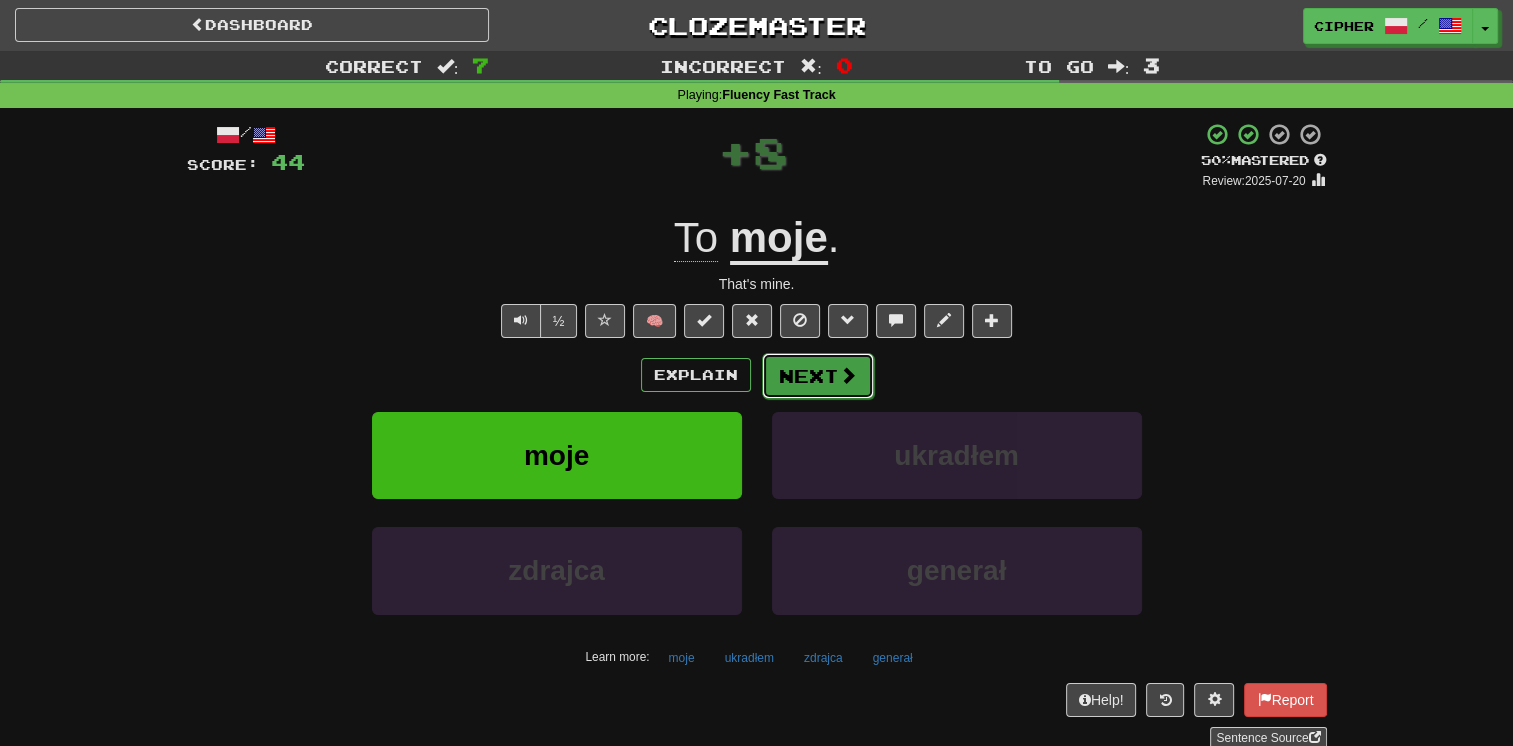 click on "Next" at bounding box center [818, 376] 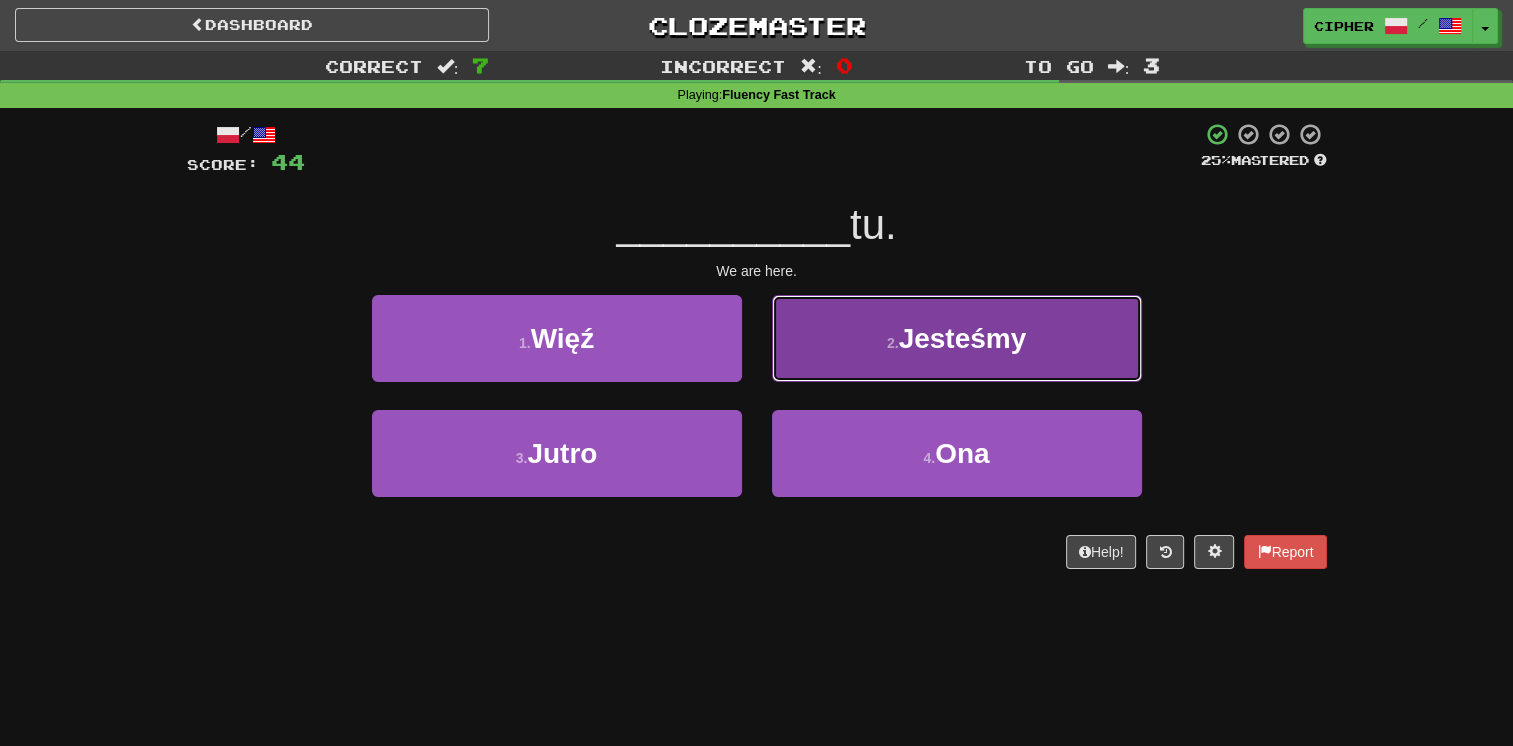 click on "2 .  Jesteśmy" at bounding box center [957, 338] 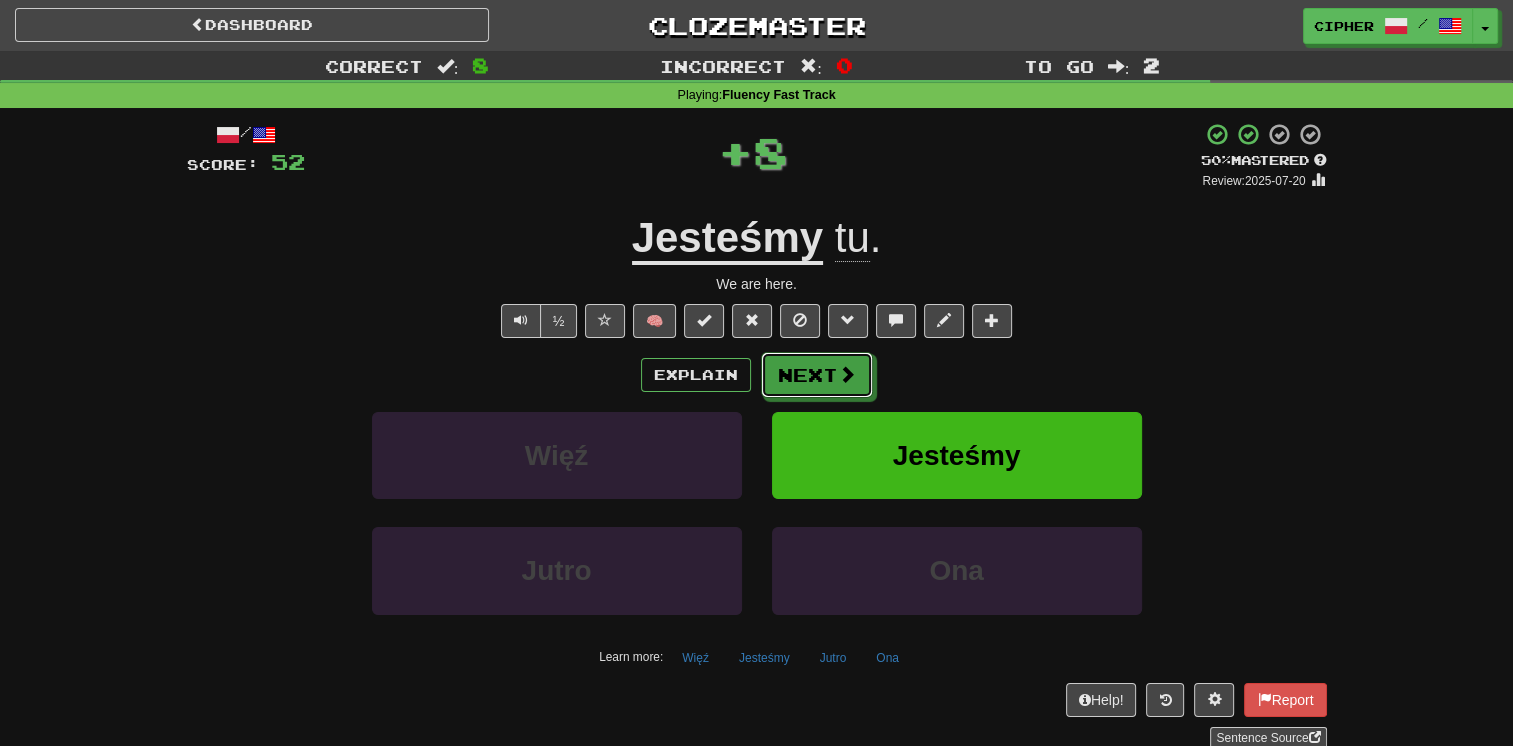 click on "Next" at bounding box center [817, 375] 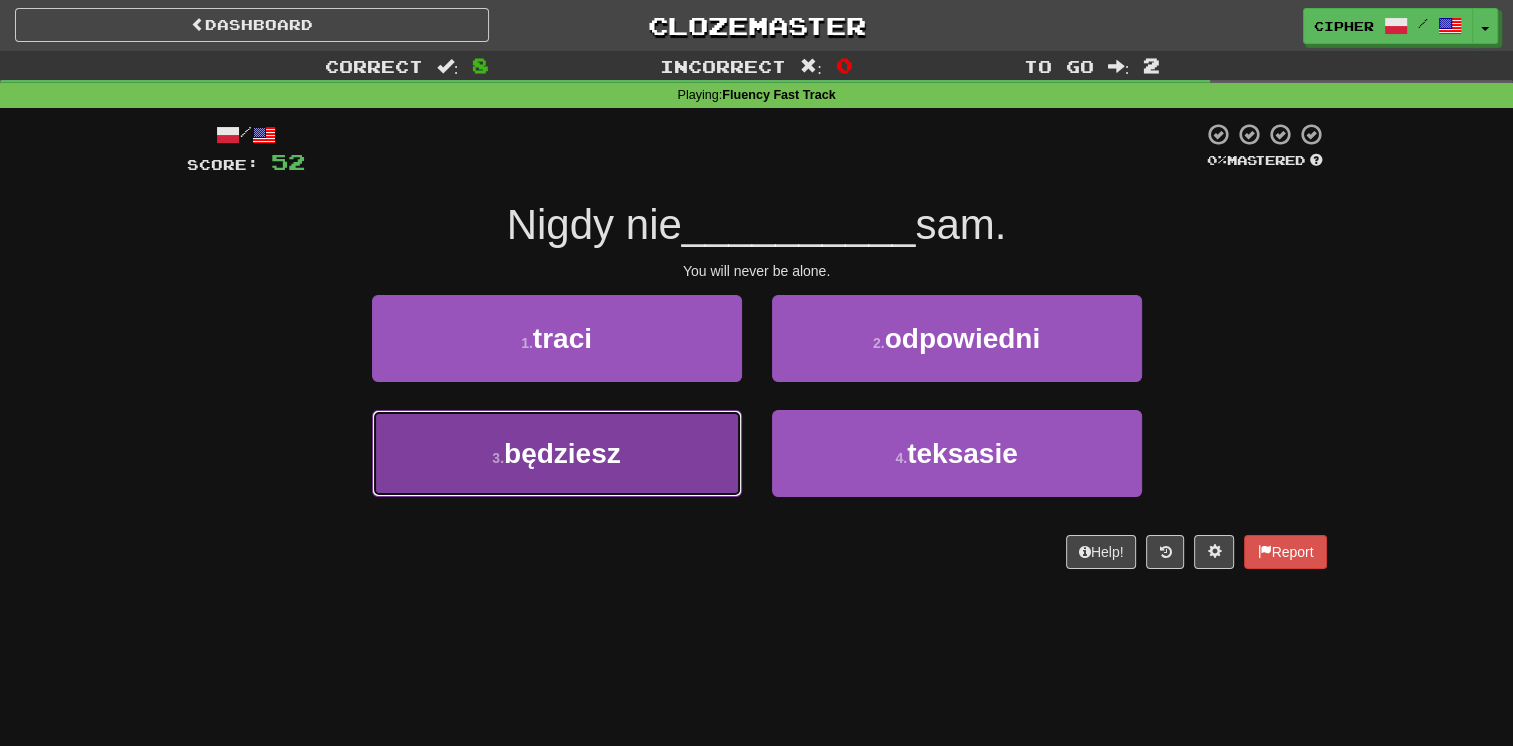click on "3 .  będziesz" at bounding box center [557, 453] 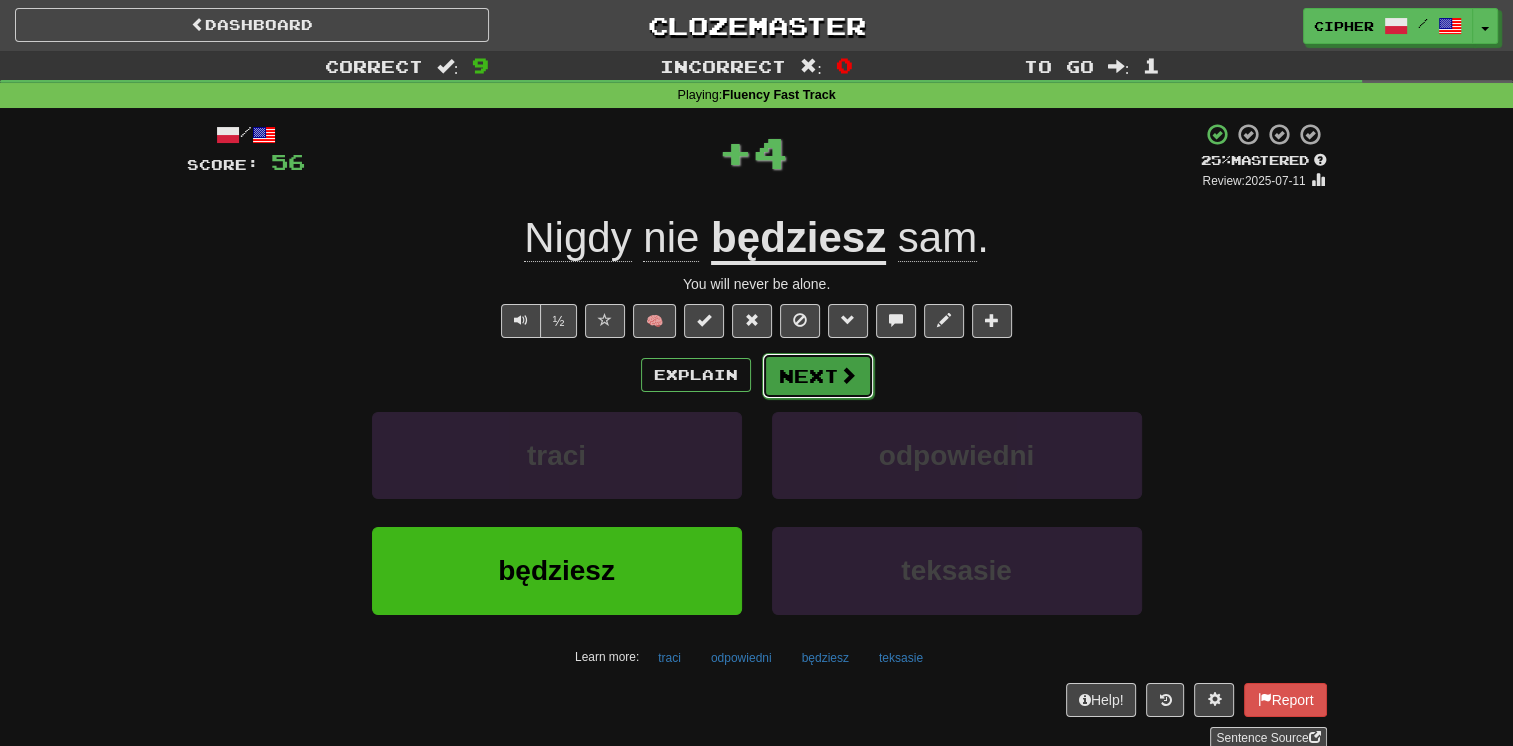 click on "Next" at bounding box center (818, 376) 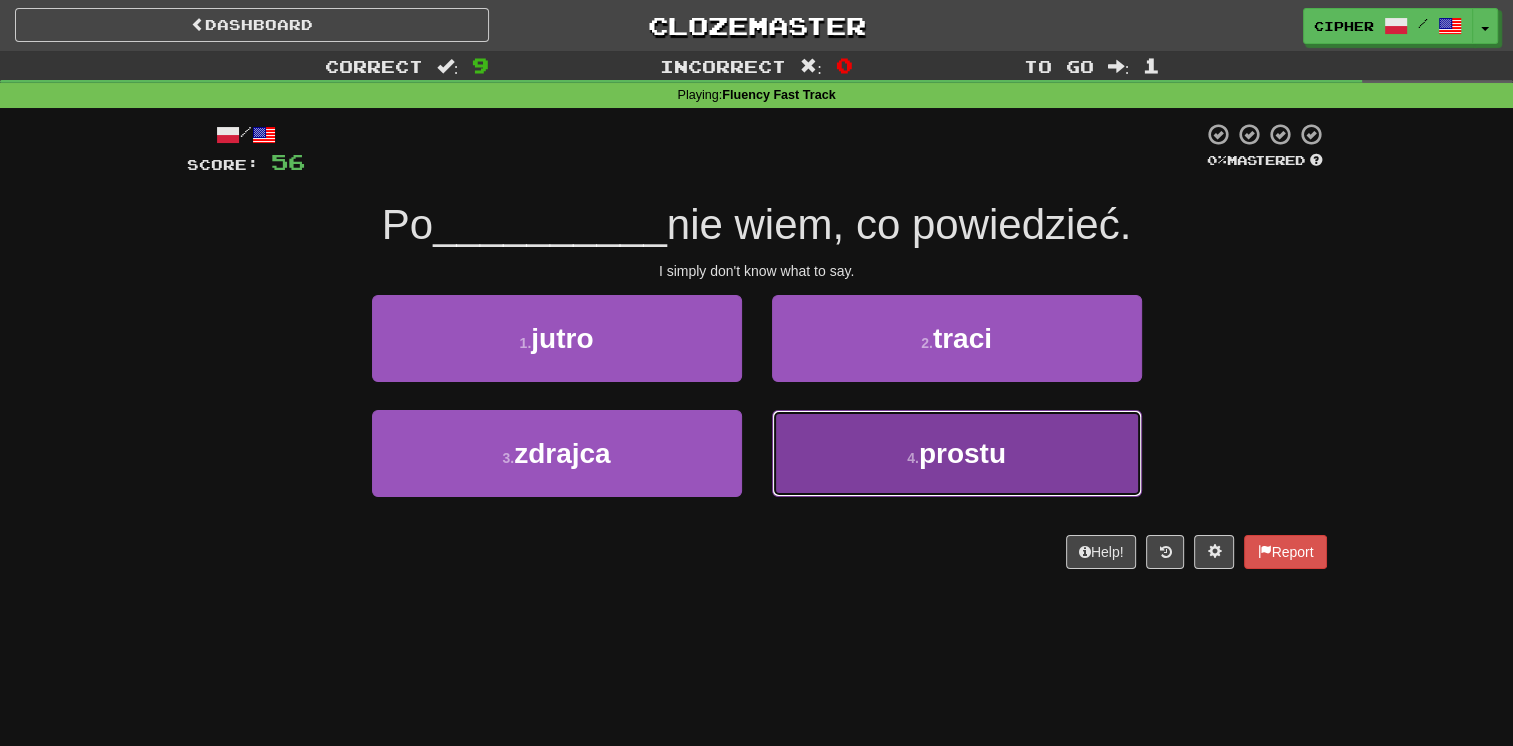 click on "4 .  prostu" at bounding box center (957, 453) 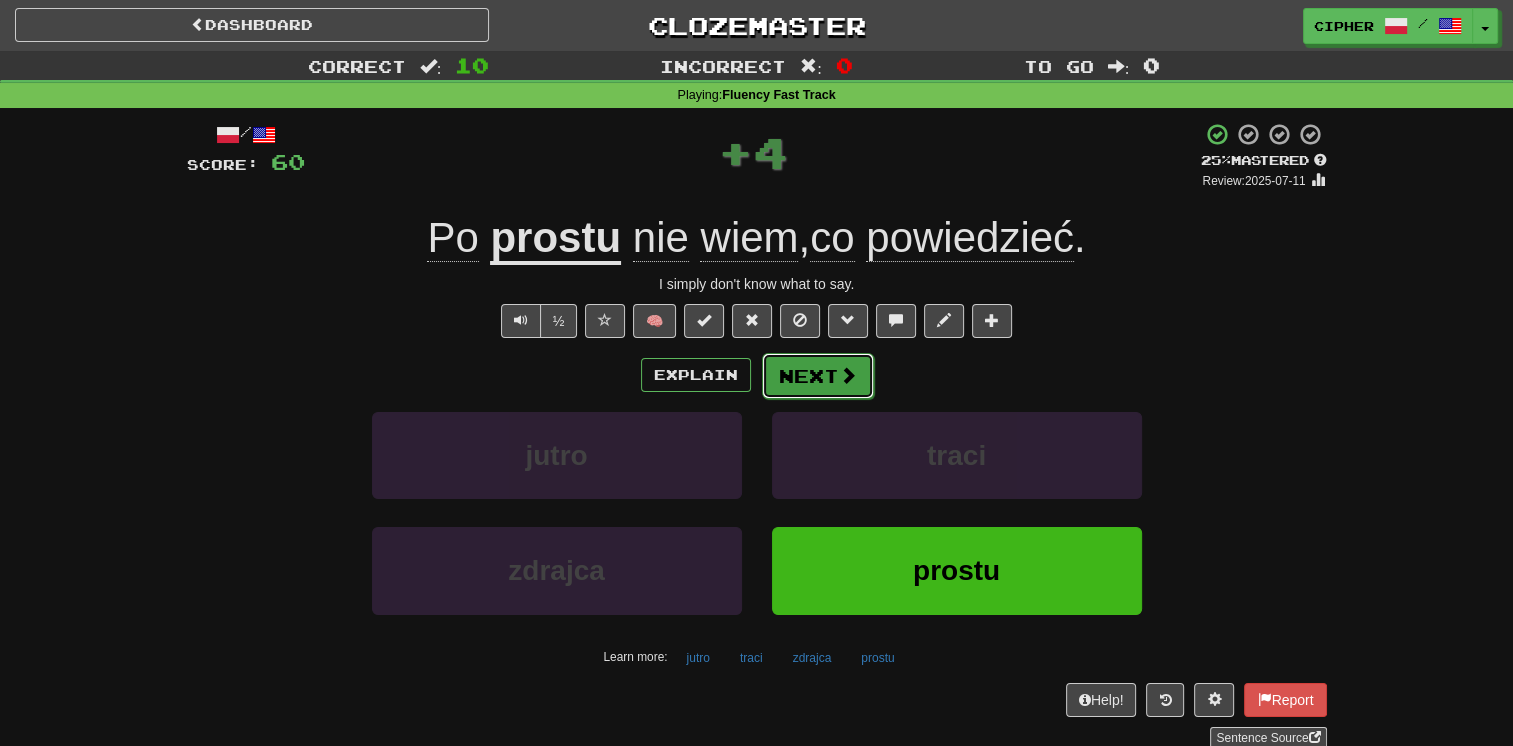 click on "Next" at bounding box center (818, 376) 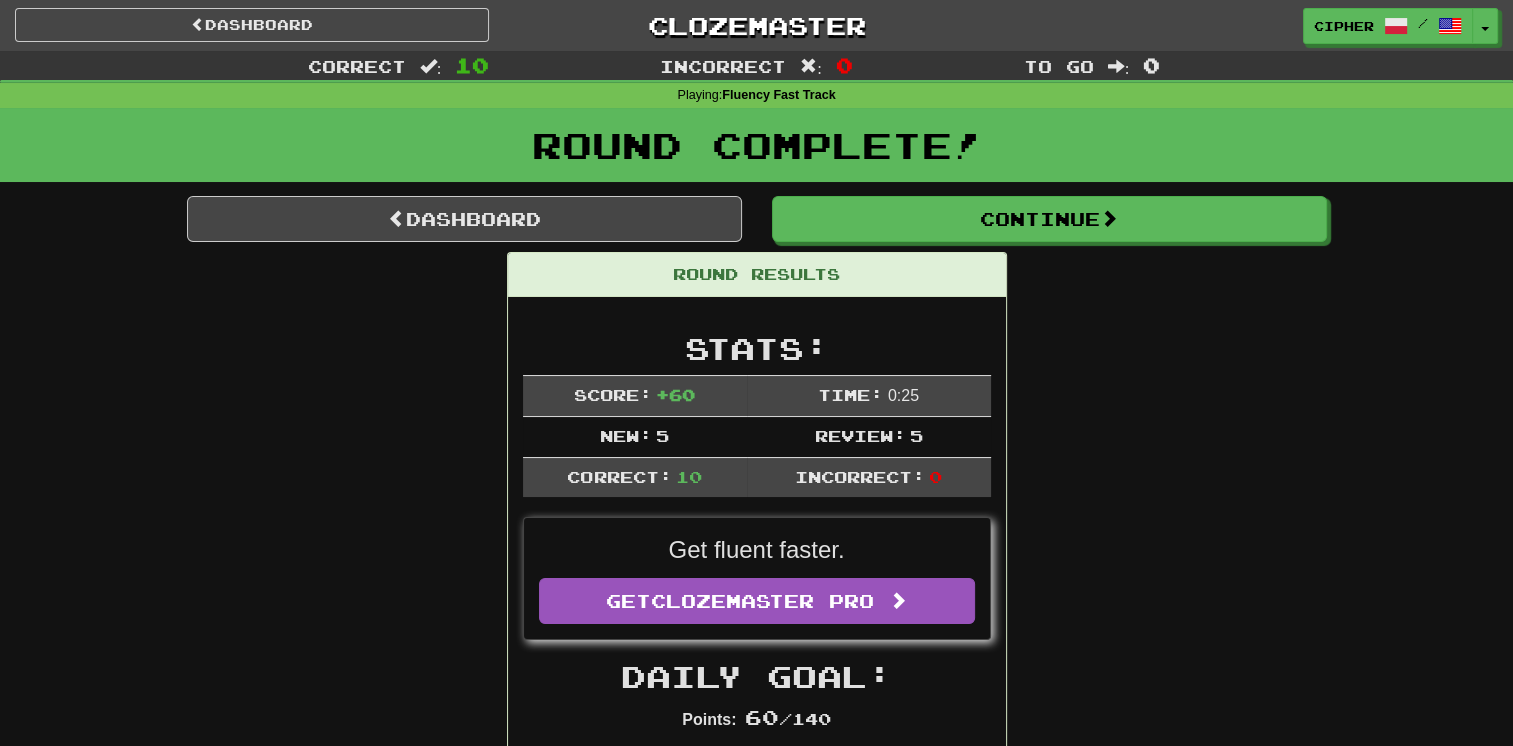 click on "Round Results Stats: Score:   + 60 Time:   0 : 25 New:   5 Review:   5 Correct:   10 Incorrect:   0 Get fluent faster. Get  Clozemaster Pro   Daily Goal: Points:   60  /  140 Time remaining: 0   Hours Progress: Fluency Fast Track Playing:  35  /  17,289 + 5 0.174% 0.202% Mastered:  1  /  17,289 0.006% Ready for Review:  15  /  Level:  52 1,228  points to level  53  - keep going! Ranked:  297 th  this week ( 4  points to  296 th ) Sentences:  Report Który  to był Tom? Which one was Tom? 2  Report Nie wiem, kim są ci  ludzie . I don't know who these people are.  Report Wiem, co chcesz  powiedzieć . I know what you want to say.  Report Jeśli  nie chcesz tego robić, to w porządku. If you don't want to do it, it's OK.  Report Nie wiem, o  czym  jest ta książka. I don't know what this book is about.  Report Mogę to zrobić jeszcze  raz ? Can I do it once again?  Report To  moje . That's mine.  Report Jesteśmy  tu. We are here.  Report Nigdy nie  będziesz  sam. You will never be alone.  Report Po  prostu" at bounding box center [757, 1268] 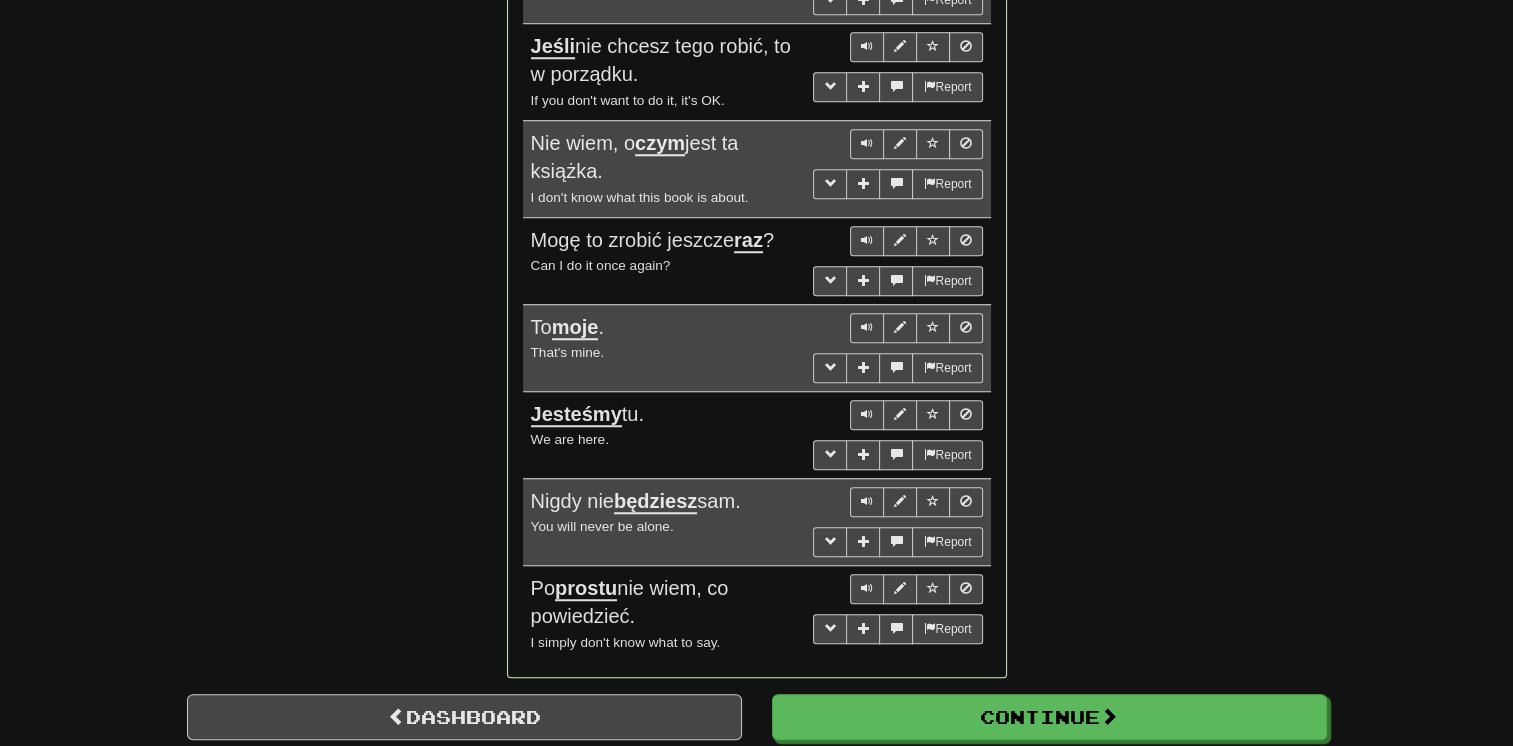 scroll, scrollTop: 1600, scrollLeft: 0, axis: vertical 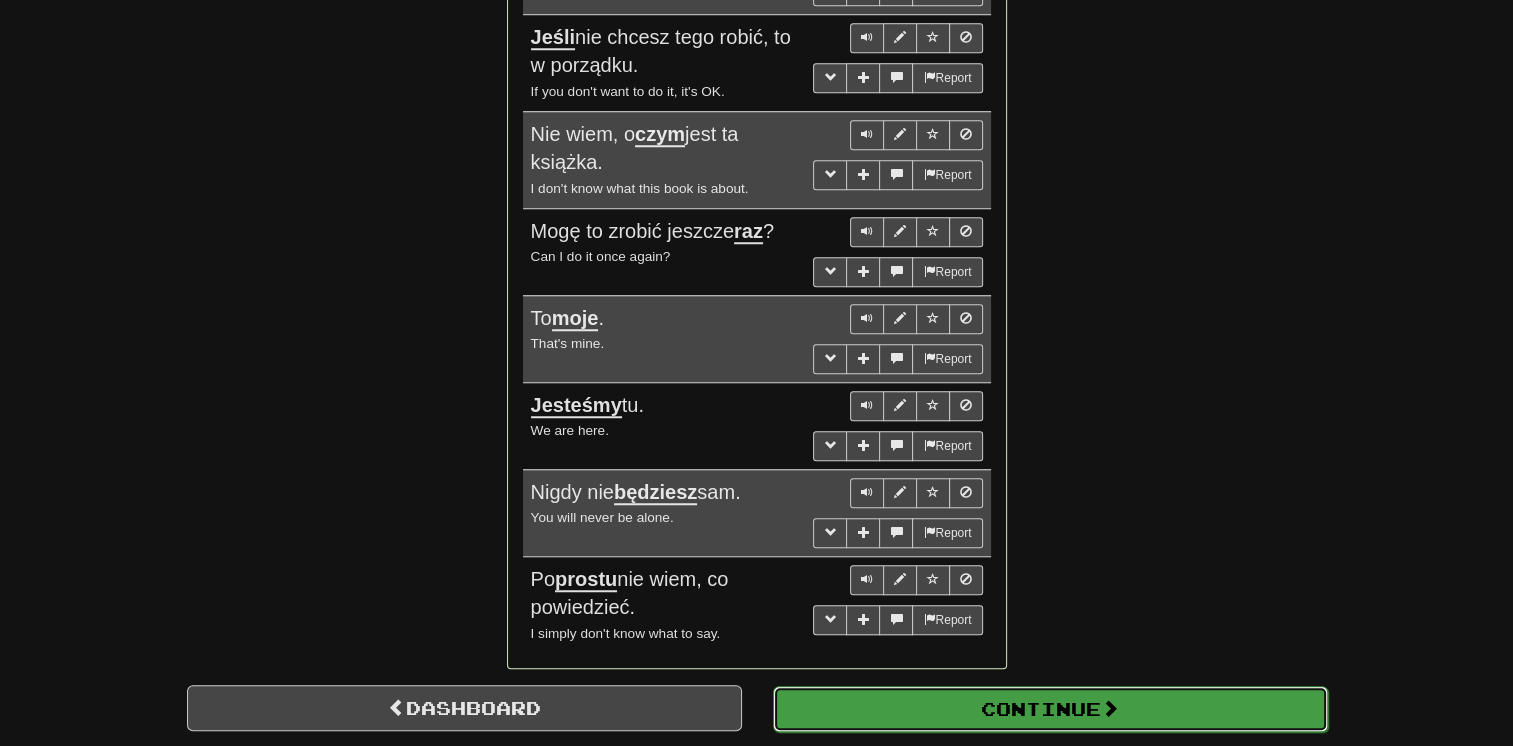 click on "Continue" at bounding box center (1050, 709) 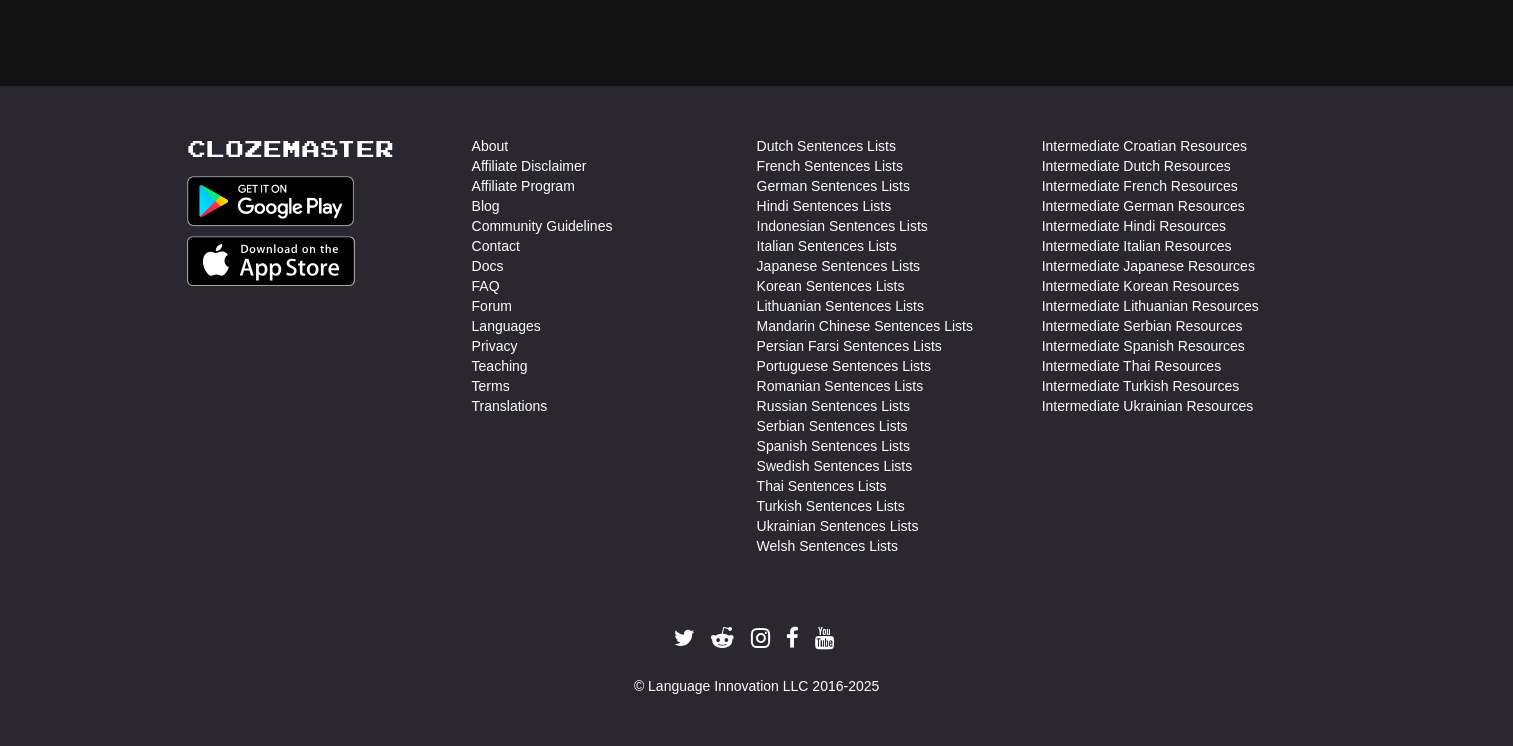 scroll, scrollTop: 710, scrollLeft: 0, axis: vertical 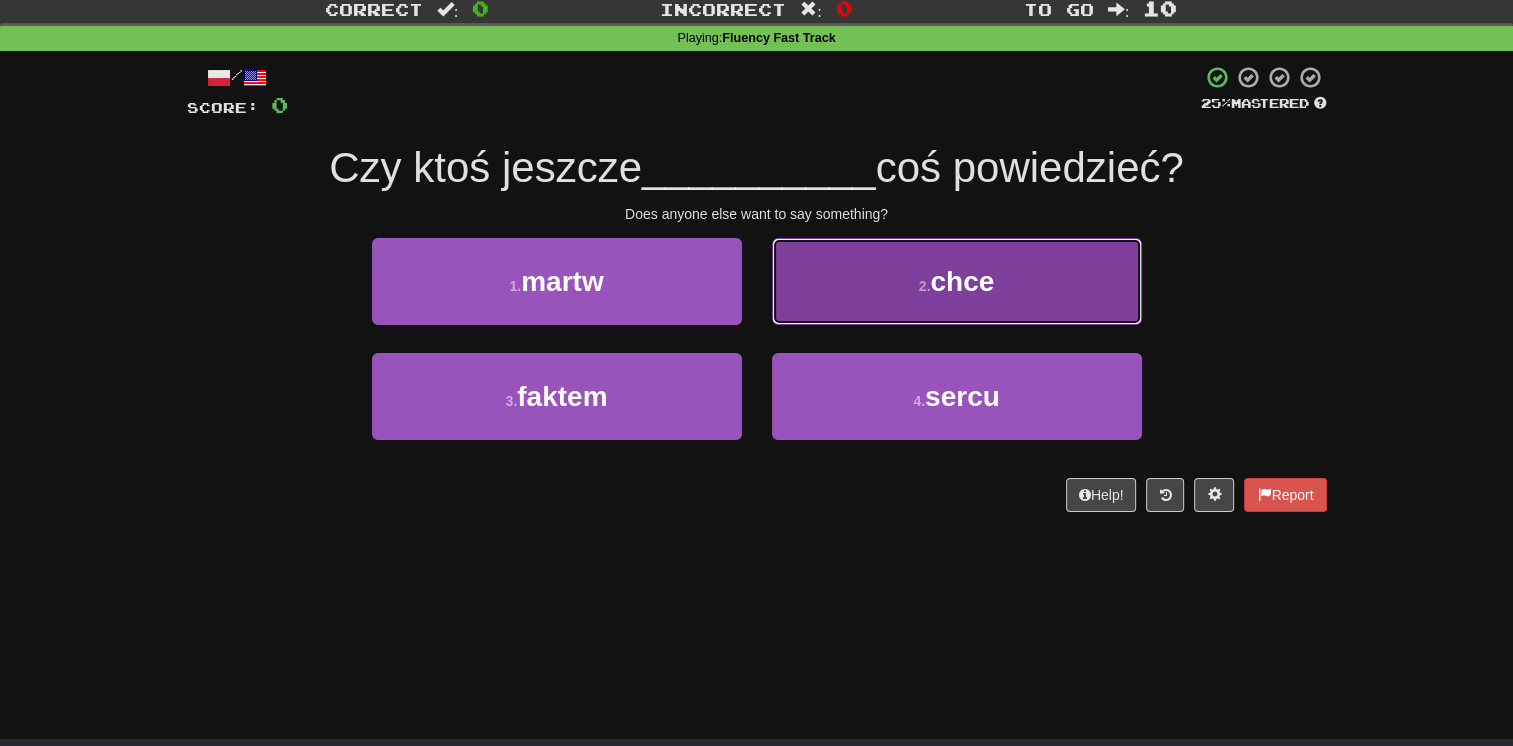click on "2 .  chce" at bounding box center (957, 281) 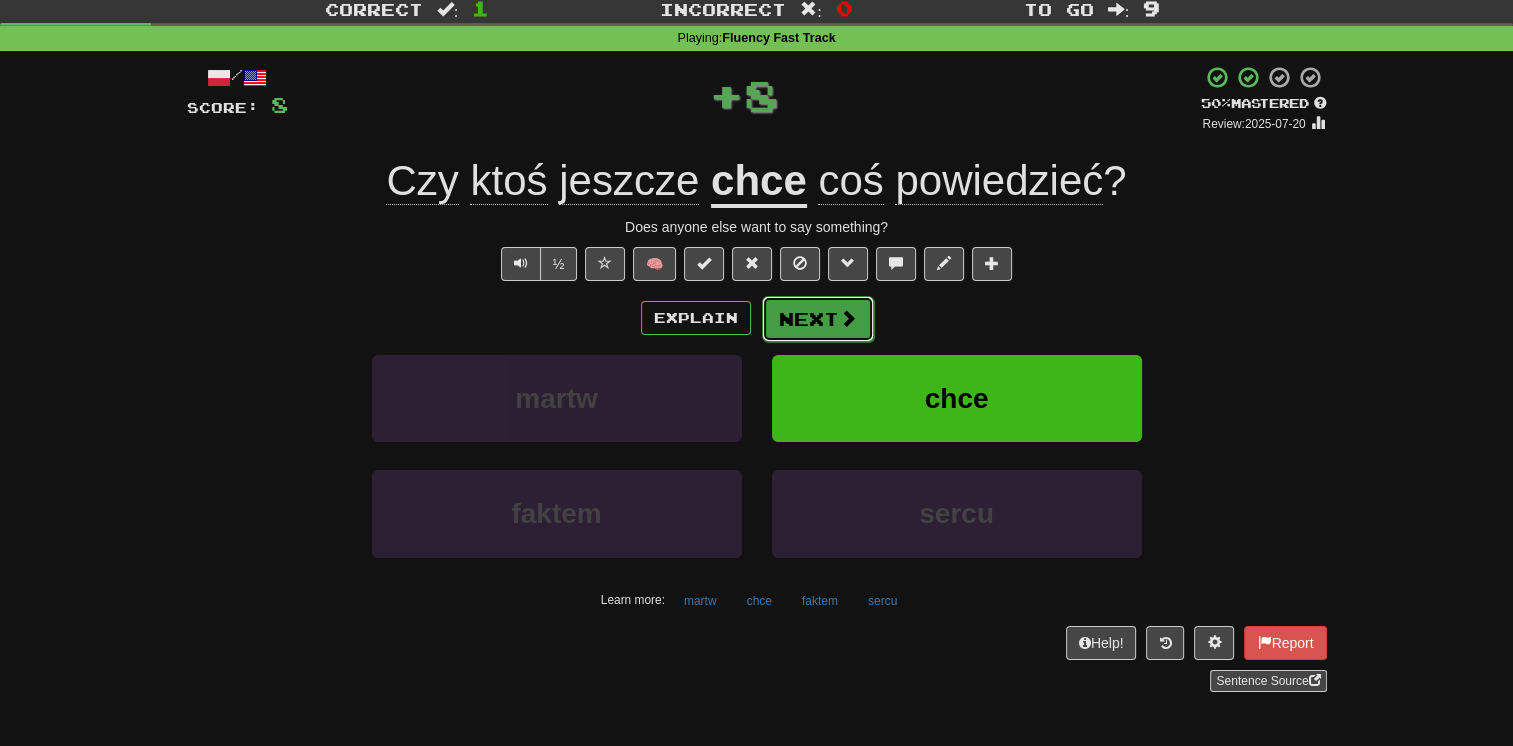 click on "Next" at bounding box center (818, 319) 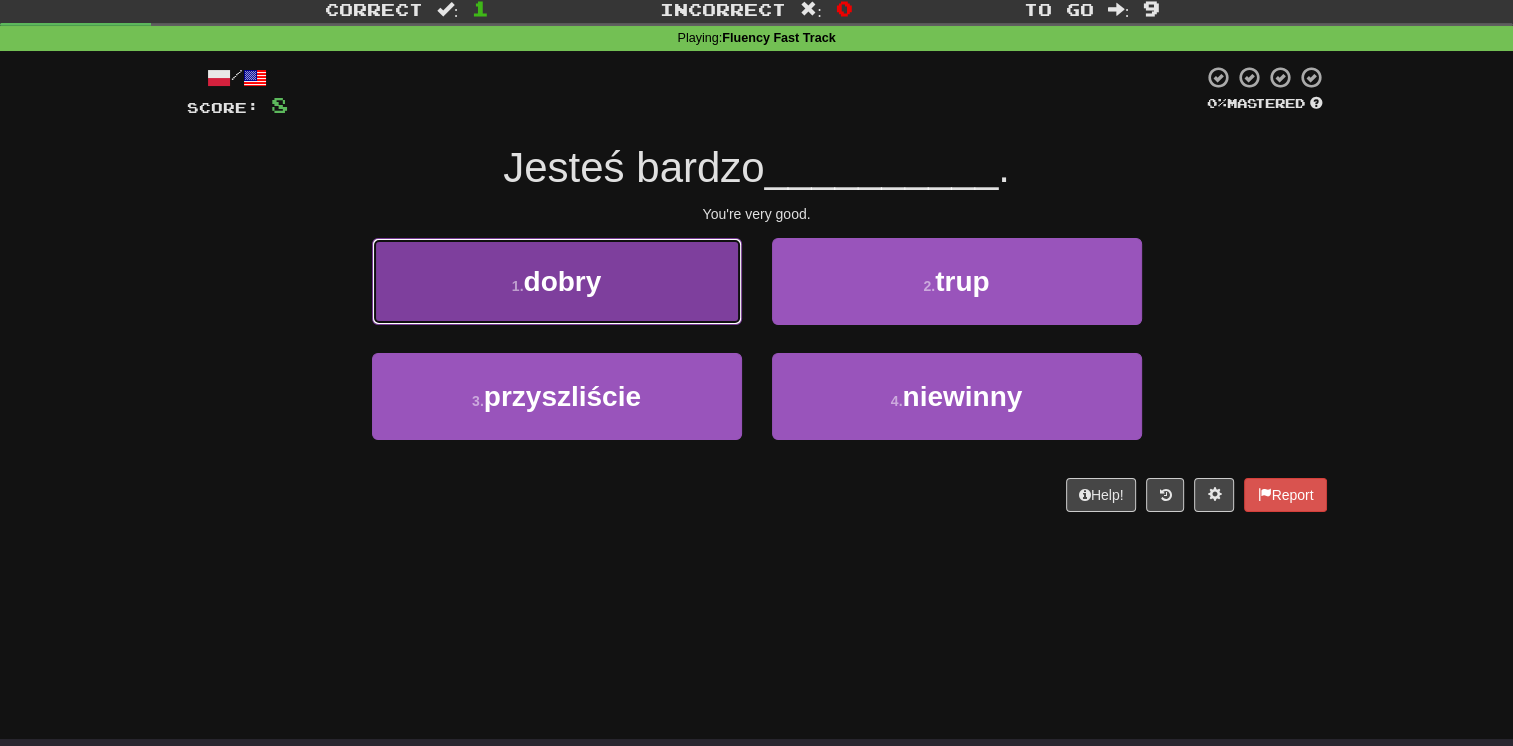 click on "1 .  dobry" at bounding box center (557, 281) 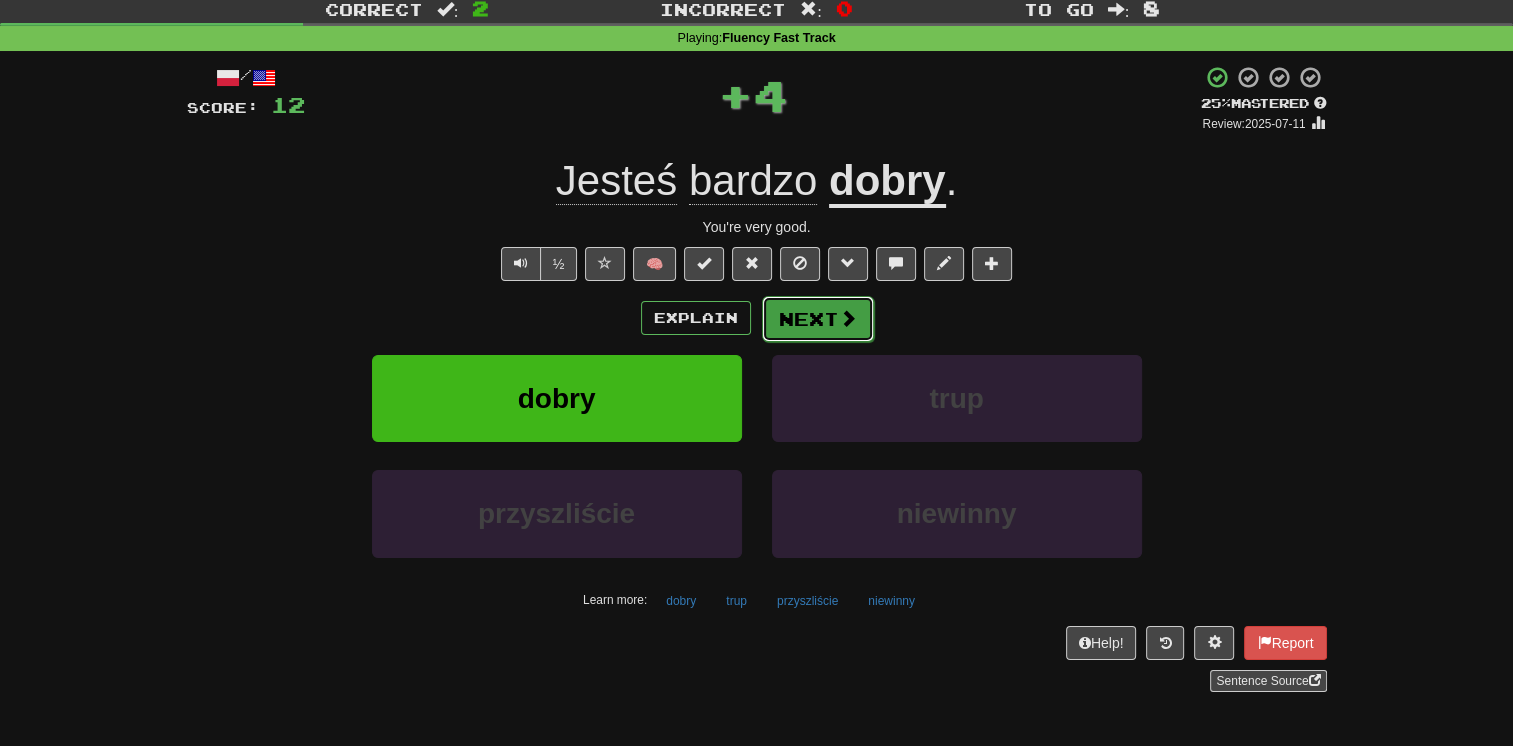 click on "Next" at bounding box center [818, 319] 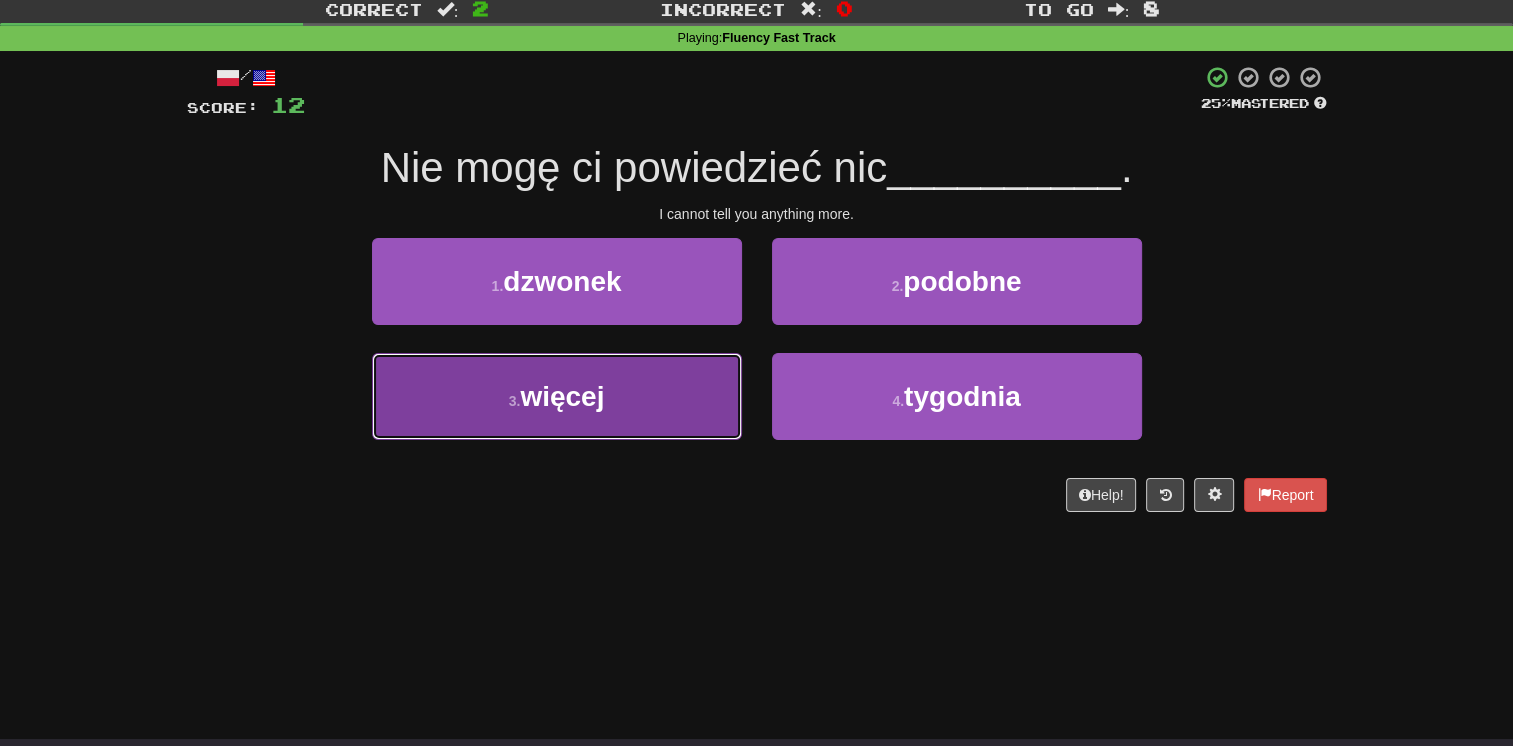click on "3 .  więcej" at bounding box center (557, 396) 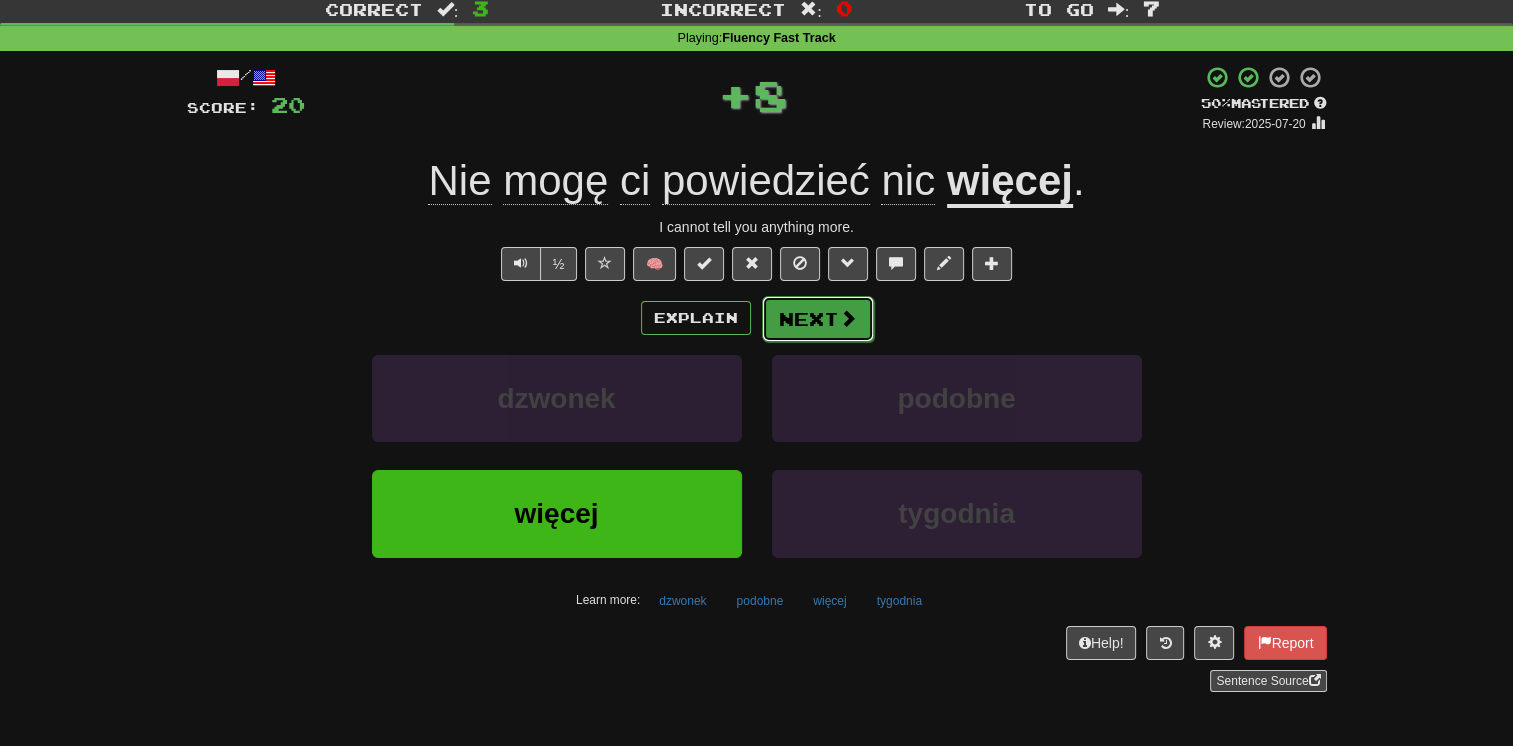 click at bounding box center [848, 318] 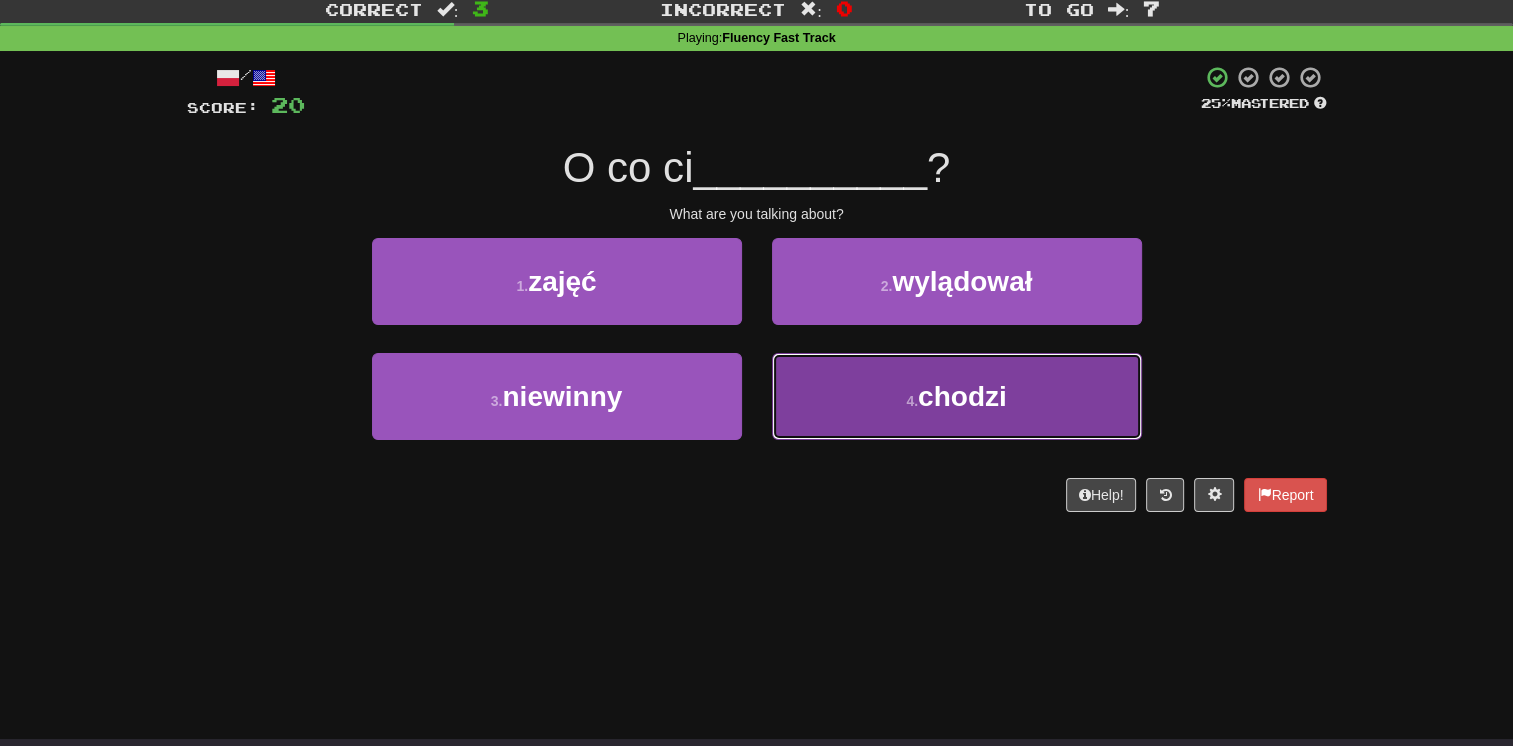 click on "4 .  chodzi" at bounding box center [957, 396] 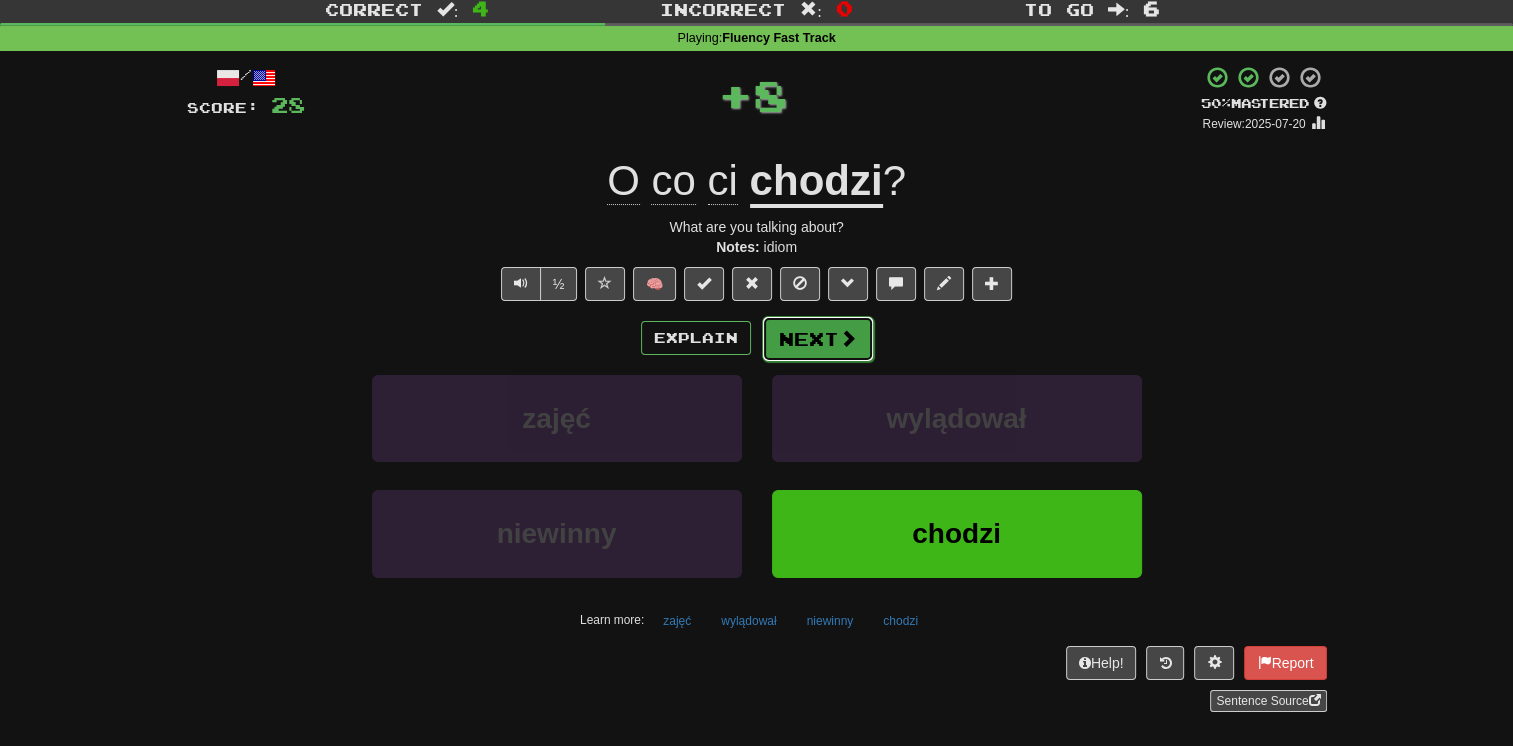 click on "Next" at bounding box center (818, 339) 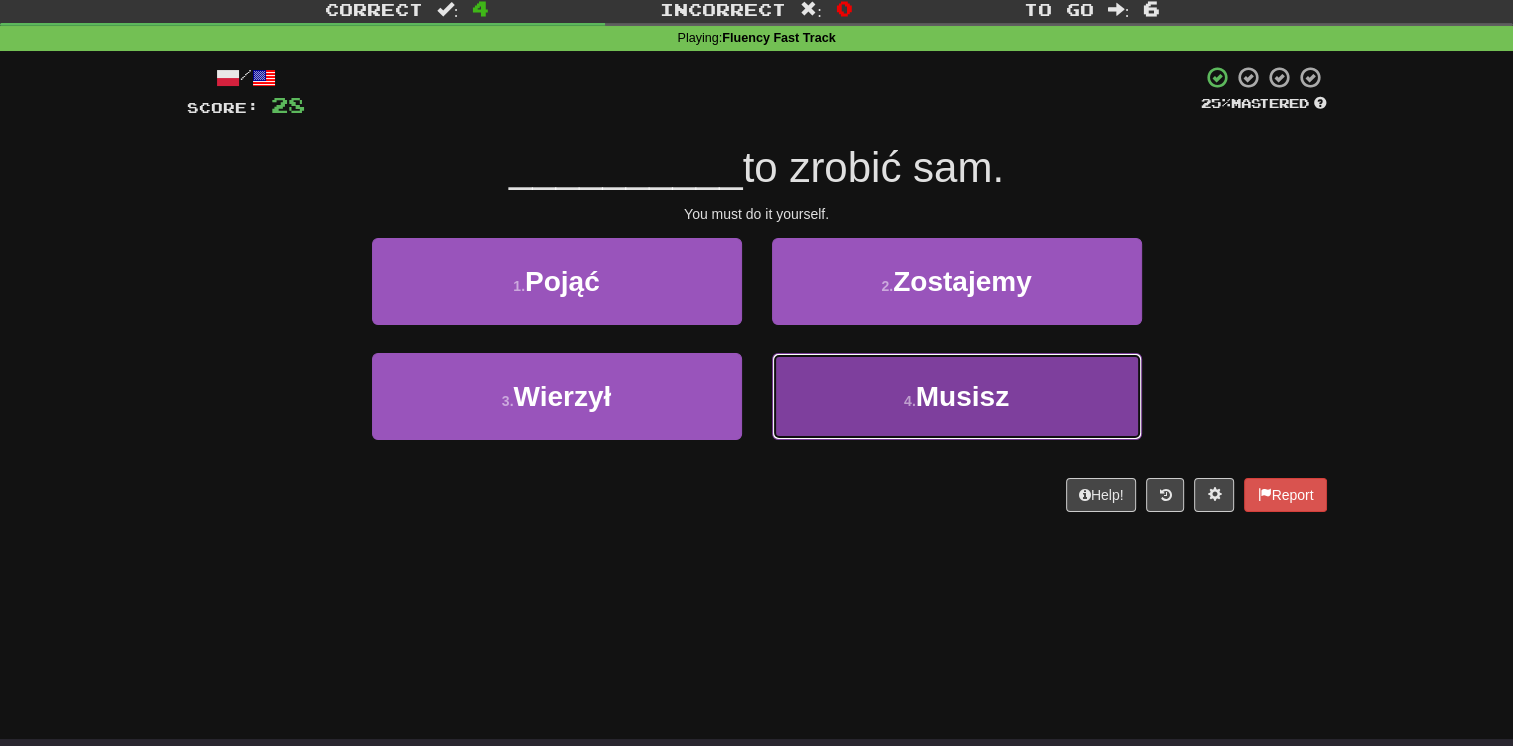 click on "4 .  Musisz" at bounding box center [957, 396] 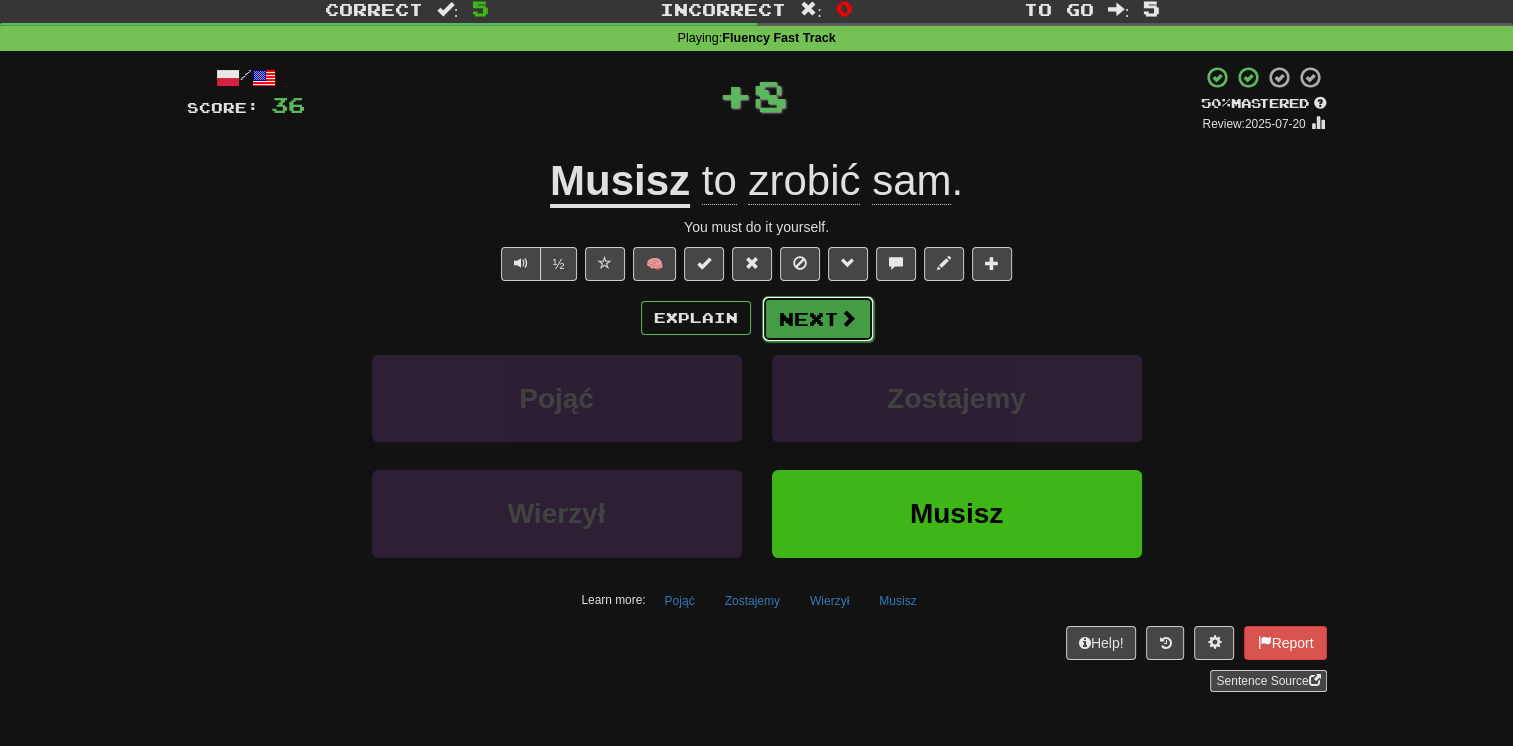 click on "Next" at bounding box center (818, 319) 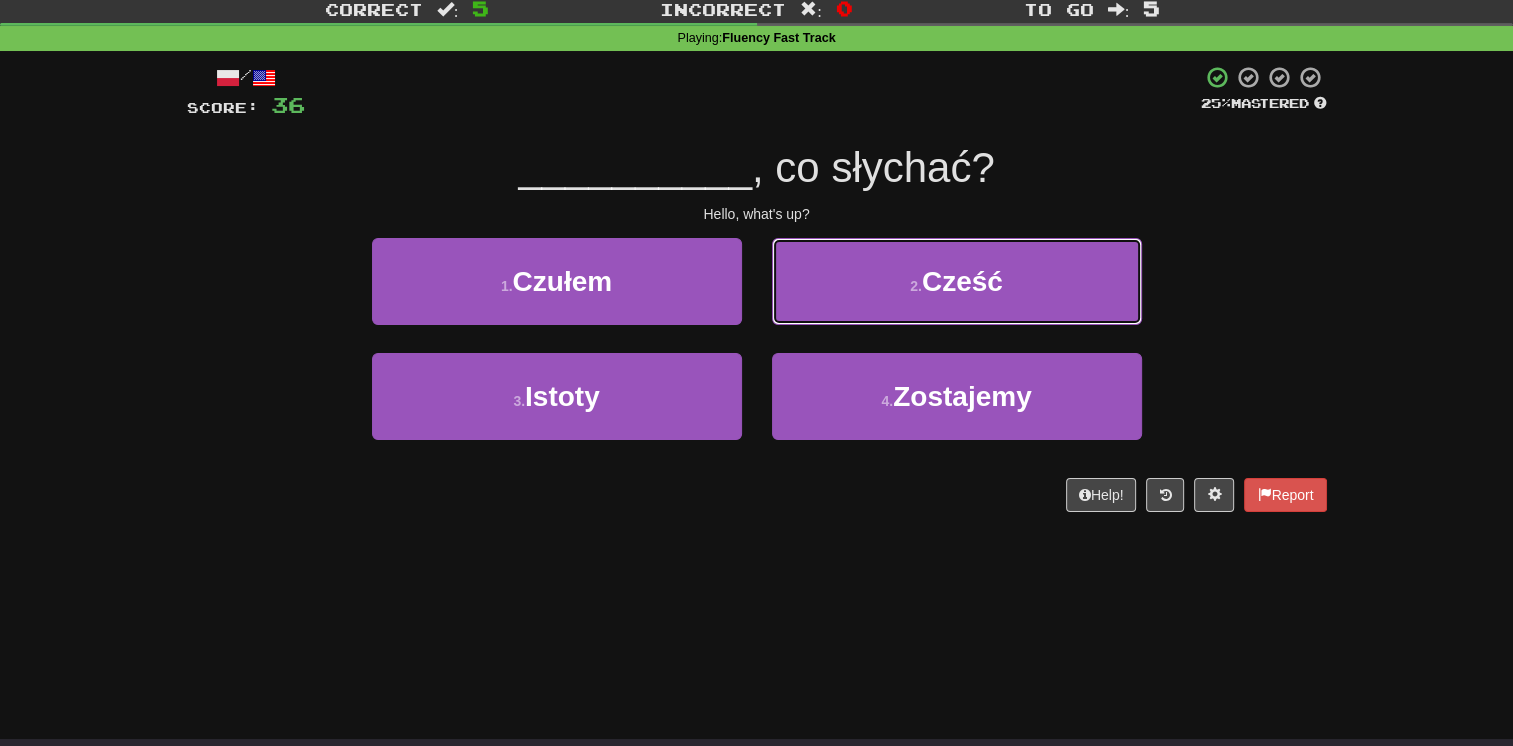 click on "2 .  Cześć" at bounding box center [957, 281] 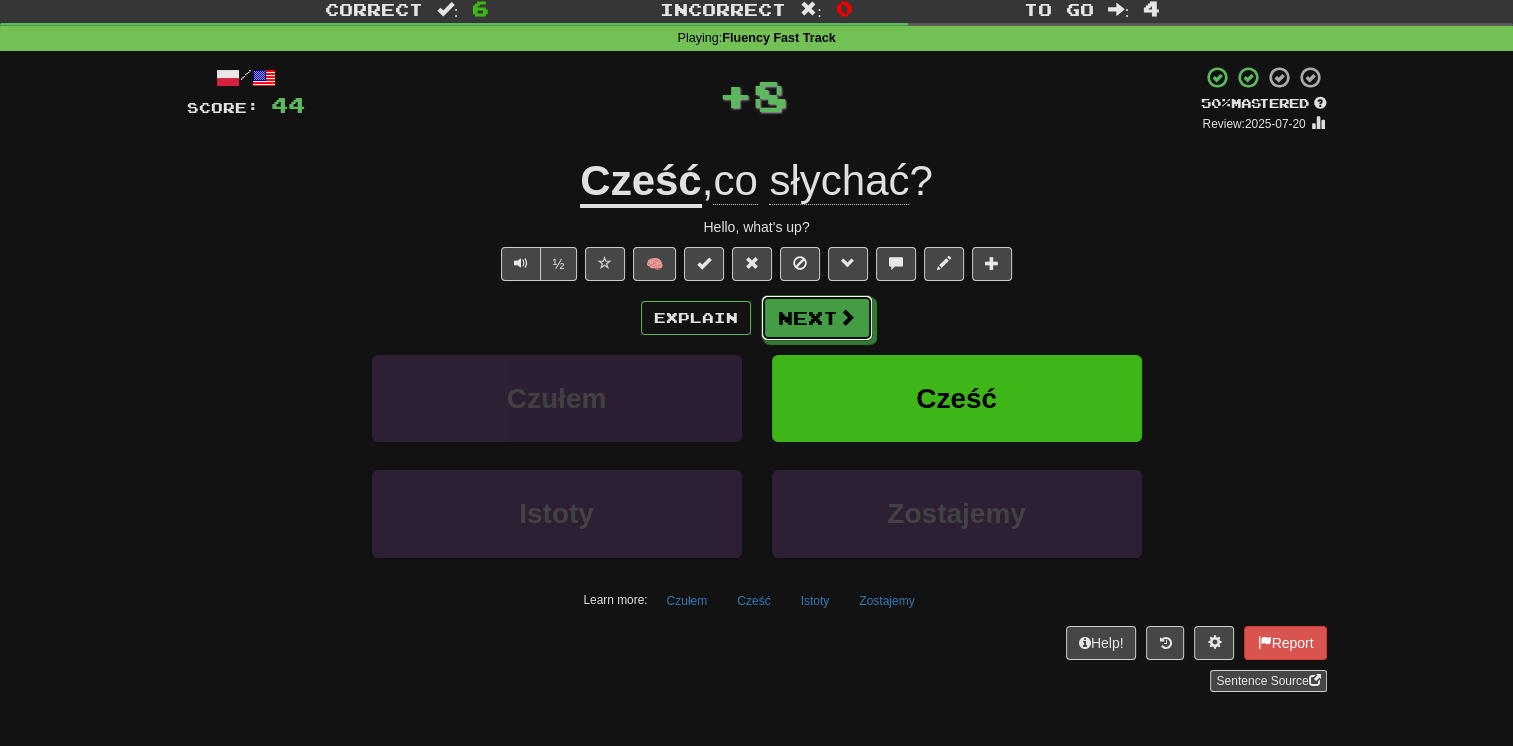 click on "Next" at bounding box center (817, 318) 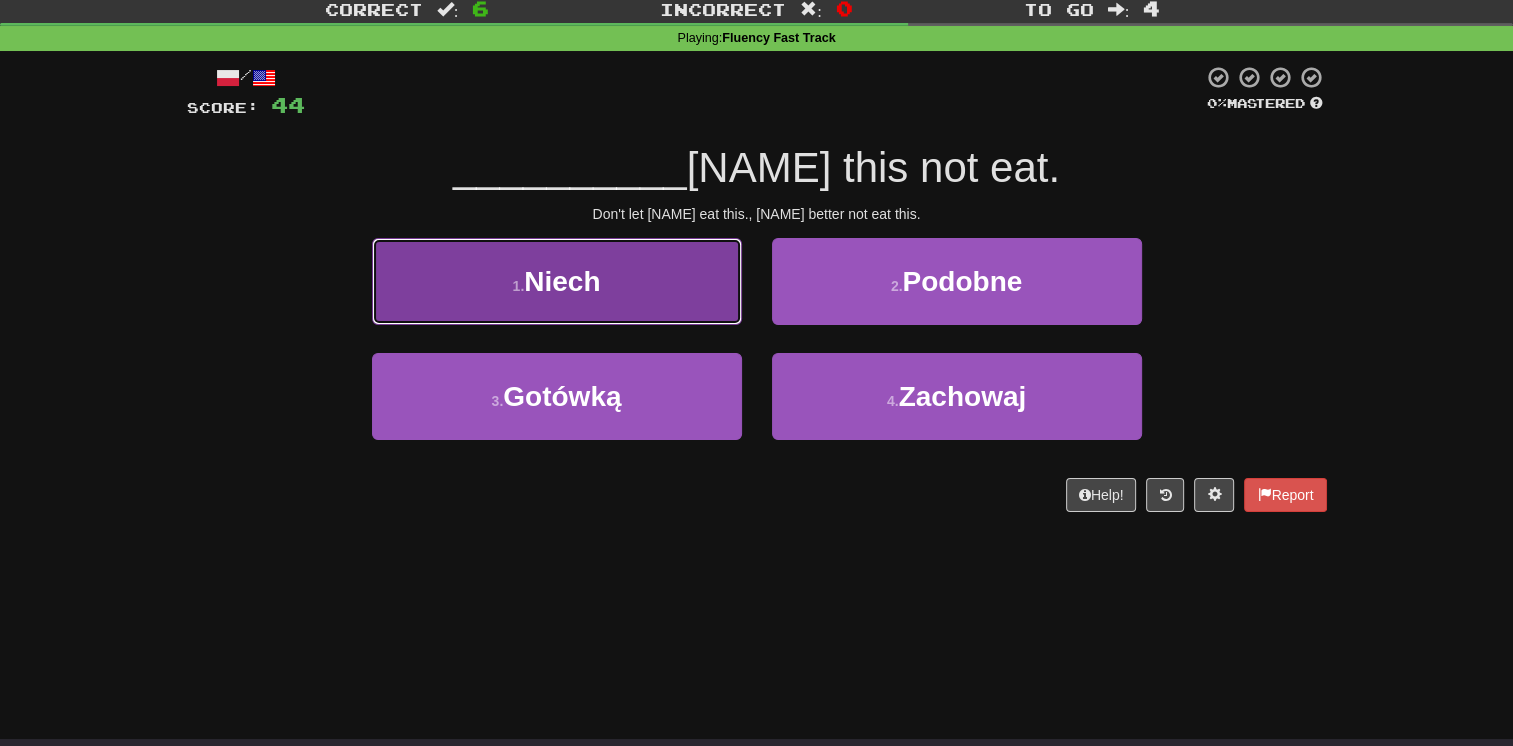 click on "1 .  Niech" at bounding box center (557, 281) 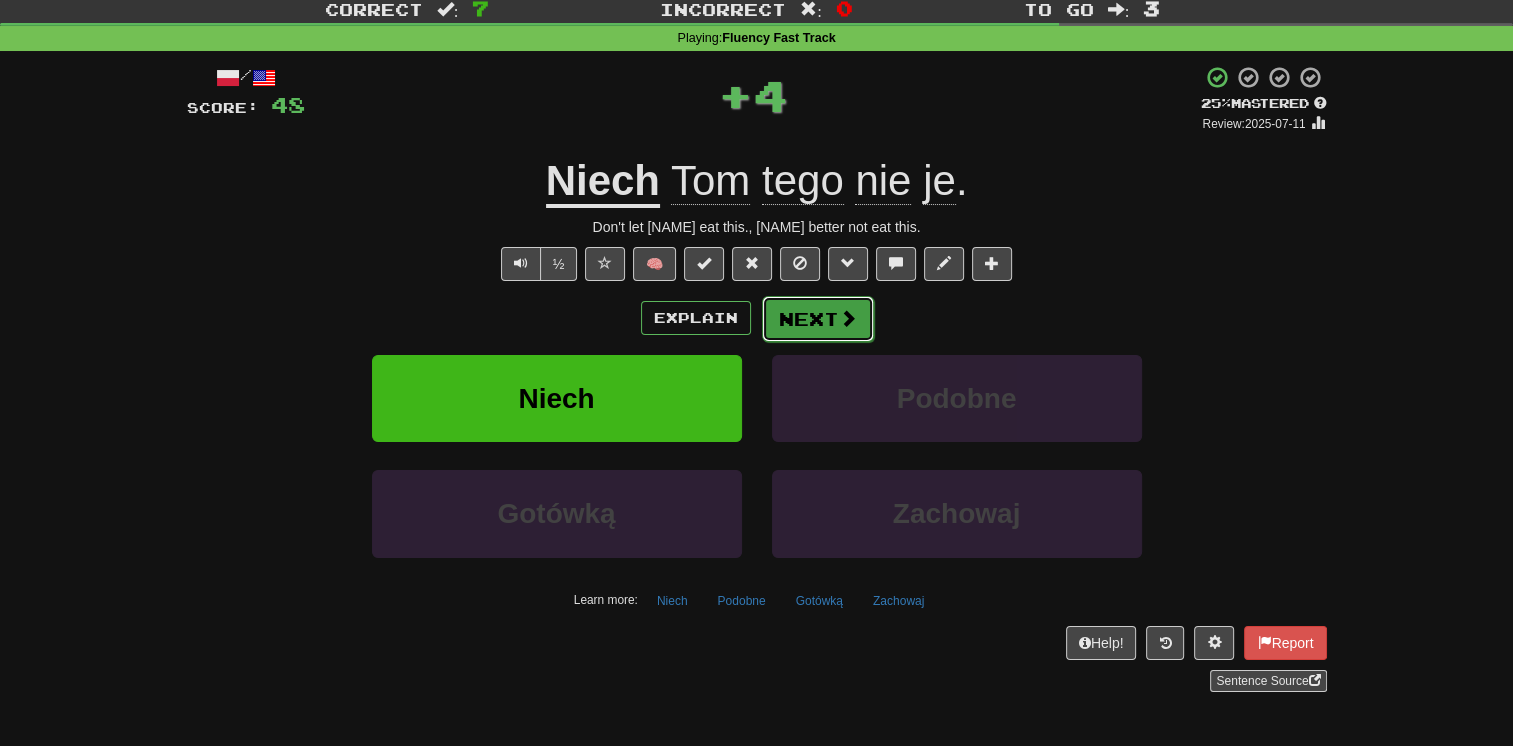 click on "Next" at bounding box center [818, 319] 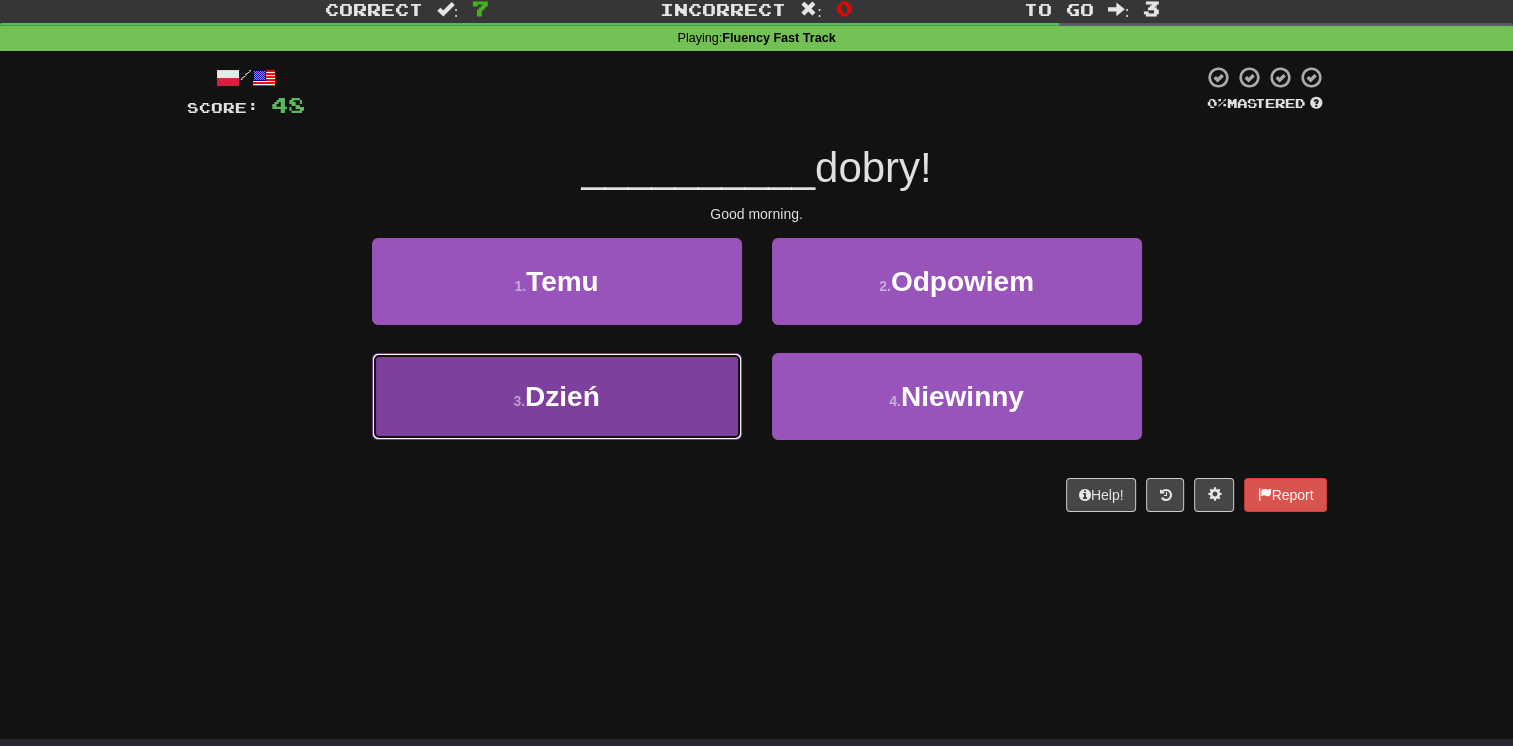 click on "3 .  Dzień" at bounding box center [557, 396] 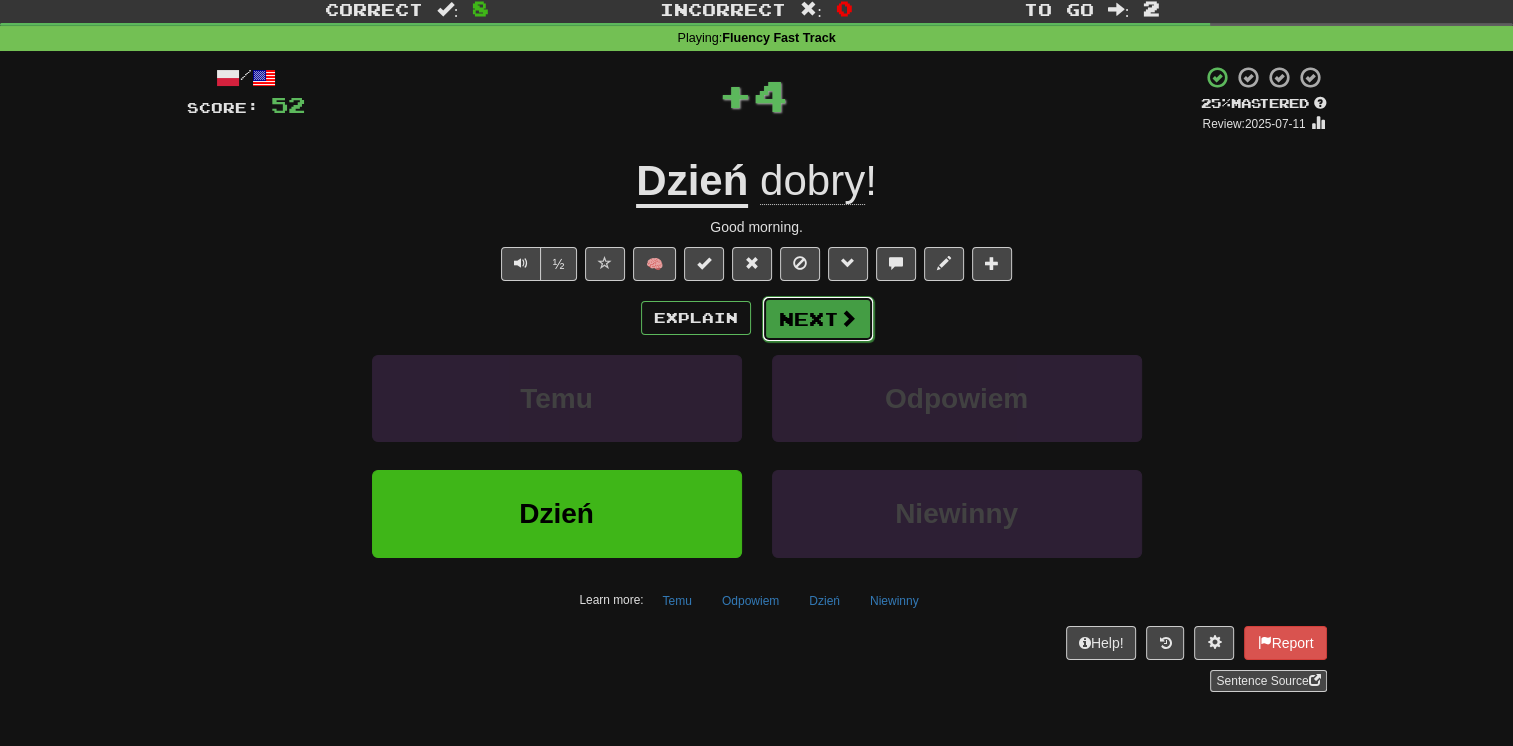 click on "Next" at bounding box center [818, 319] 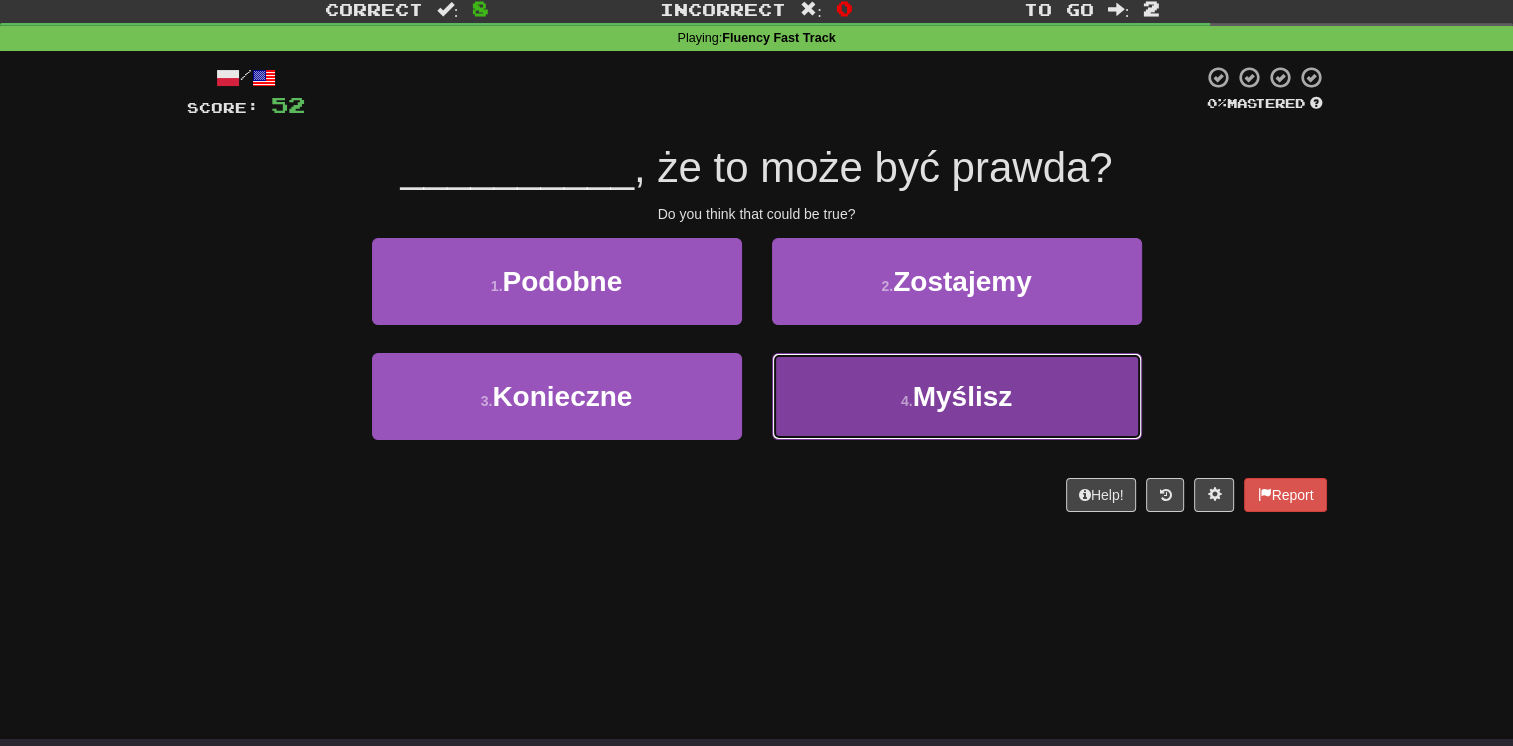 click on "4 .  Myślisz" at bounding box center [957, 396] 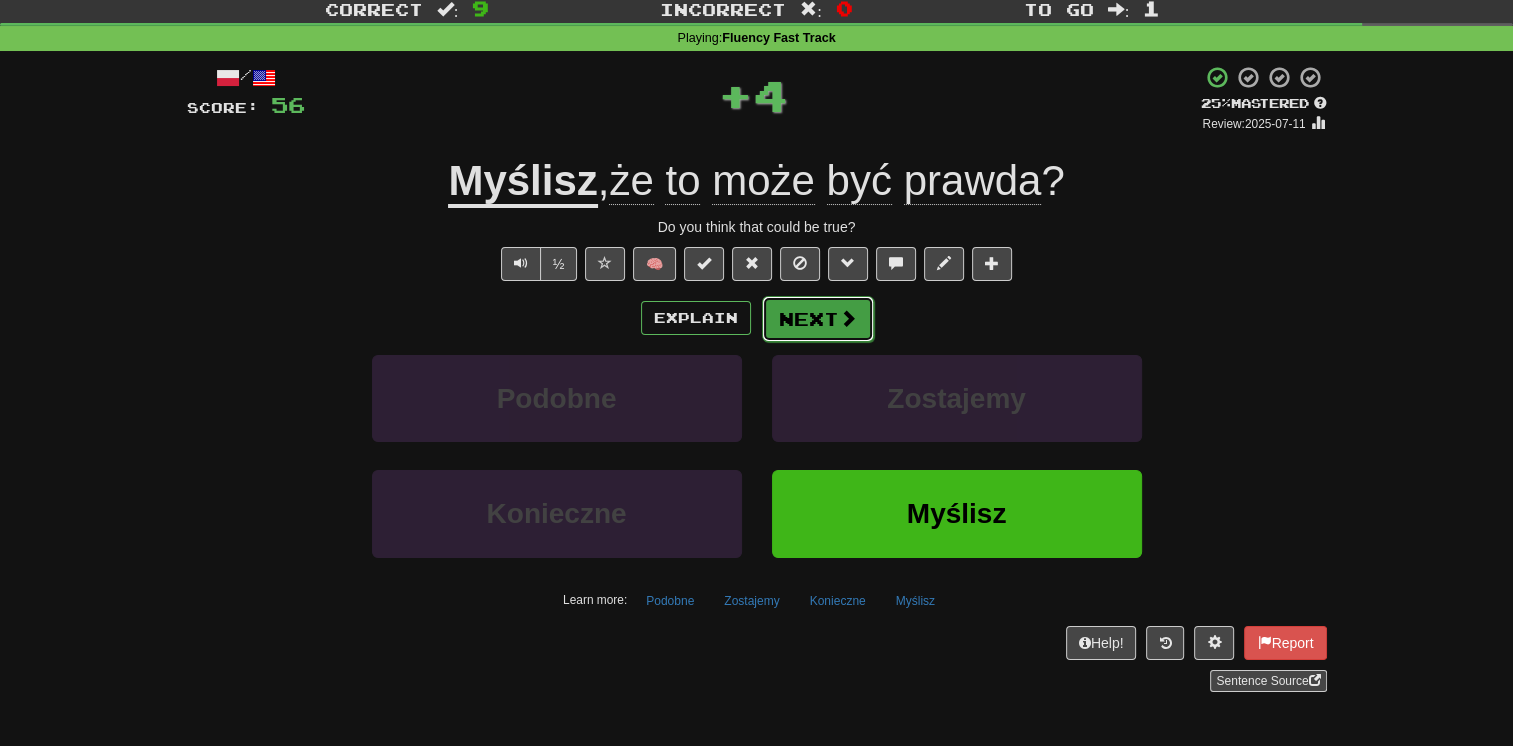 click on "Next" at bounding box center [818, 319] 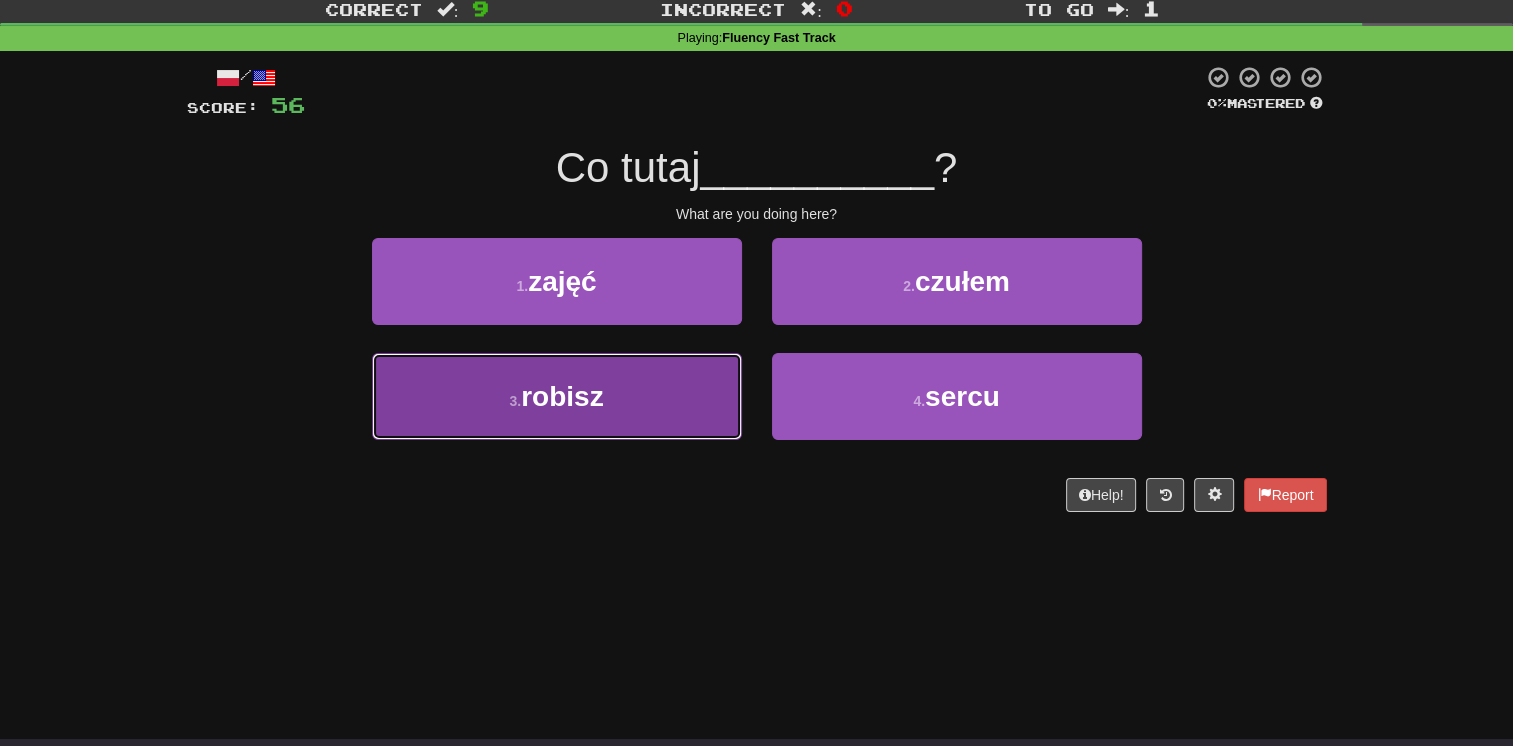 click on "3 .  robisz" at bounding box center (557, 396) 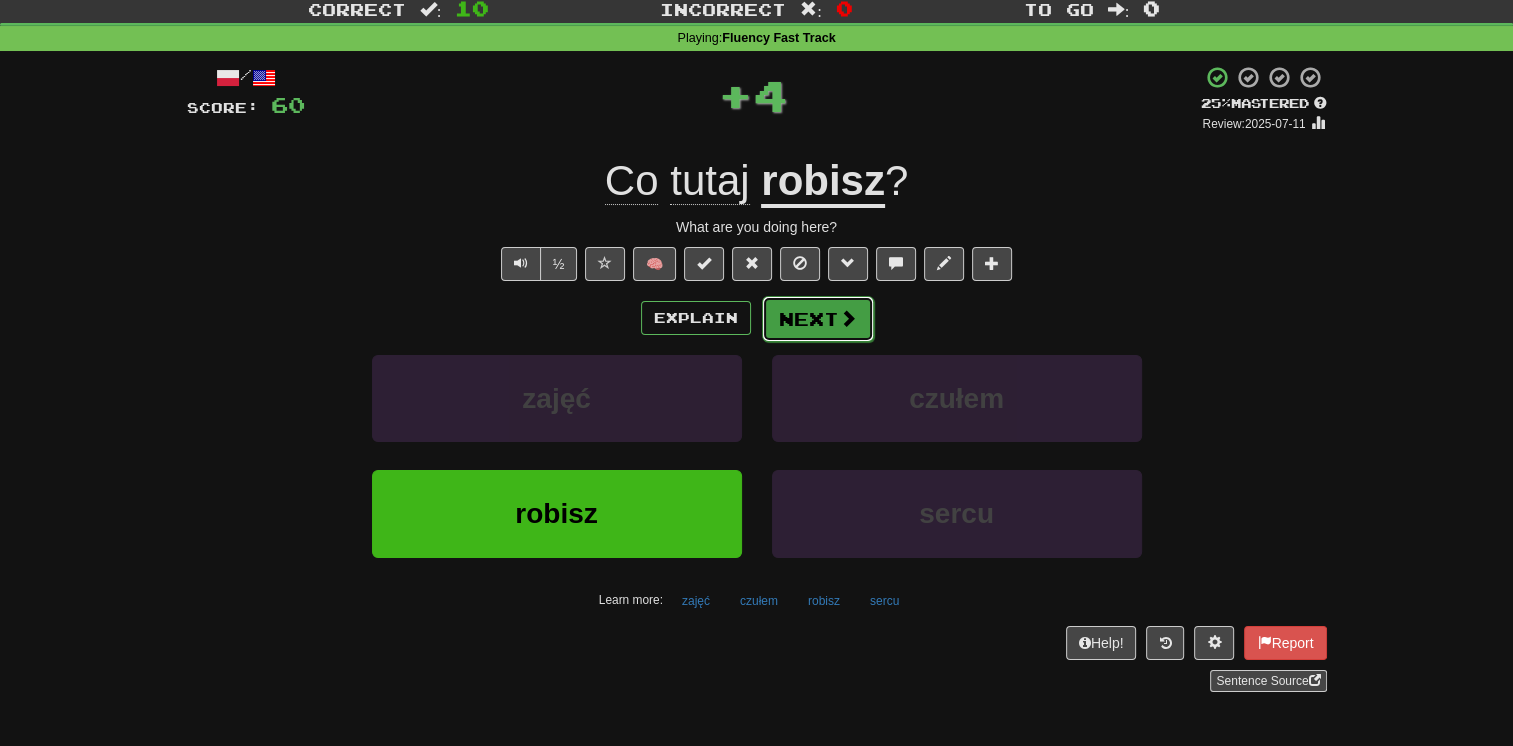 click on "Next" at bounding box center [818, 319] 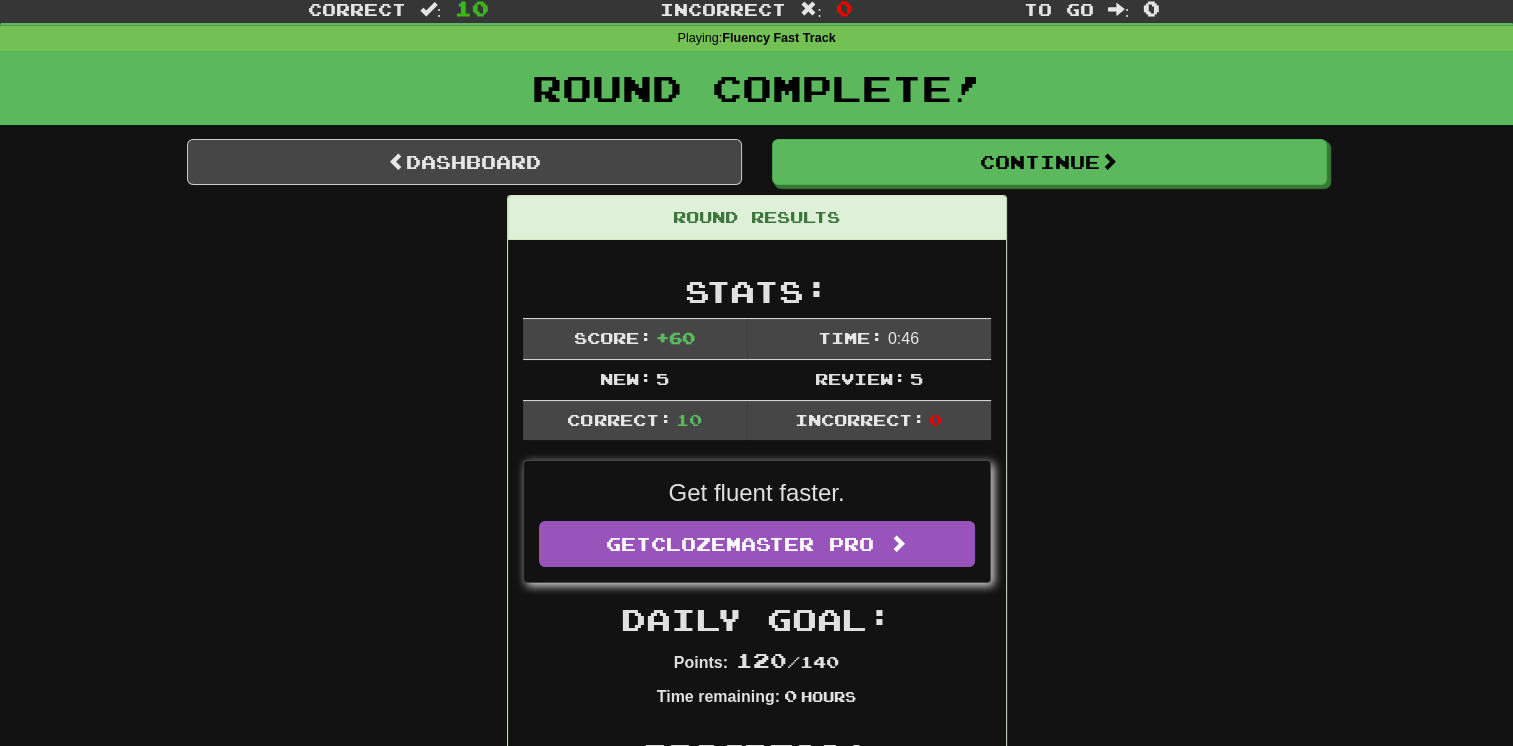 click on "Round Results Stats: Score:   + 60 Time:   0 : 46 New:   5 Review:   5 Correct:   10 Incorrect:   0 Get fluent faster. Get  Clozemaster Pro   Daily Goal: Points:   120  /  140 Time remaining: 0   Hours Progress: Fluency Fast Track Playing:  40  /  17,289 + 5 0.202% 0.231% Mastered:  1  /  17,289 0.006% Ready for Review:  10  /  Level:  52 1,168  points to level  53  - keep going! Ranked:  267 th  this week ( 4  points to  266 th ) Sentences:  Report Czy ktoś jeszcze  chce  coś powiedzieć? Does anyone else want to say something?  Report Jesteś bardzo  dobry . You're very good.  Report Nie mogę ci powiedzieć nic  więcej . I cannot tell you anything more.  Report O co ci  chodzi ? What are you talking about?  Report Musisz  to zrobić sam. You must do it yourself.  Report Cześć , co słychać? Hello, what's up?  Report Niech  Tom tego nie je. Don't let Tom eat this., Tom better not eat this.  Report Dzień  dobry! Good morning.  Report Myślisz , że to może być prawda?  Report Co tutaj  robisz ?" at bounding box center [757, 1213] 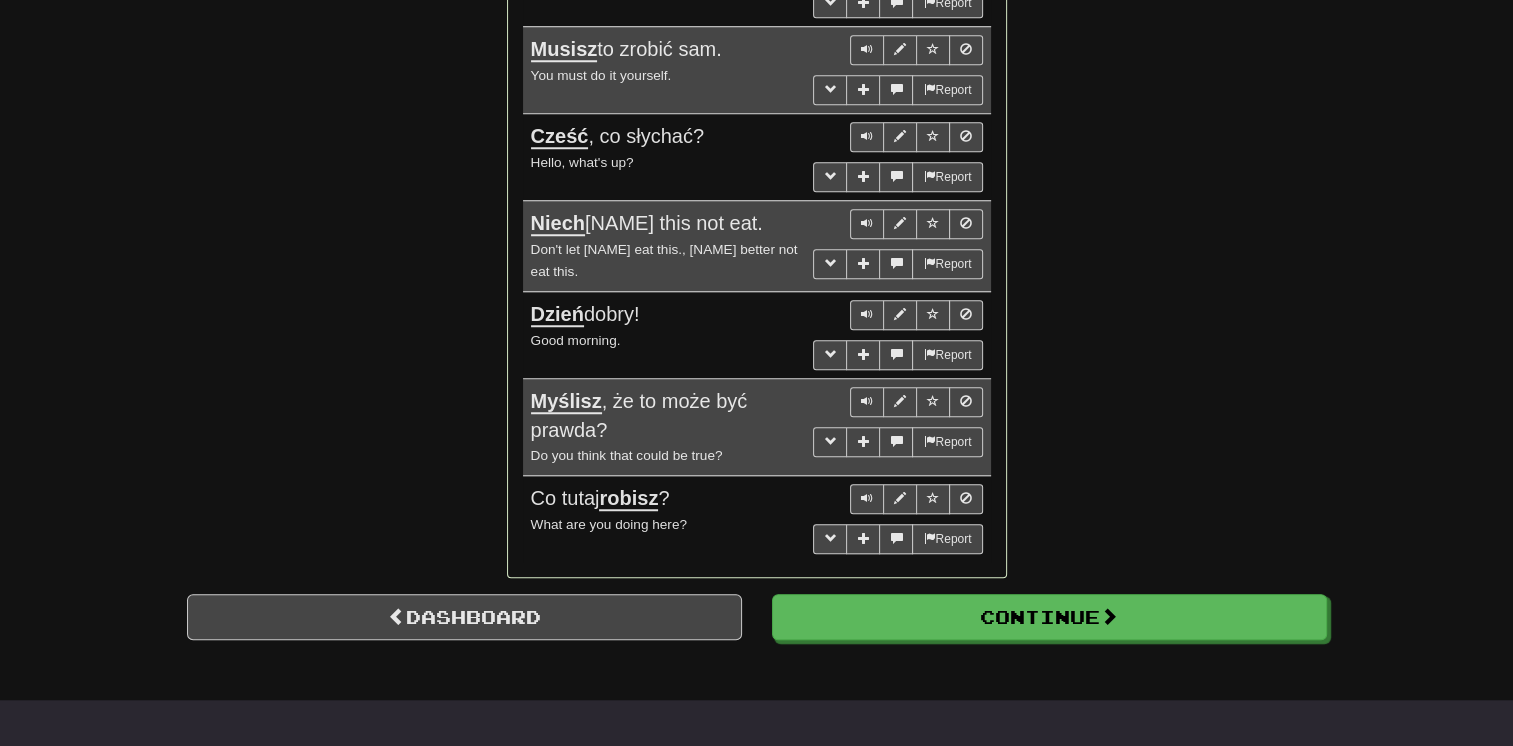 scroll, scrollTop: 1697, scrollLeft: 0, axis: vertical 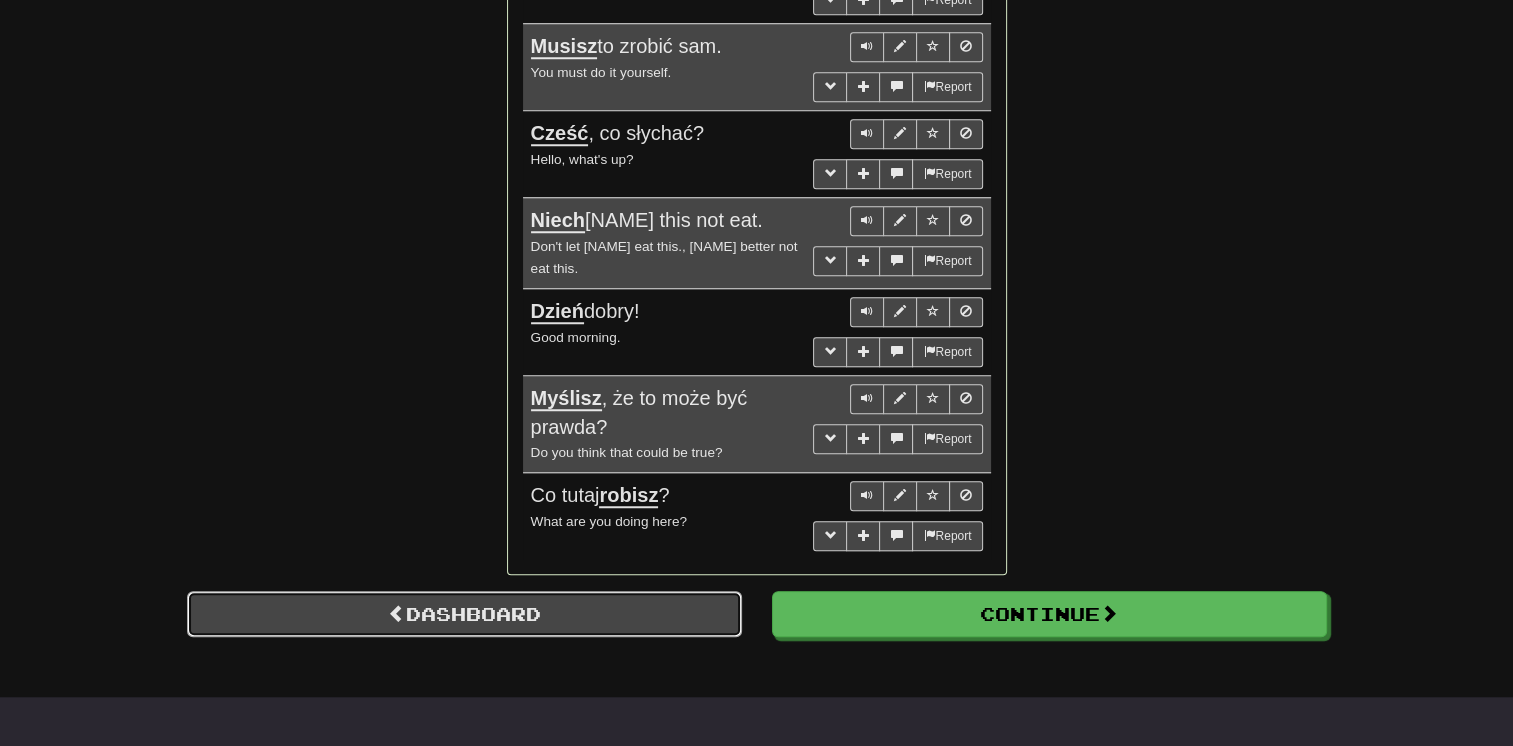 click on "Dashboard" at bounding box center (464, 614) 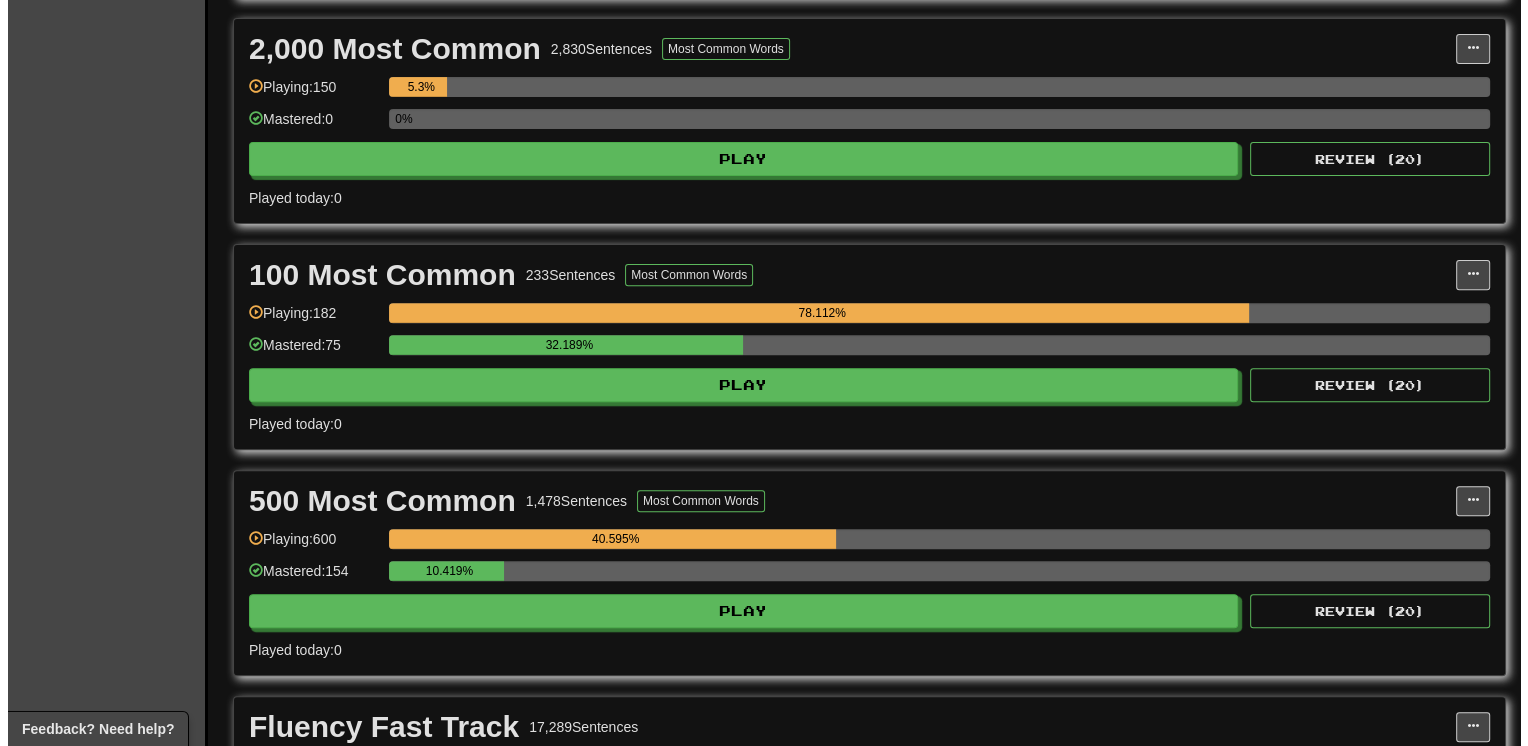 scroll, scrollTop: 680, scrollLeft: 0, axis: vertical 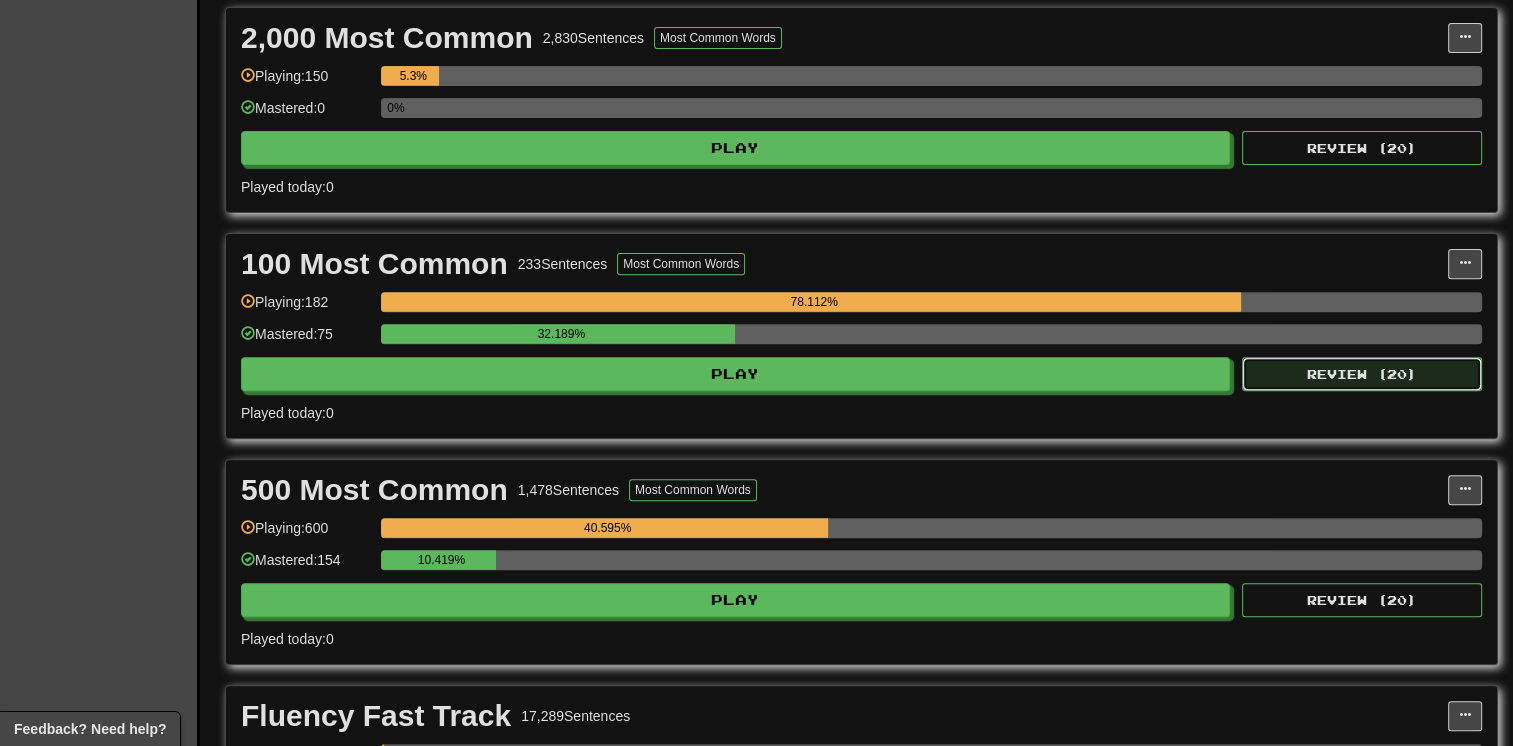 click on "Review ( 20 )" at bounding box center (1362, 374) 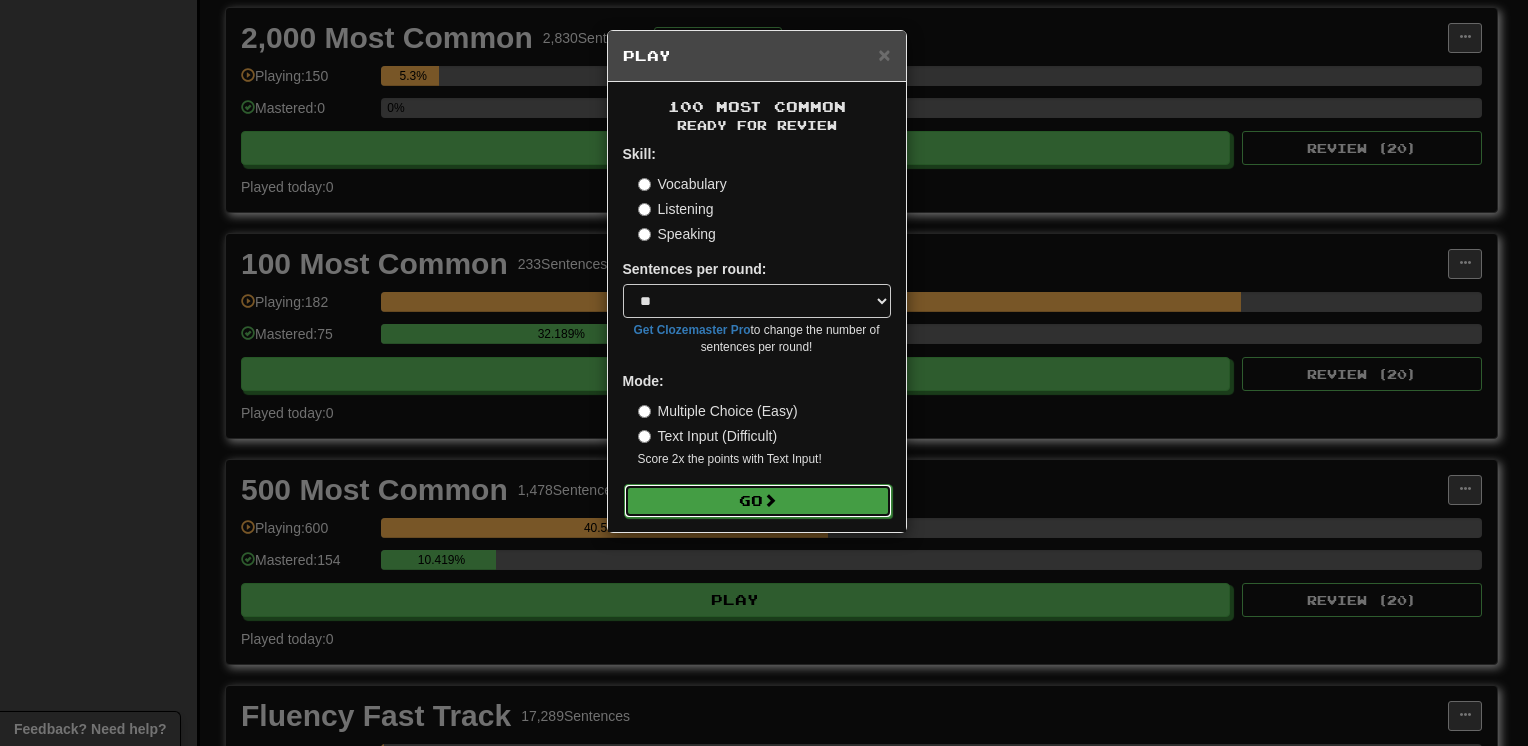 click on "Go" at bounding box center [758, 501] 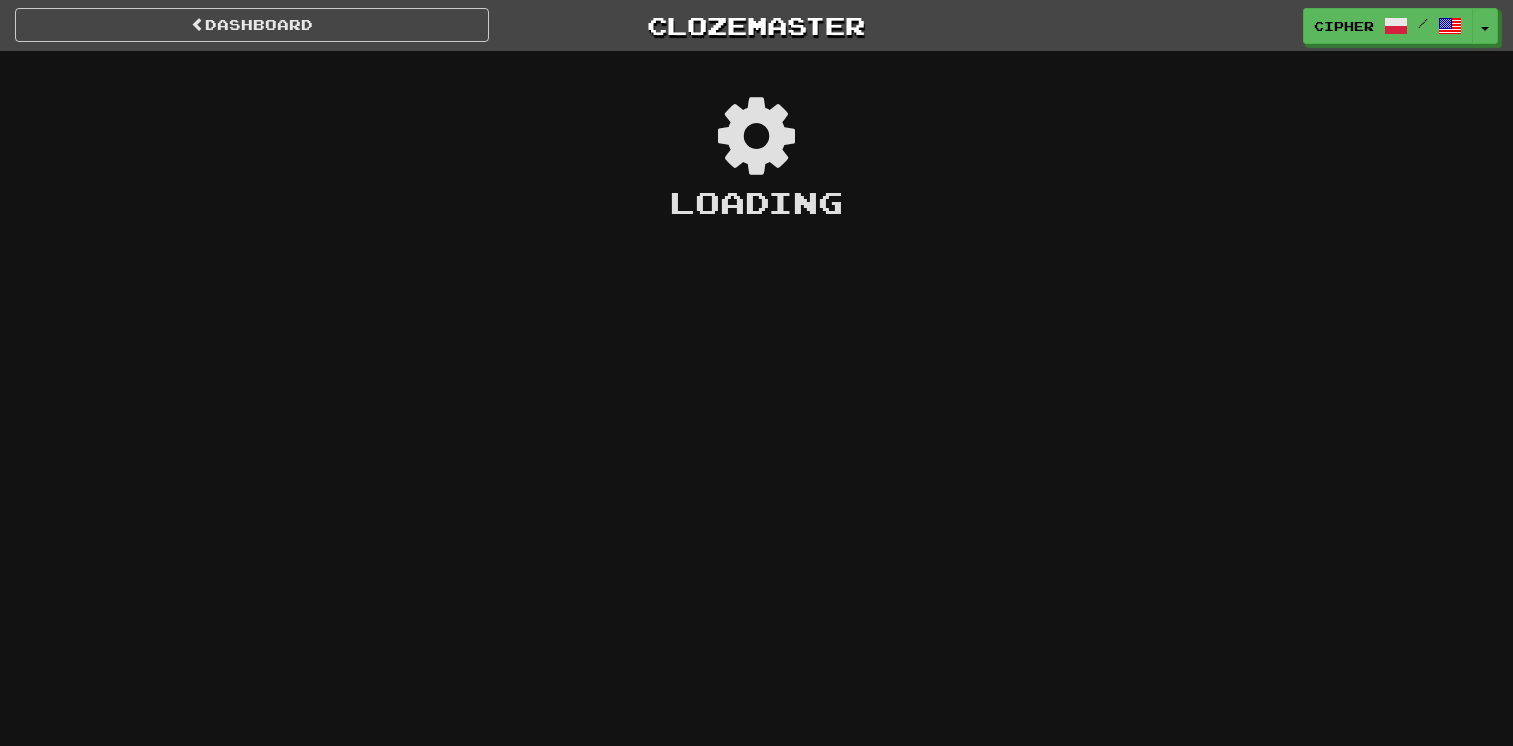 scroll, scrollTop: 0, scrollLeft: 0, axis: both 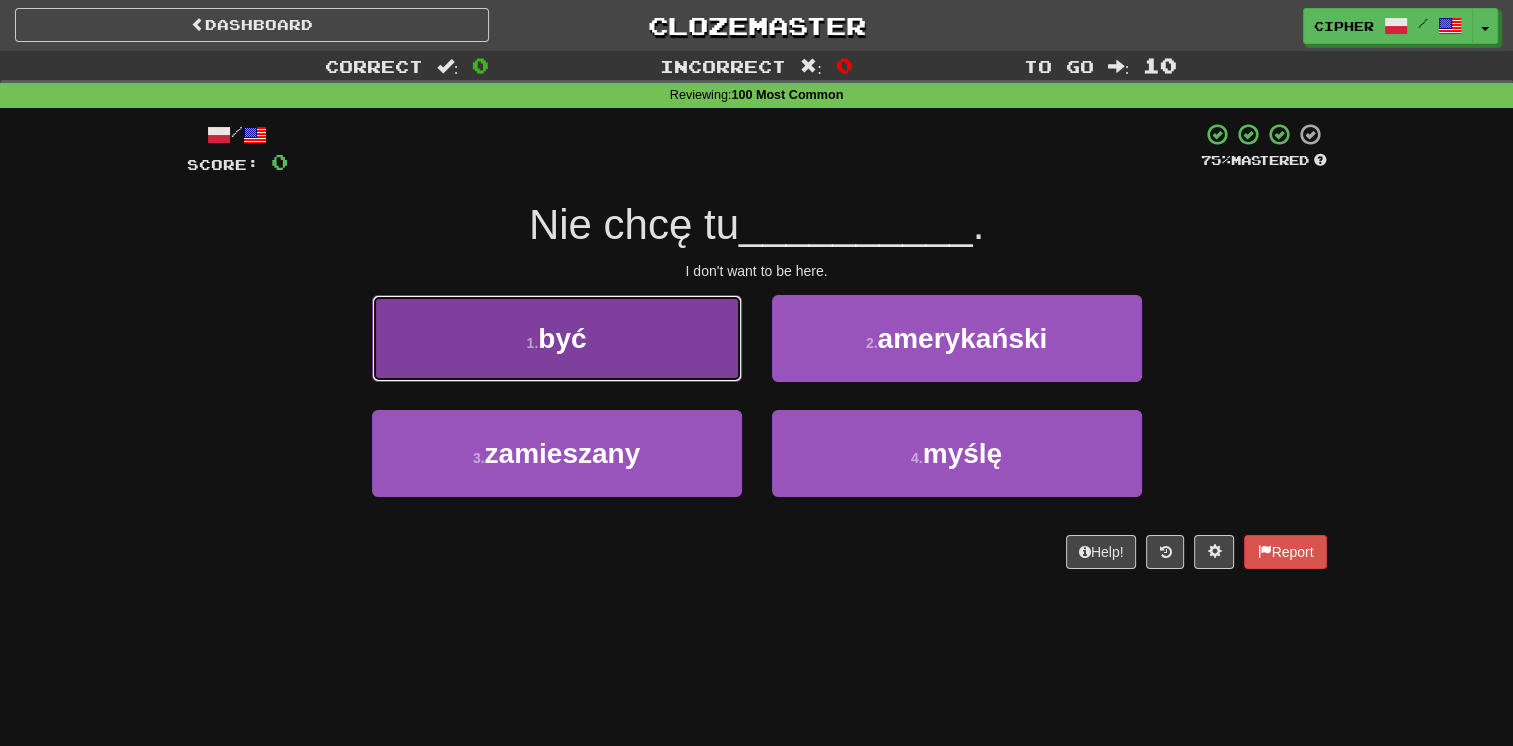 click on "1 .  być" at bounding box center [557, 338] 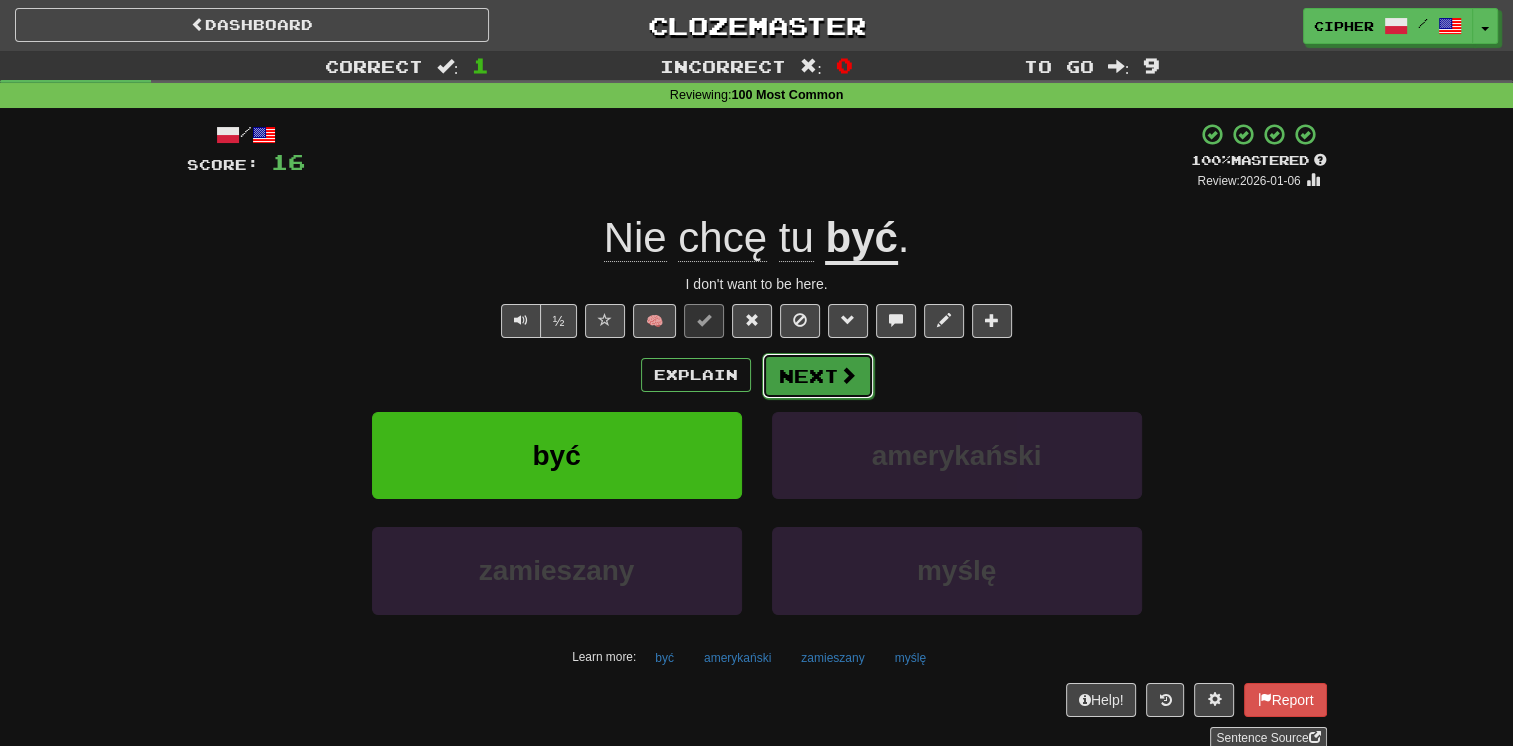 click on "Next" at bounding box center (818, 376) 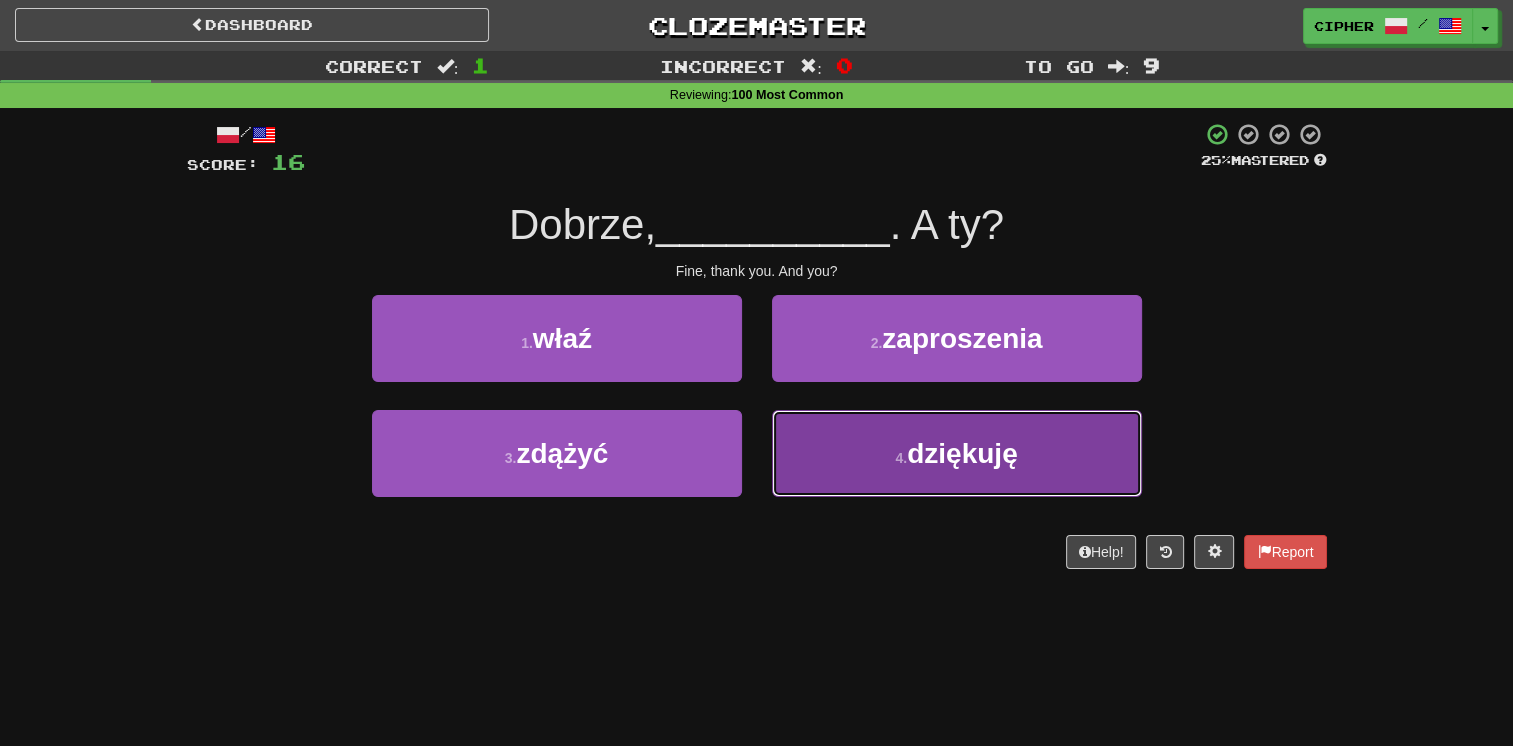 click on "4 .  dziękuję" at bounding box center [957, 453] 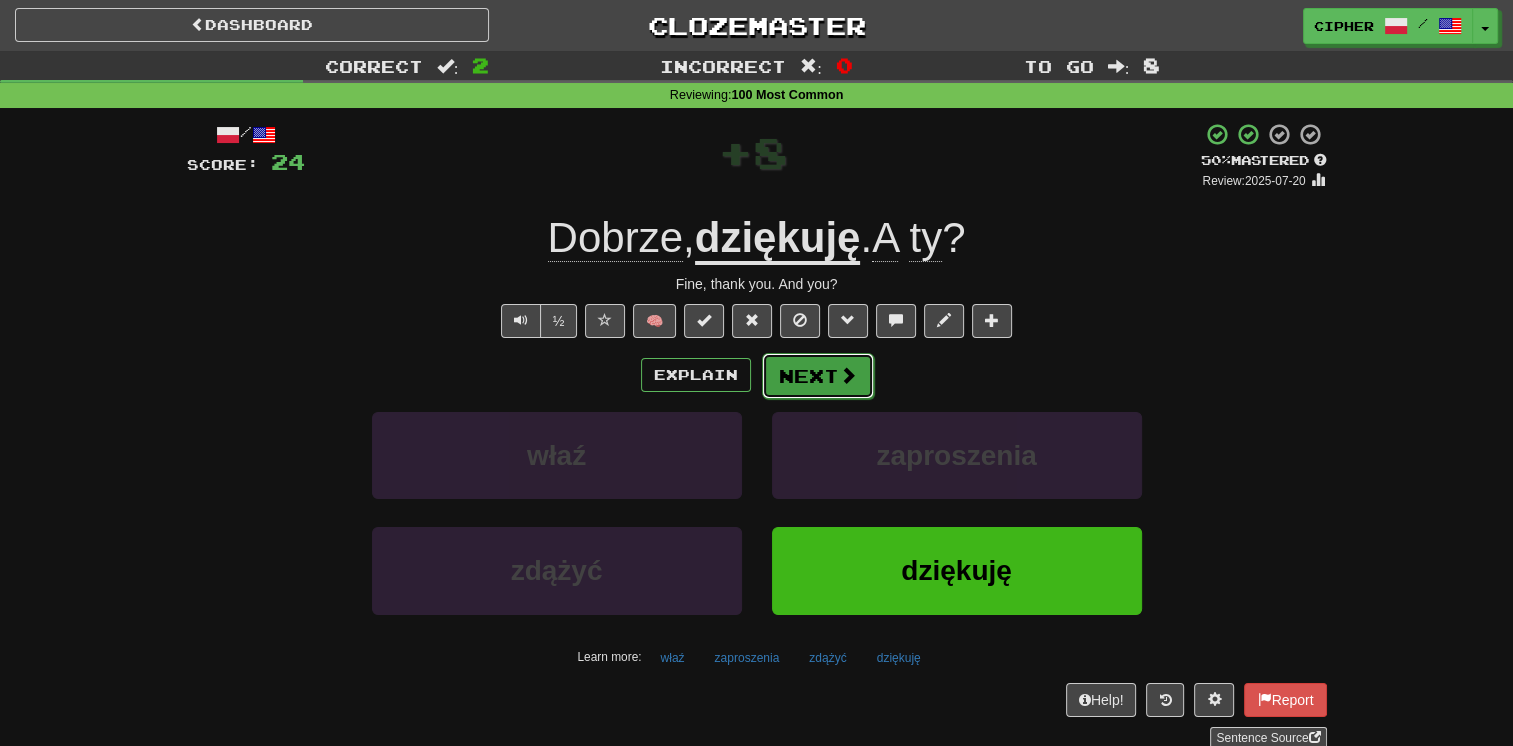click on "Next" at bounding box center (818, 376) 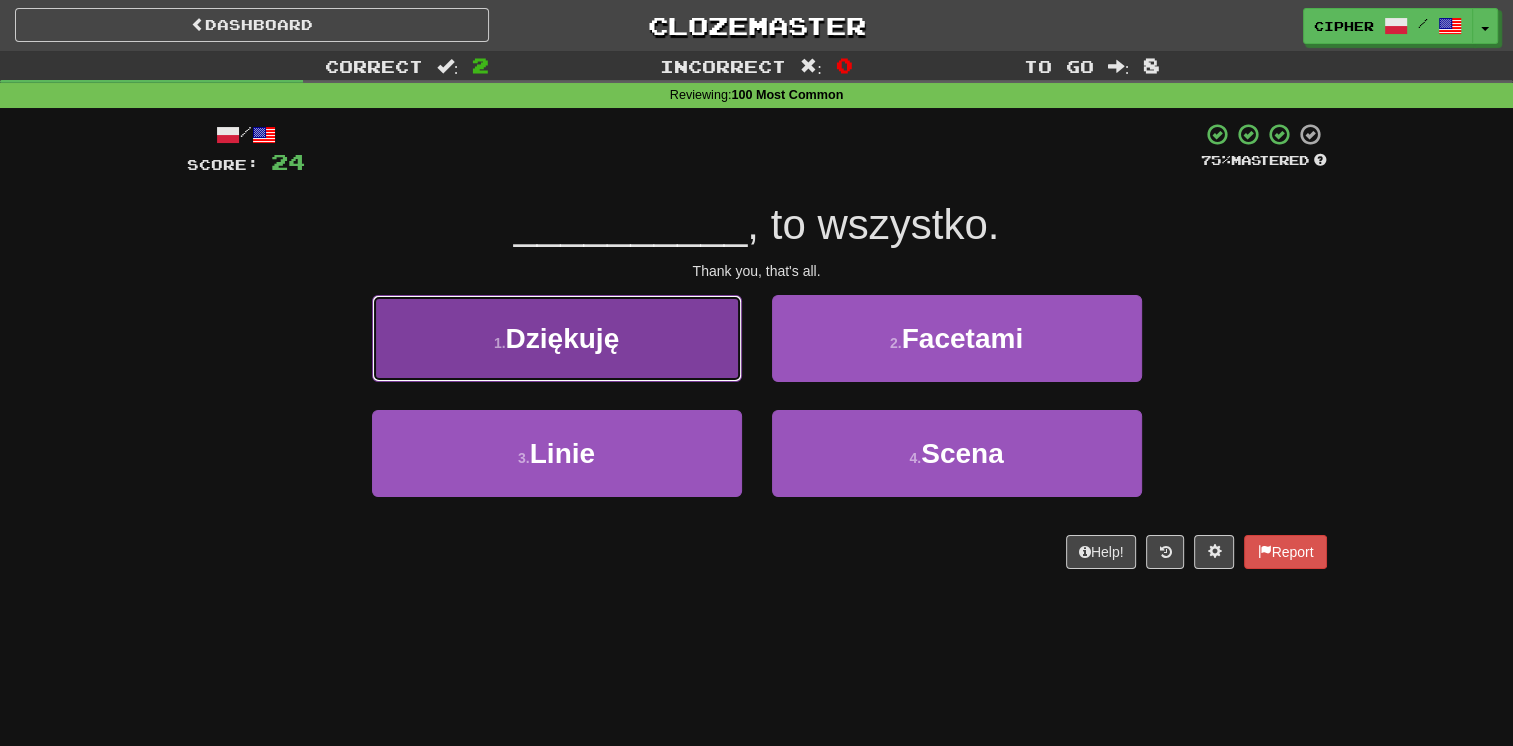 click on "1 .  Dziękuję" at bounding box center (557, 338) 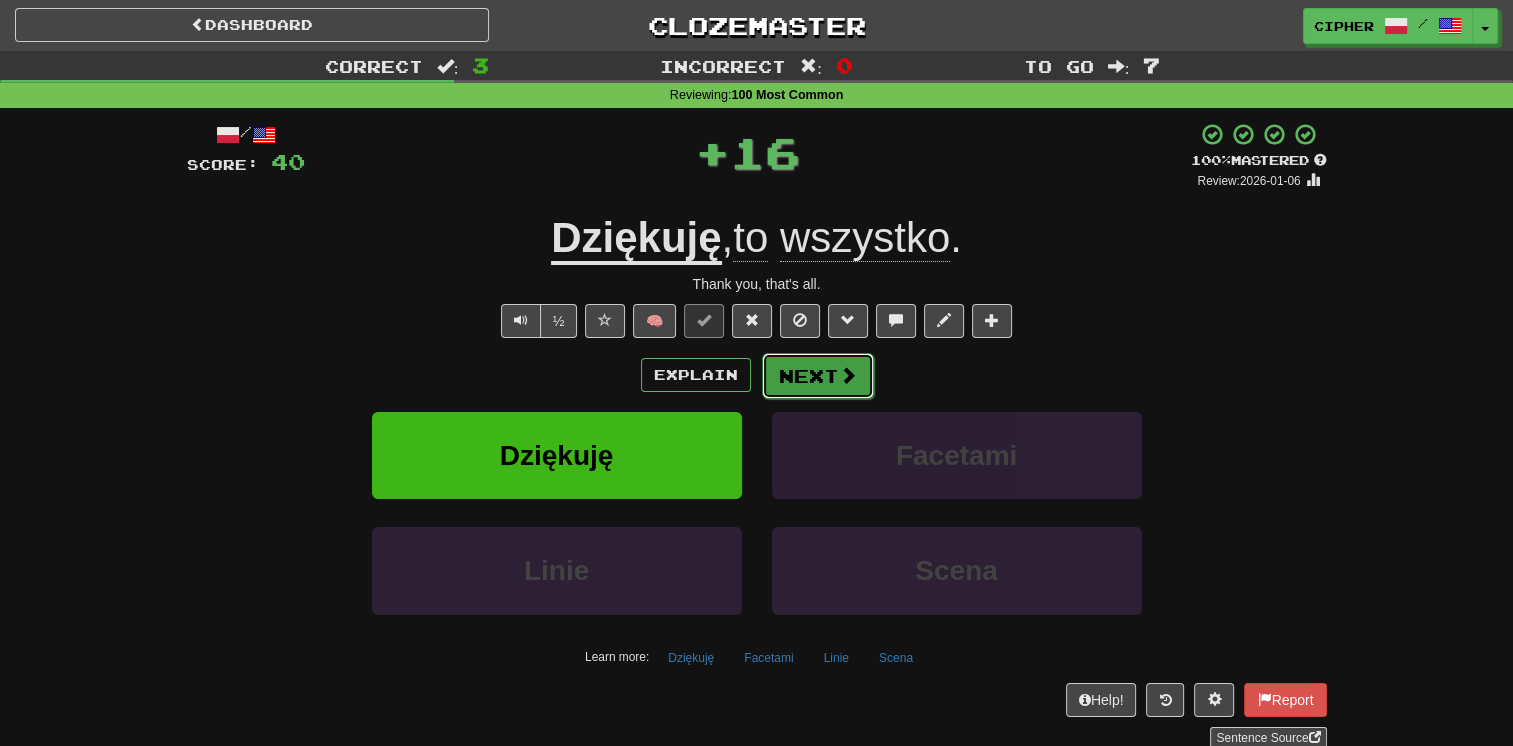 click on "Next" at bounding box center [818, 376] 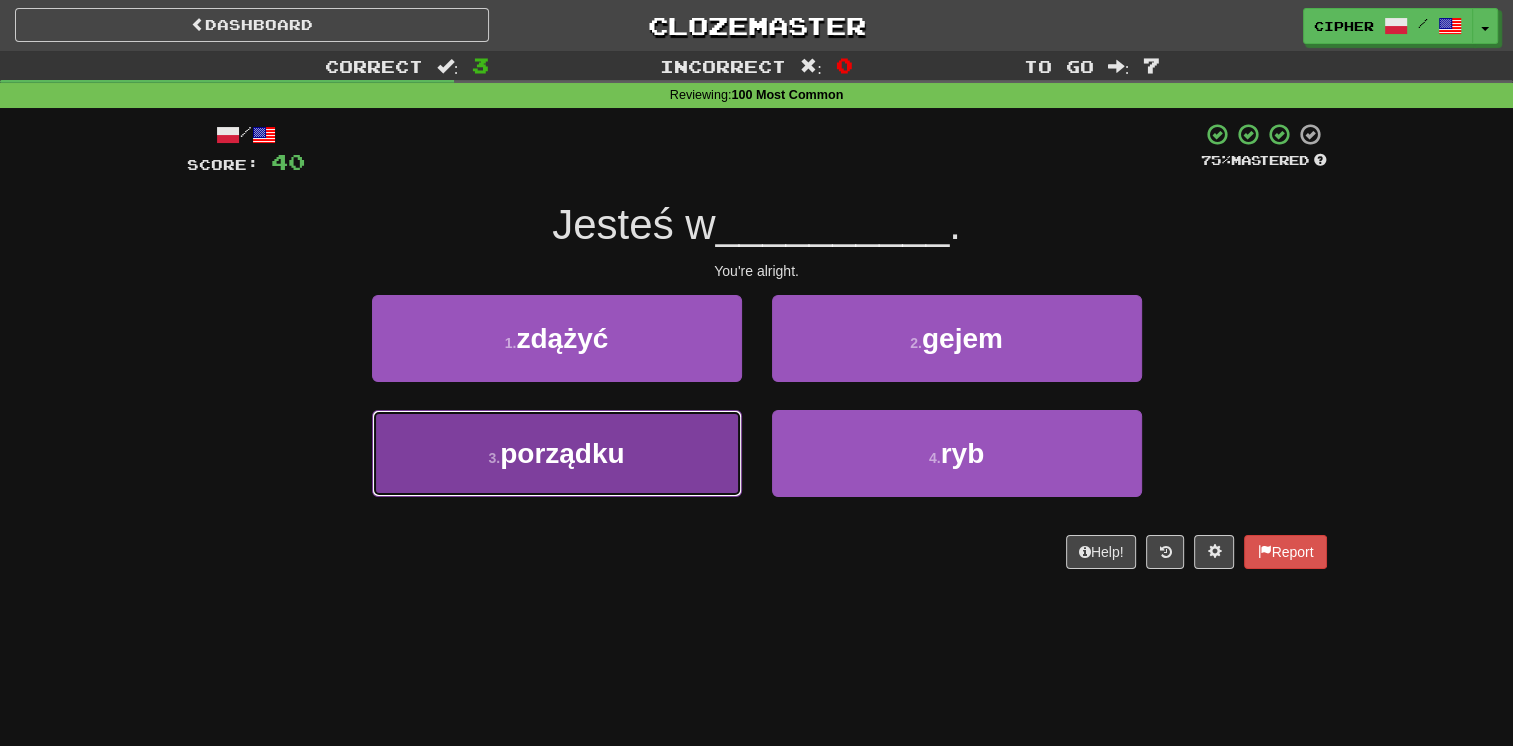 click on "3 .  porządku" at bounding box center (557, 453) 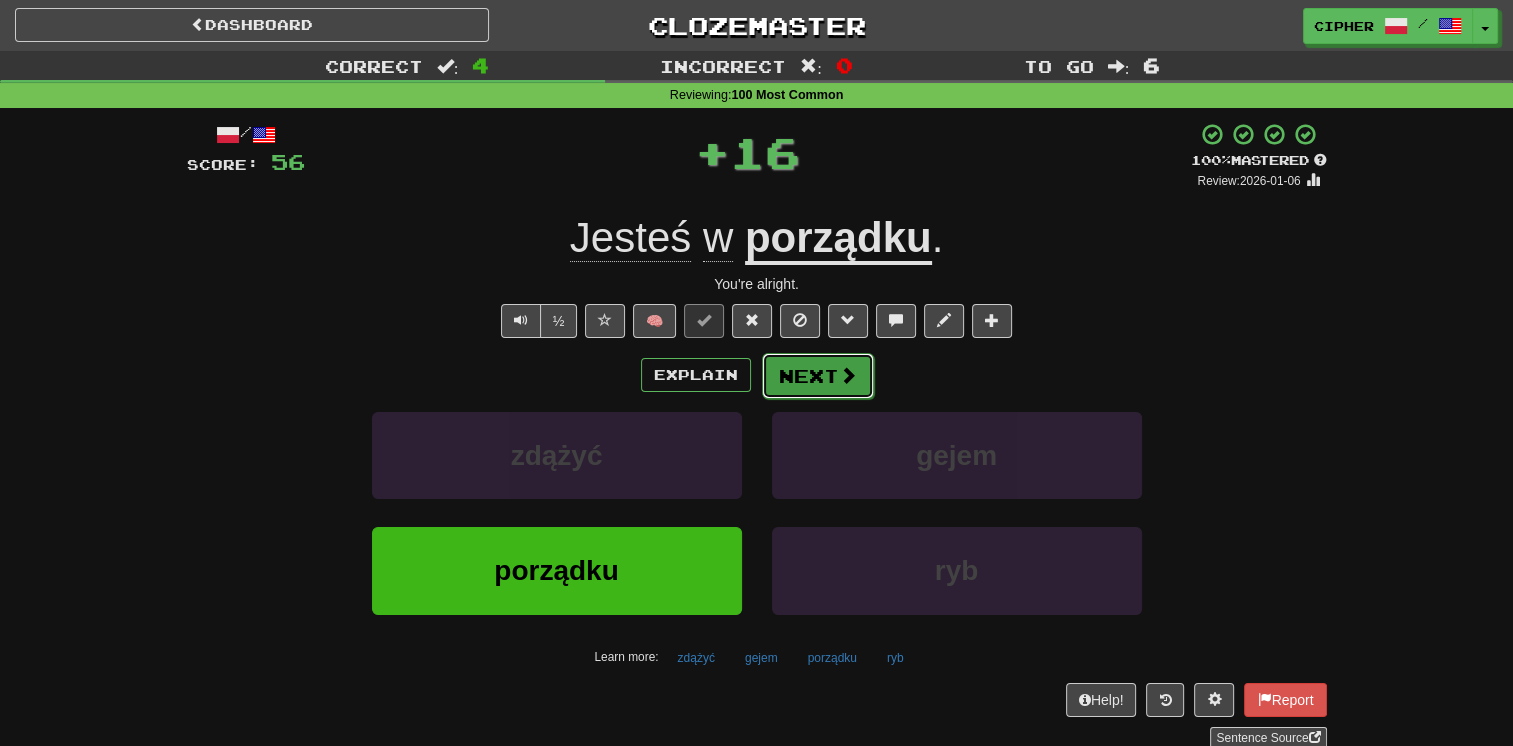 click on "Next" at bounding box center [818, 376] 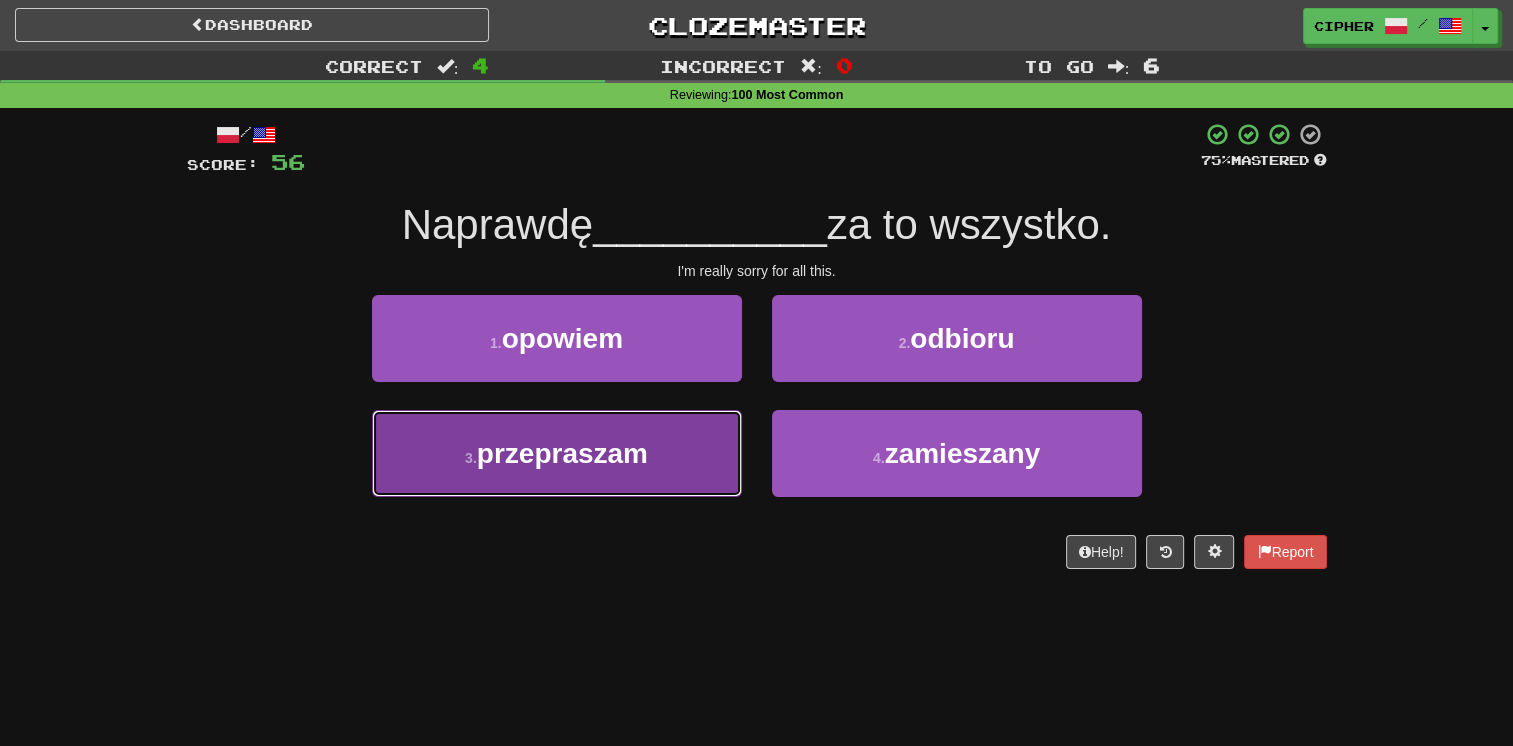 click on "3 .  przepraszam" at bounding box center (557, 453) 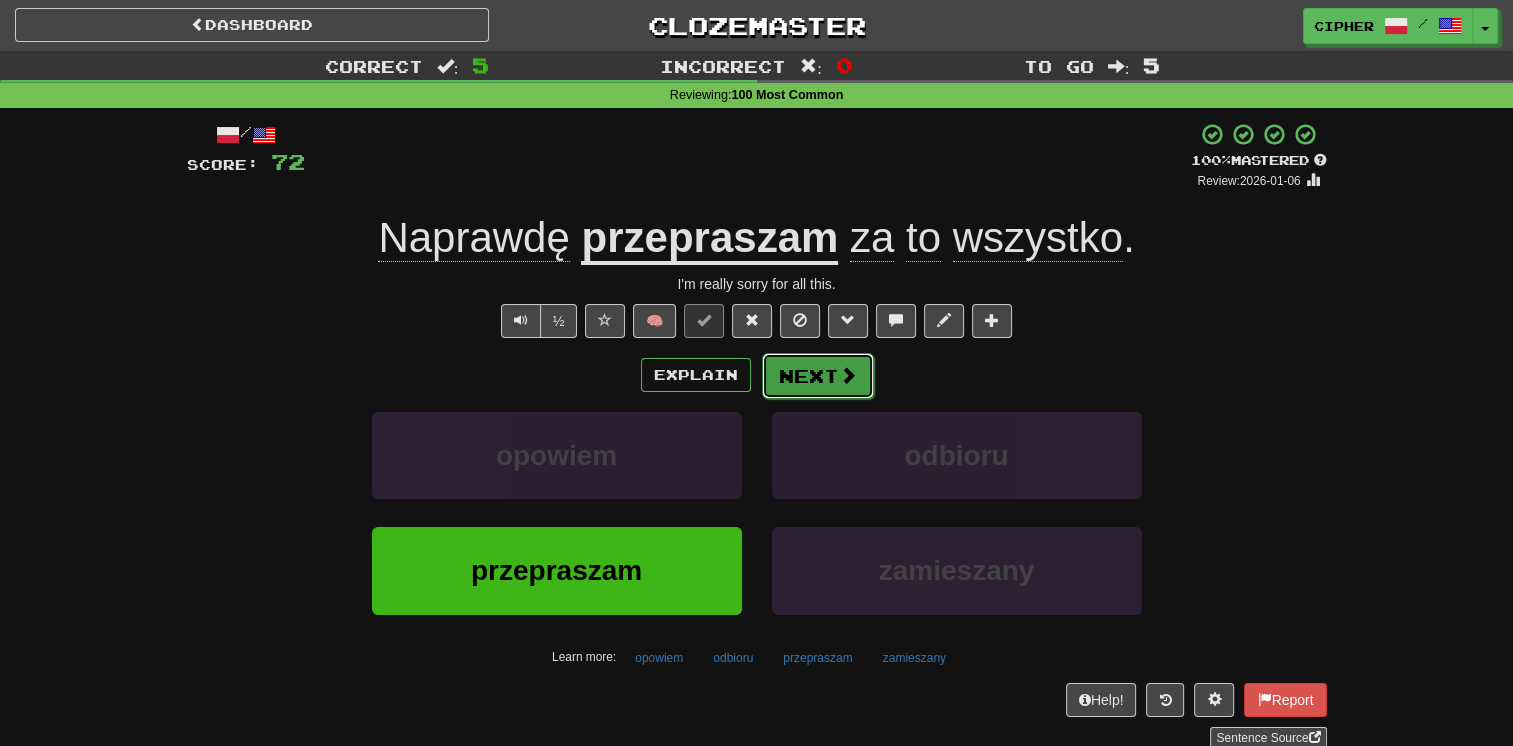 click on "Next" at bounding box center (818, 376) 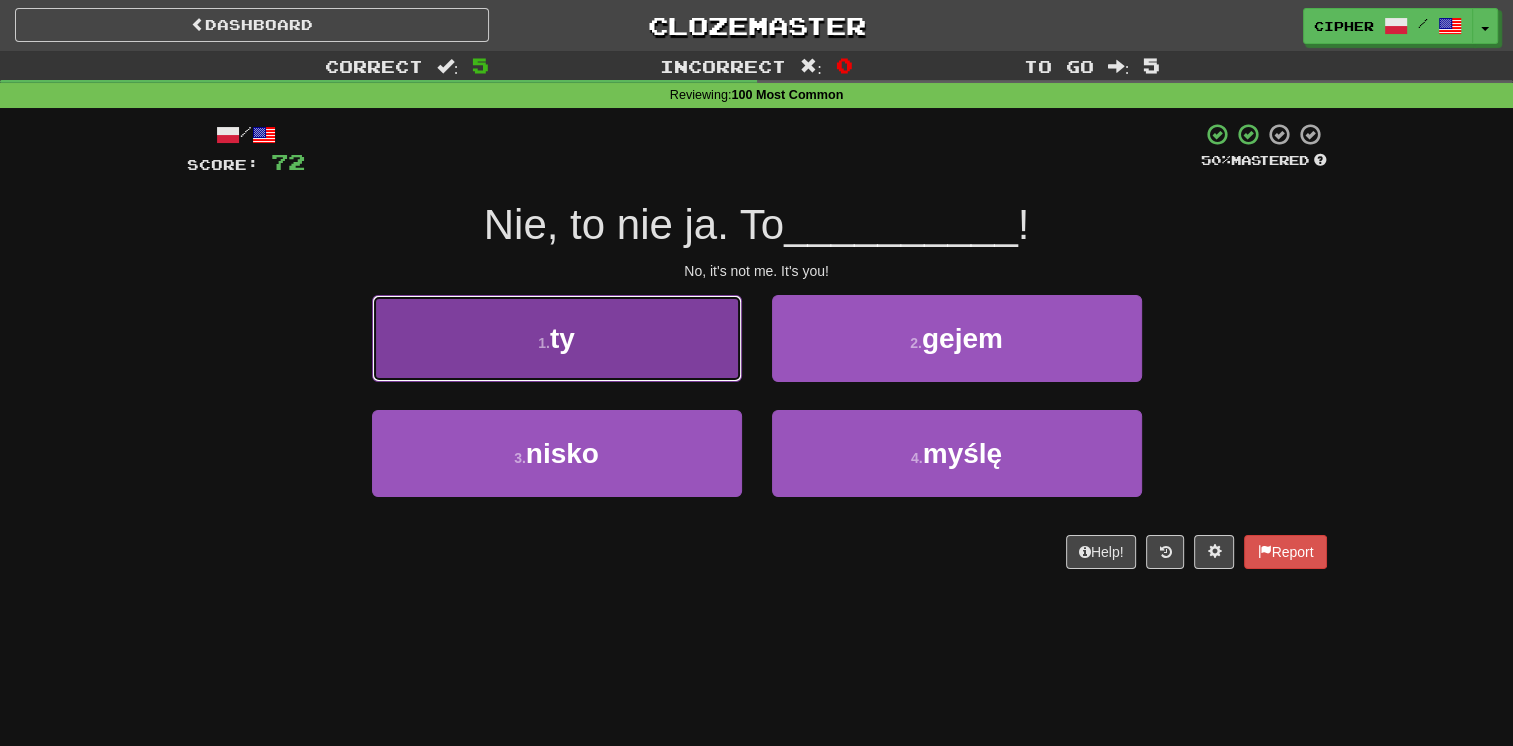 click on "1 .  ty" at bounding box center (557, 338) 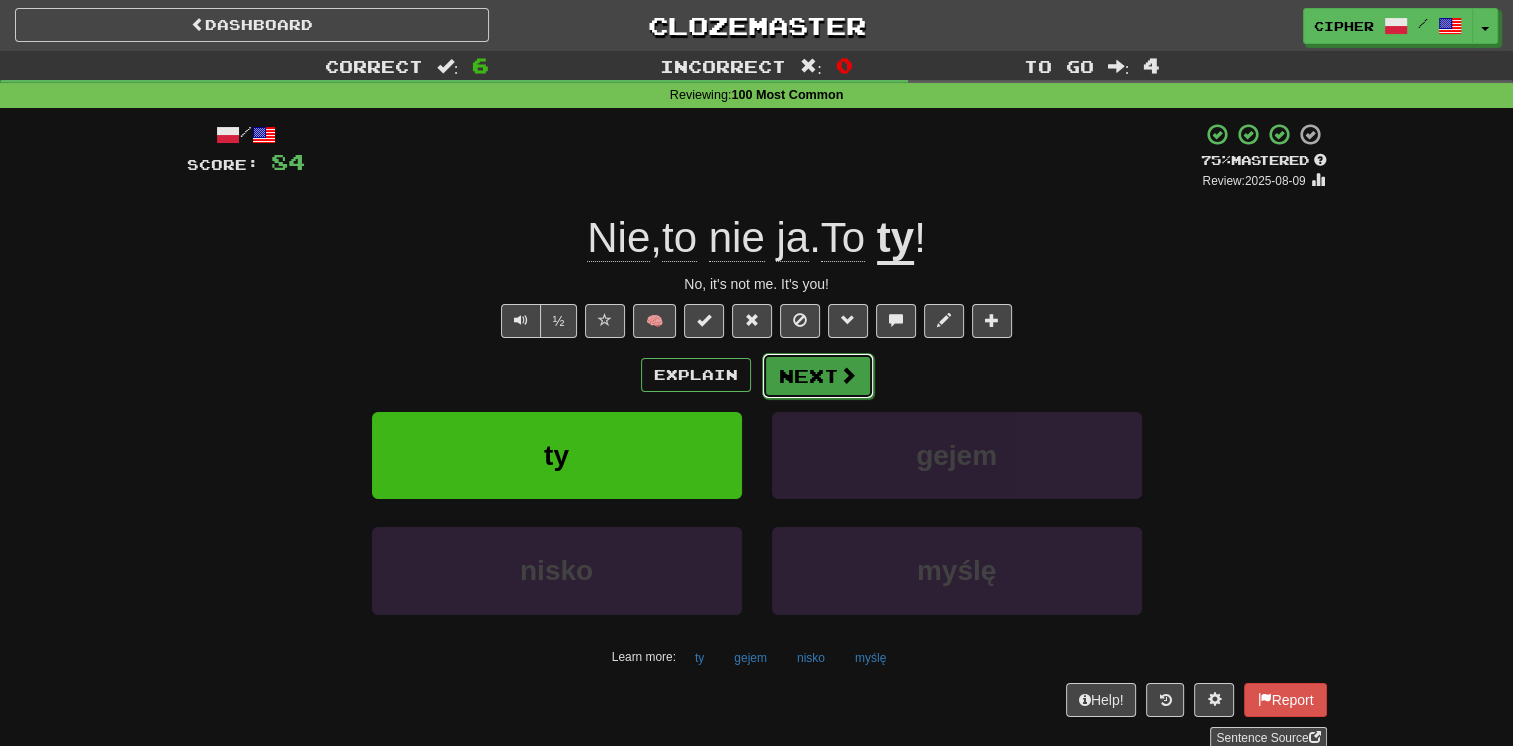 click on "Next" at bounding box center (818, 376) 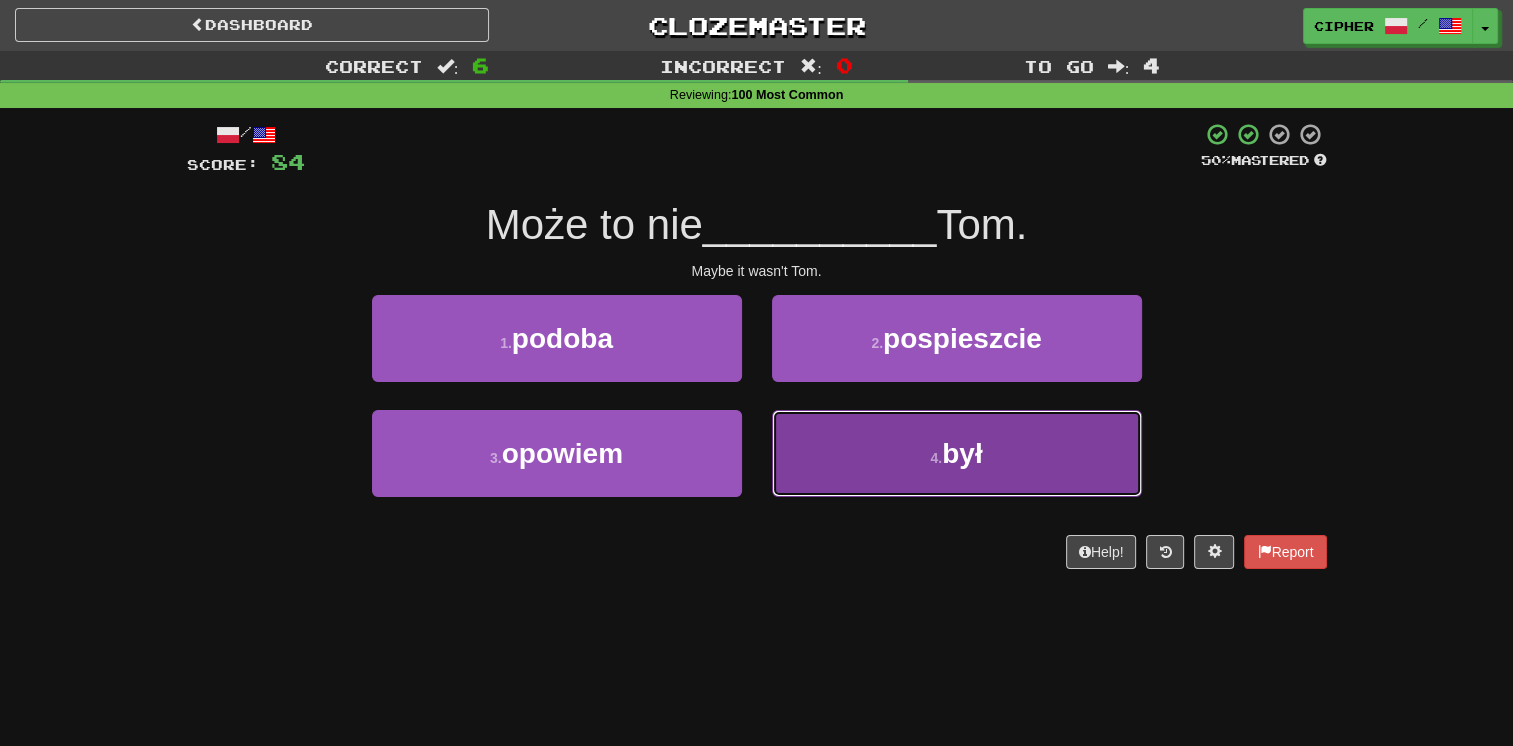 click on "4 .  był" at bounding box center (957, 453) 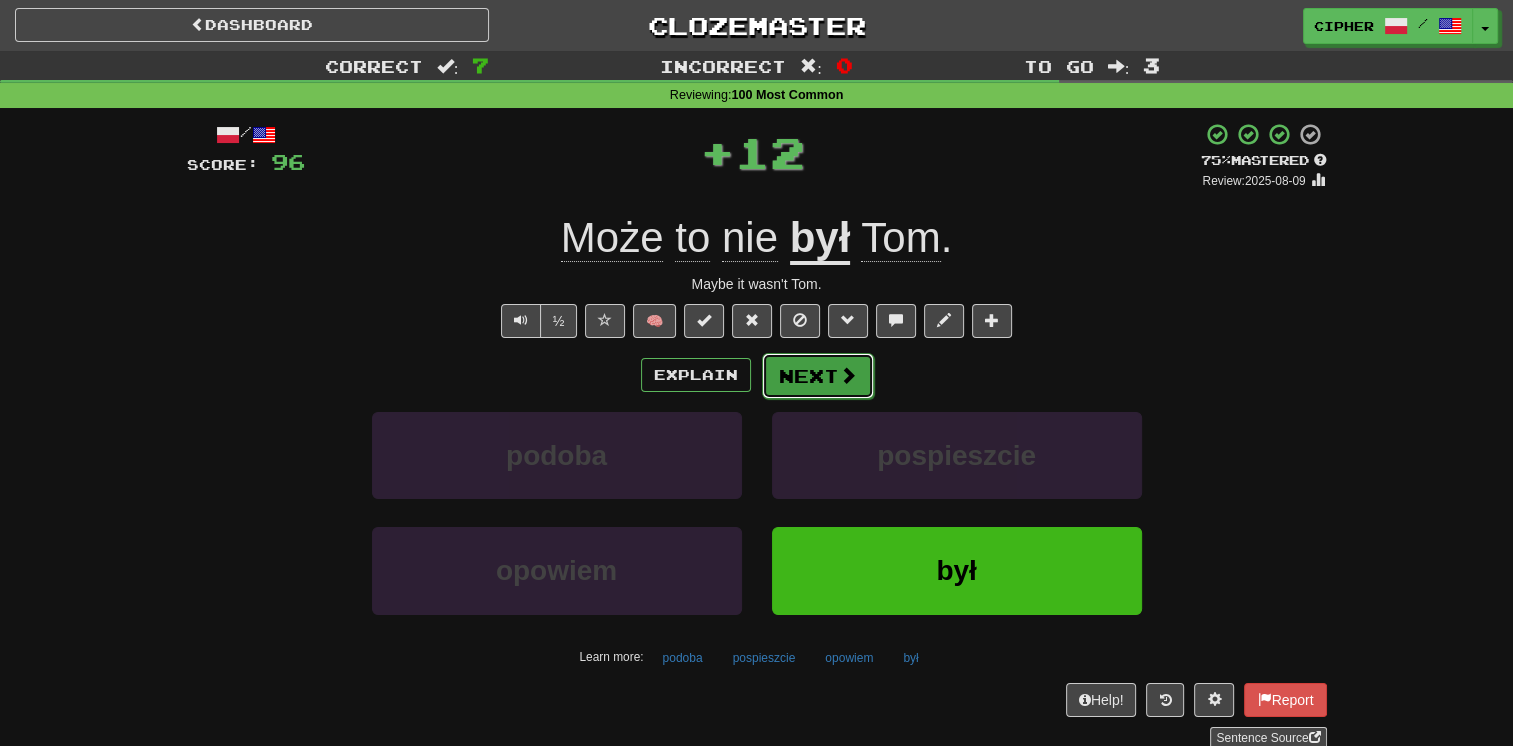click on "Next" at bounding box center (818, 376) 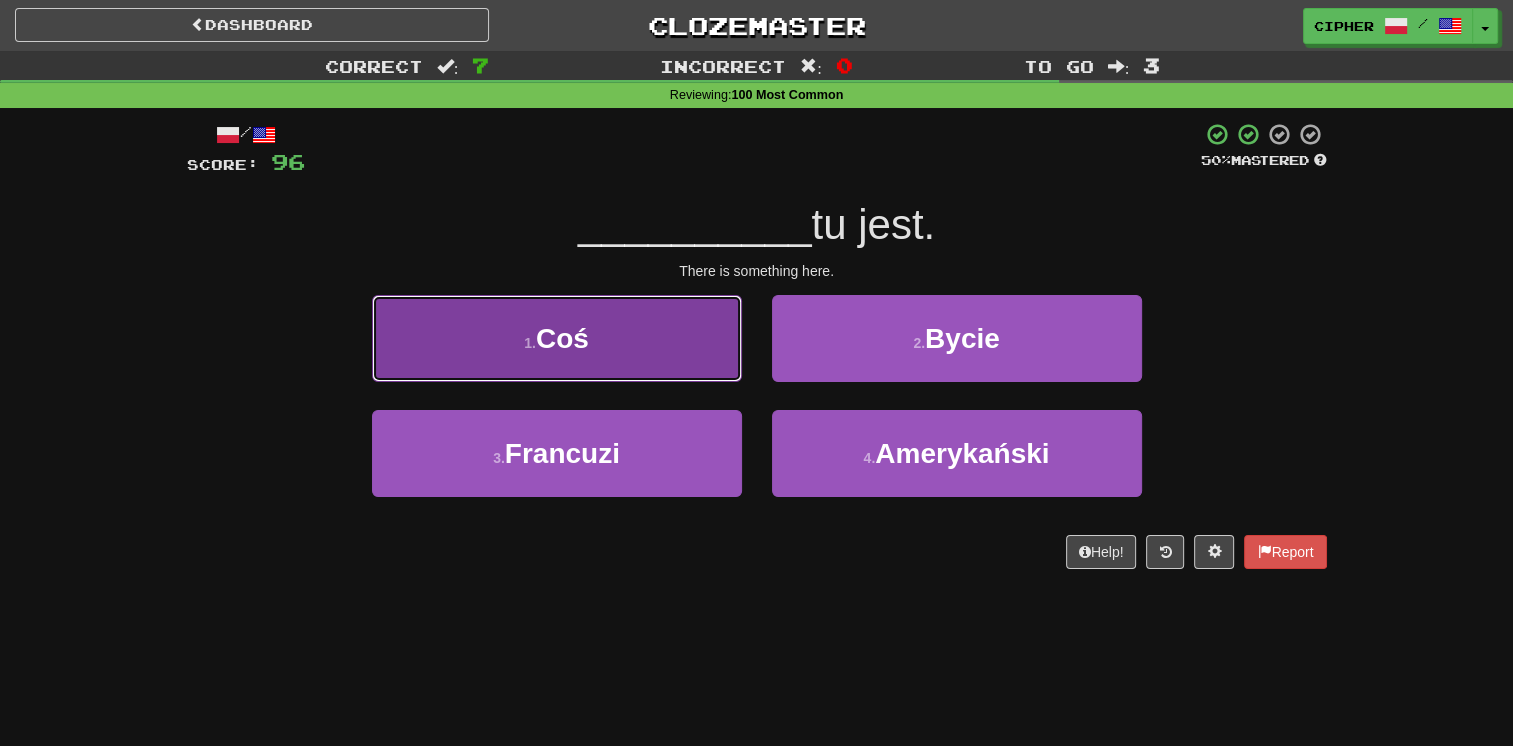 click on "1 .  Coś" at bounding box center (557, 338) 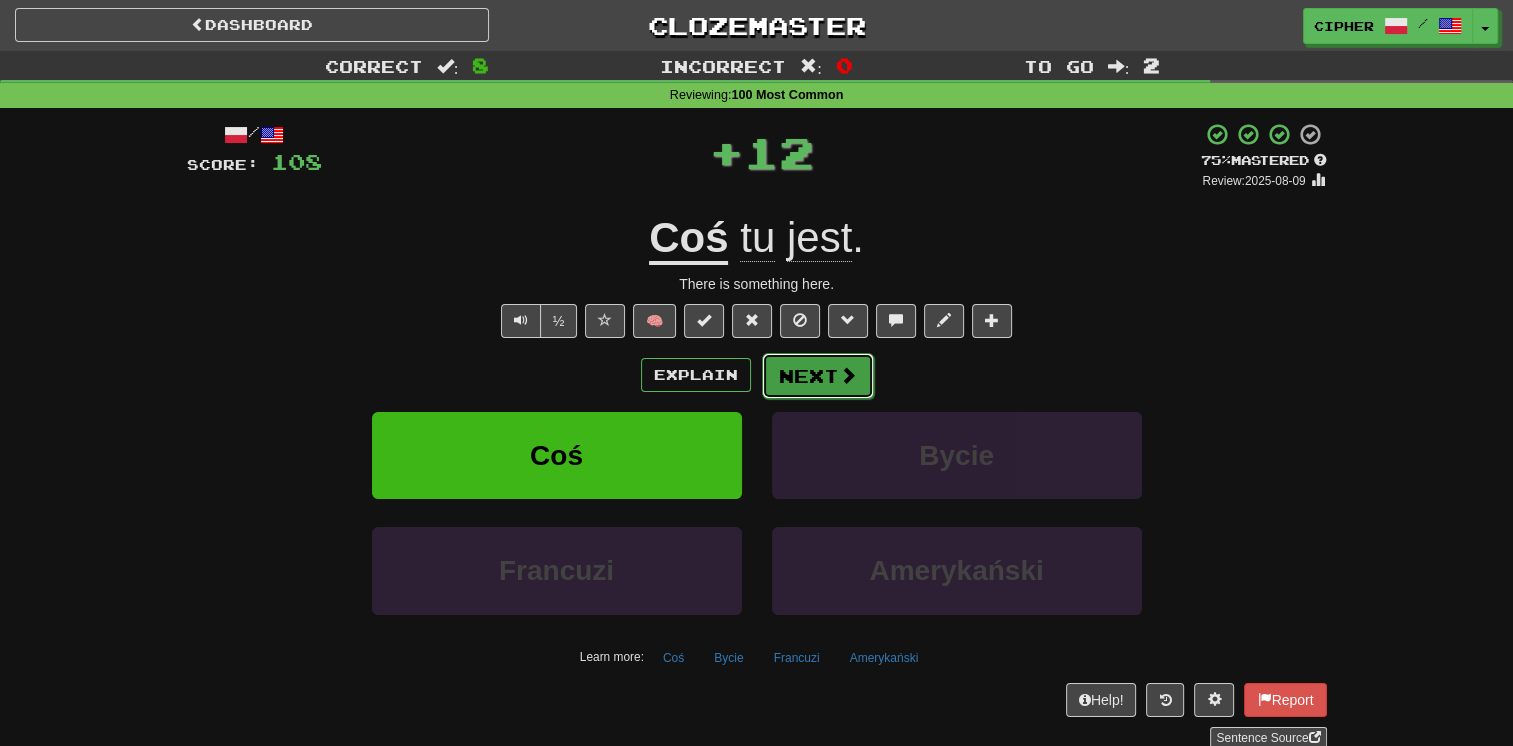 click on "Next" at bounding box center [818, 376] 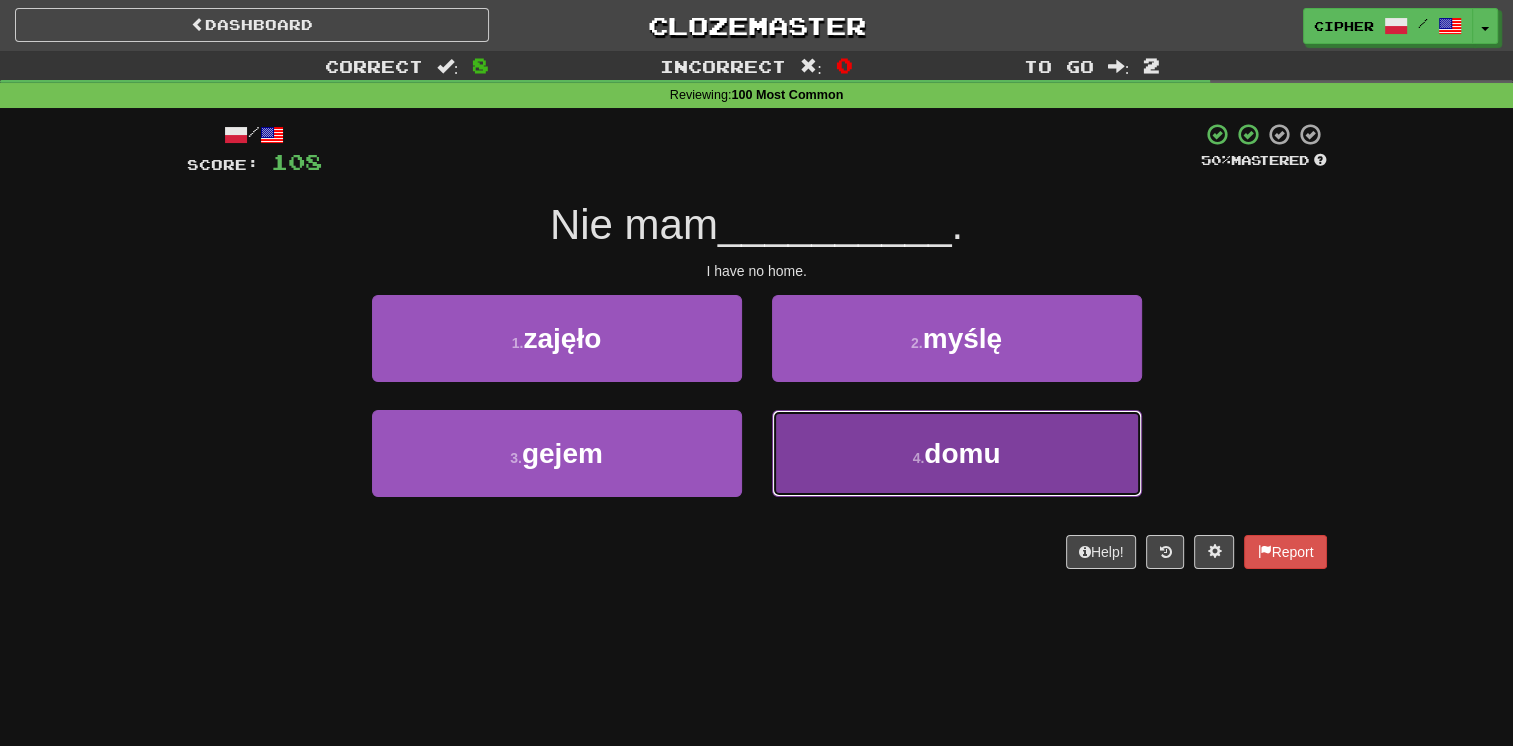 click on "4 .  domu" at bounding box center [957, 453] 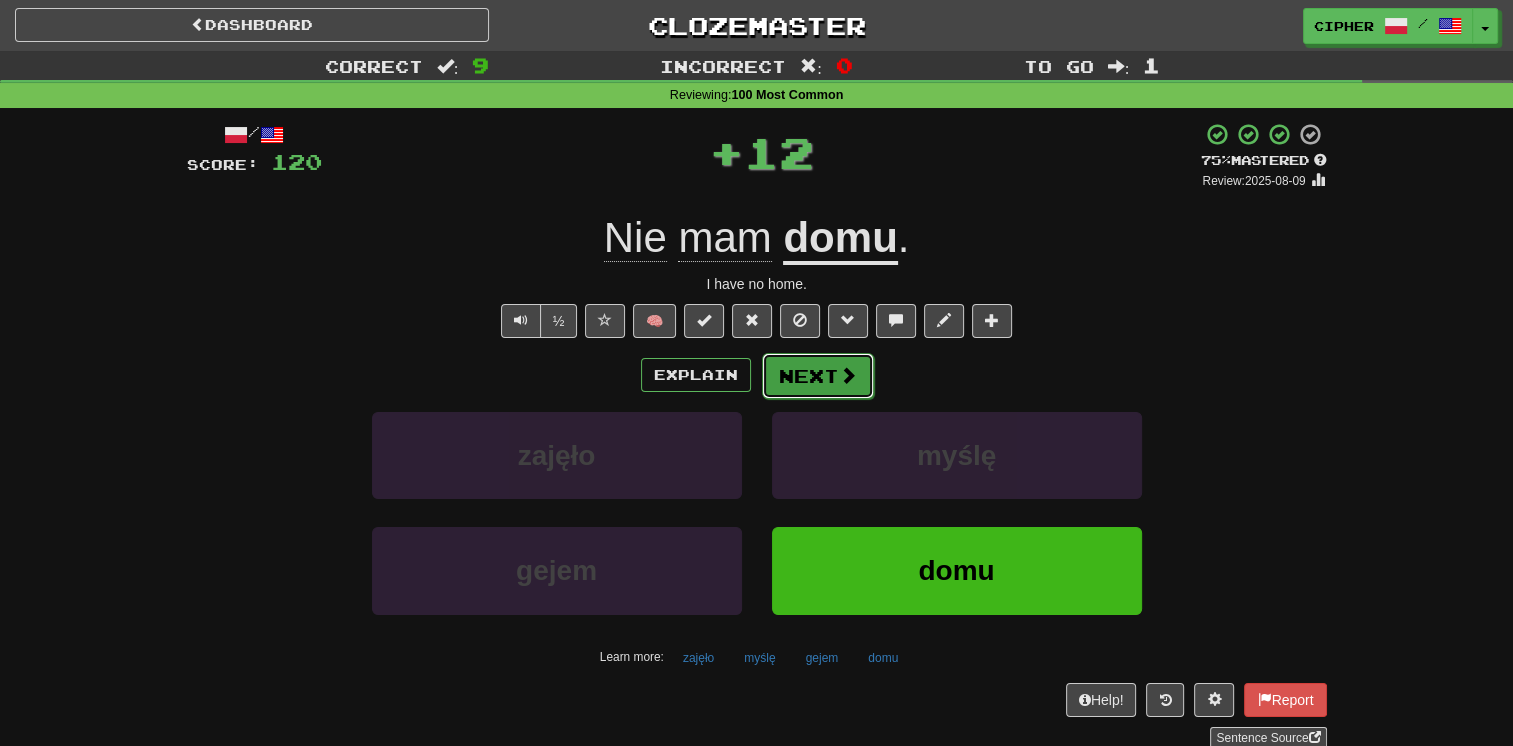 click on "Next" at bounding box center (818, 376) 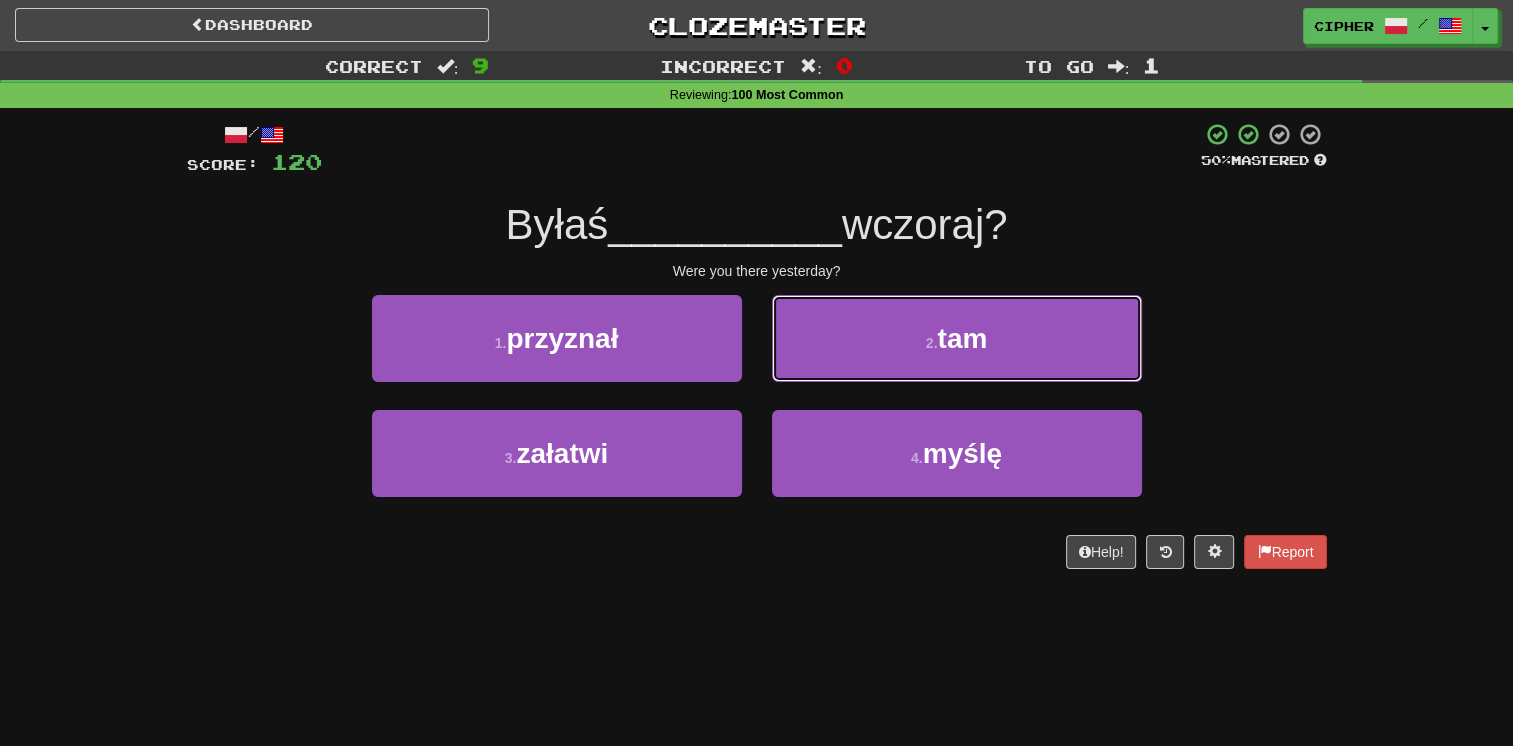 click on "2 .  tam" at bounding box center (957, 338) 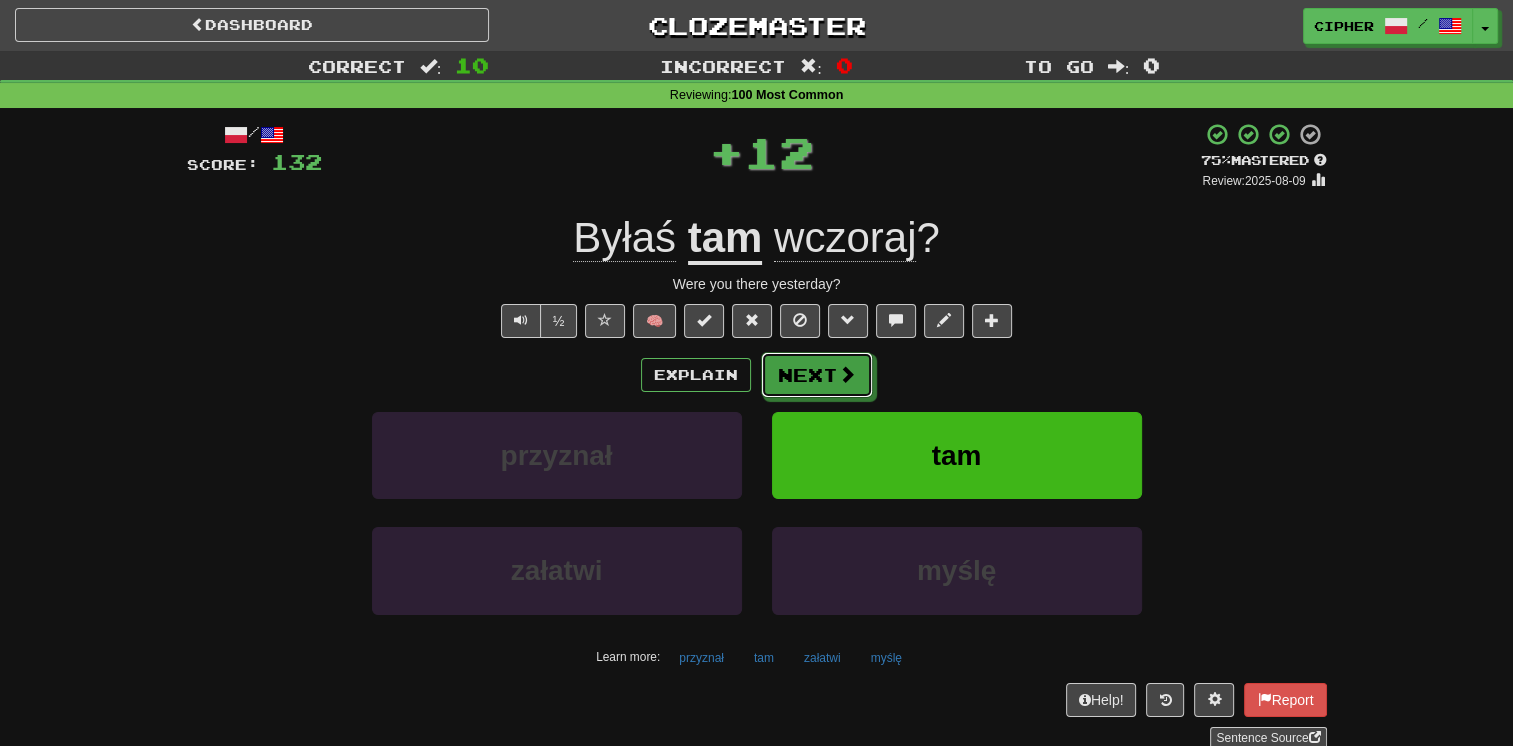 click on "Next" at bounding box center [817, 375] 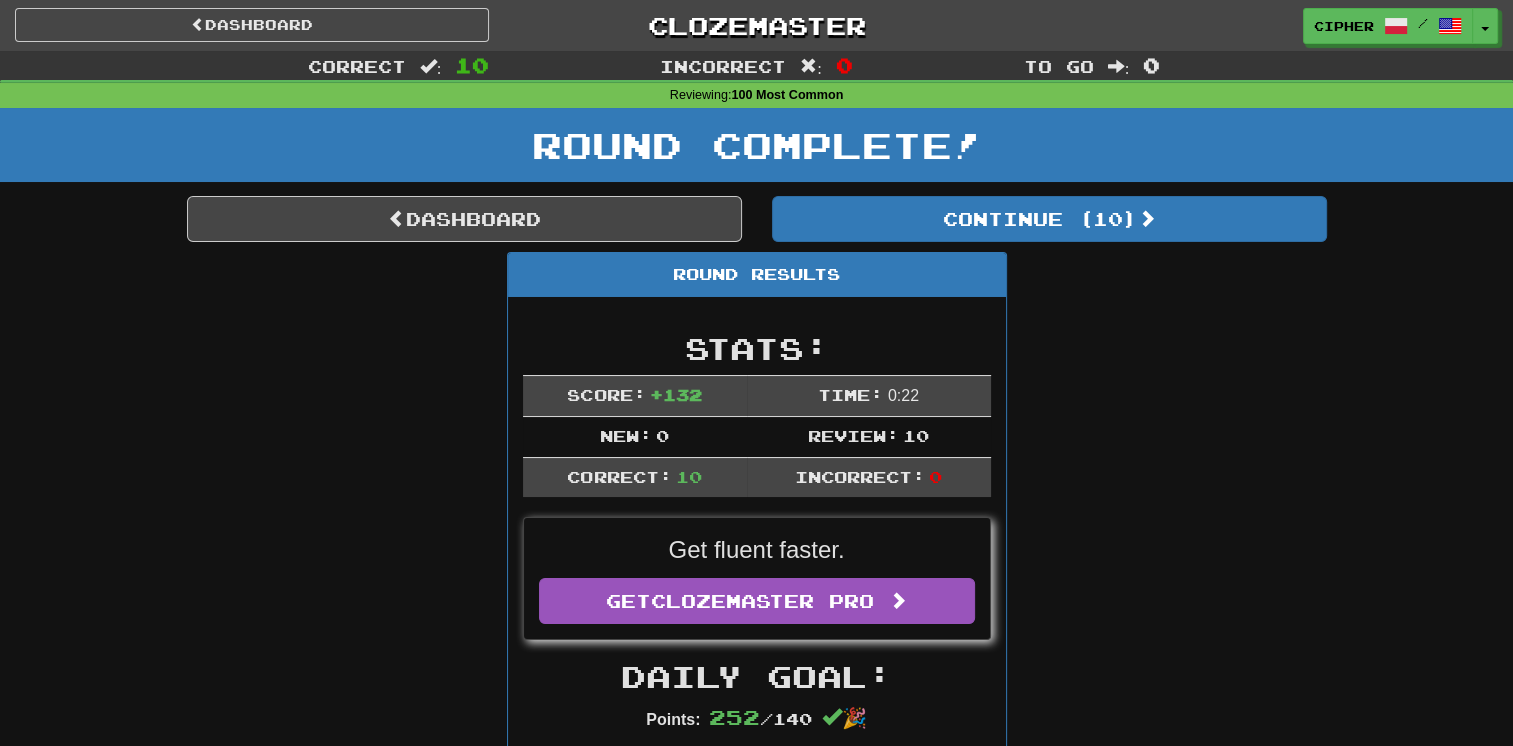 click on "Round Results Stats: Score:   + 132 Time:   0 : 22 New:   0 Review:   10 Correct:   10 Incorrect:   0 Get fluent faster. Get  Clozemaster Pro   Daily Goal: Points:   252  /  140  🎉 Time remaining: 0   Hours Progress: 100 Most Common Playing:  182  /  233 78.112% Mastered:  79  /  233 + 4 32.189% 33.906% Ready for Review:  10  /  Level:  52 1,036  points to level  53  - keep going! Ranked:  226 th  this week ( 8  points to  225 th ) Sentences:  Report Nie chcę tu  być . I don't want to be here.  Report Dobrze,  dziękuję . A ty? Fine, thank you. And you?  Report Dziękuję , to wszystko. Thank you, that's all.  Report Jesteś w  porządku . You're alright.  Report Naprawdę  przepraszam  za to wszystko. I'm really sorry for all this.  Report Nie, to nie ja. To  ty ! No, it's not me. It's you!  Report Może to nie  był  Tom. Maybe it wasn't Tom.  Report Coś  tu jest. There is something here.  Report Nie mam  domu . I have no home.  Report Byłaś  tam  wczoraj? Were you there yesterday?" at bounding box center (757, 1258) 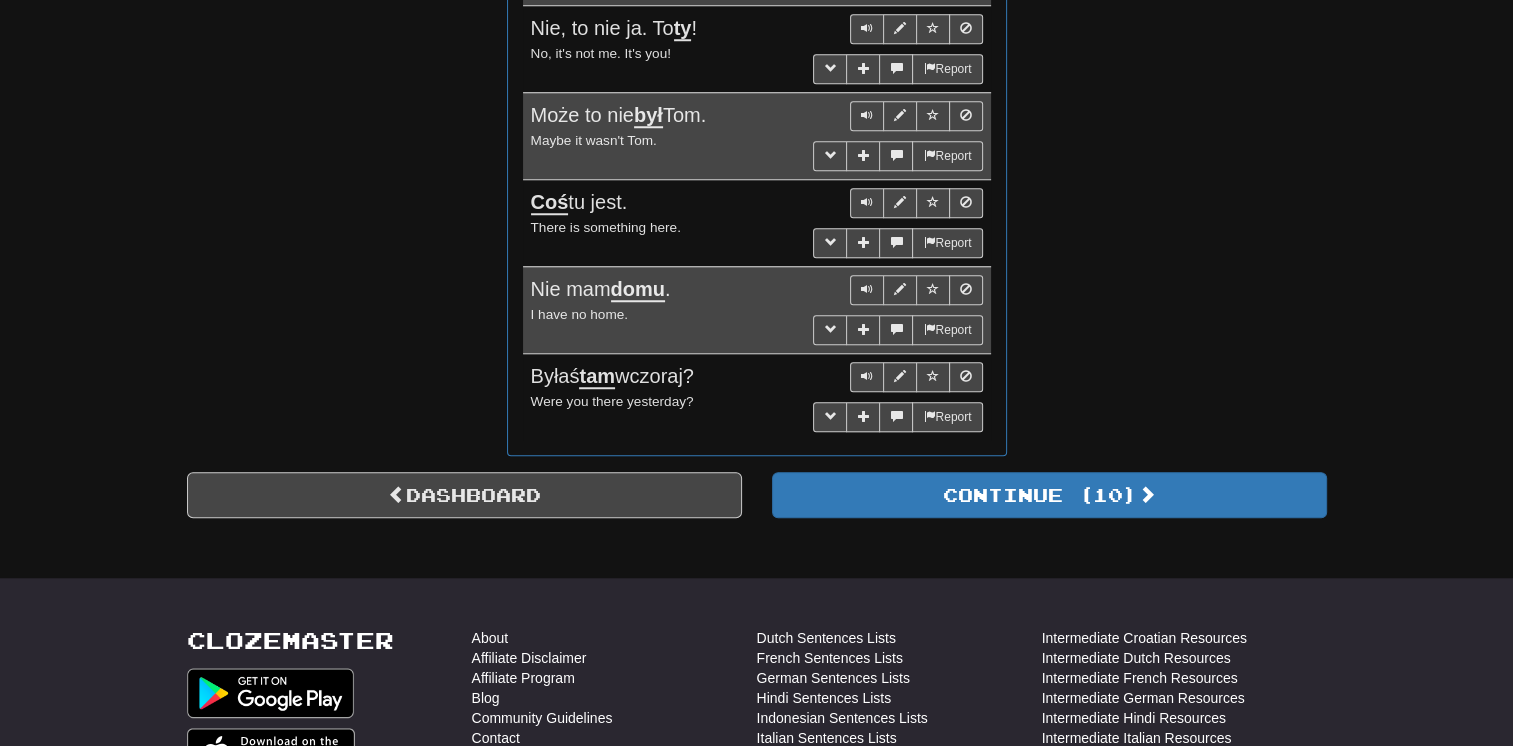 scroll, scrollTop: 1840, scrollLeft: 0, axis: vertical 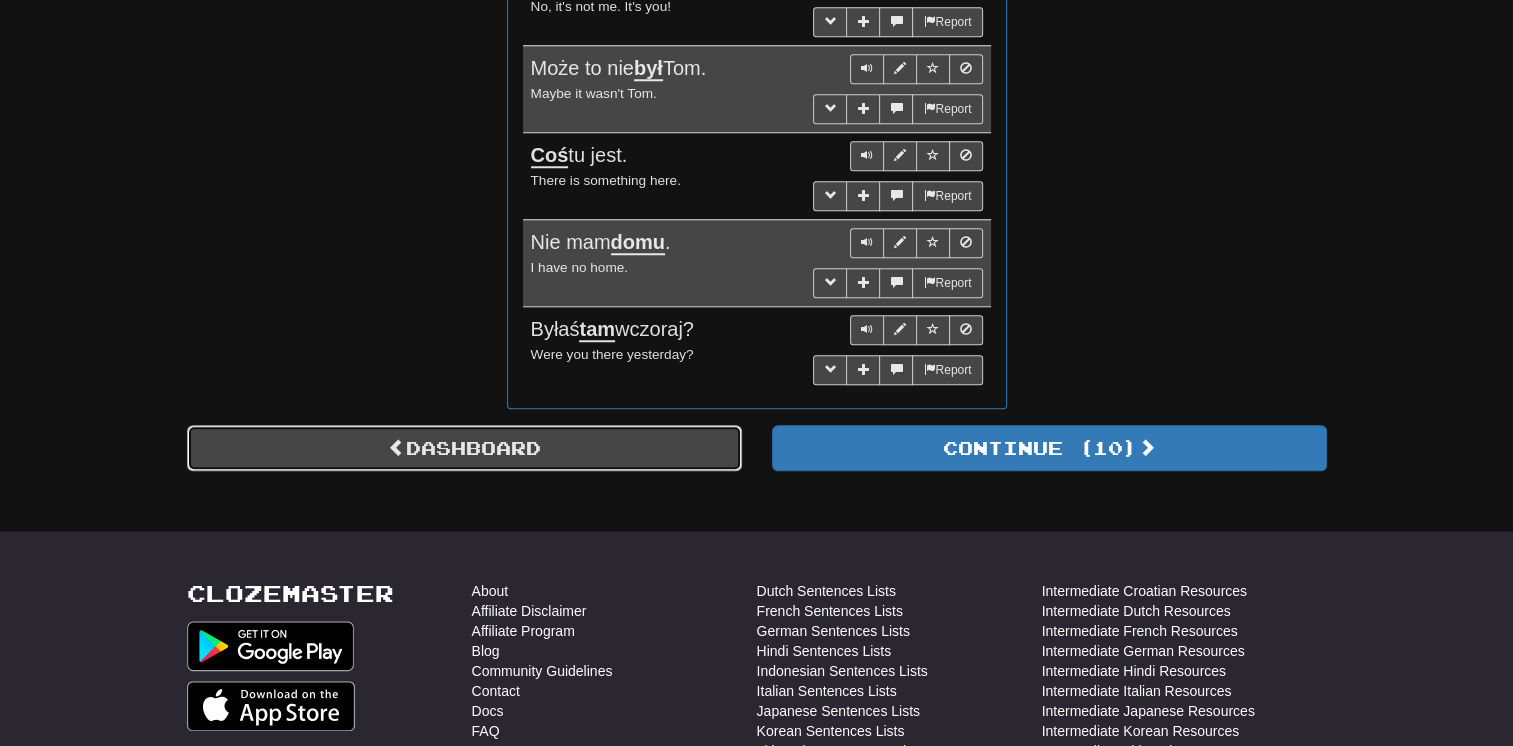 click on "Dashboard" at bounding box center [464, 448] 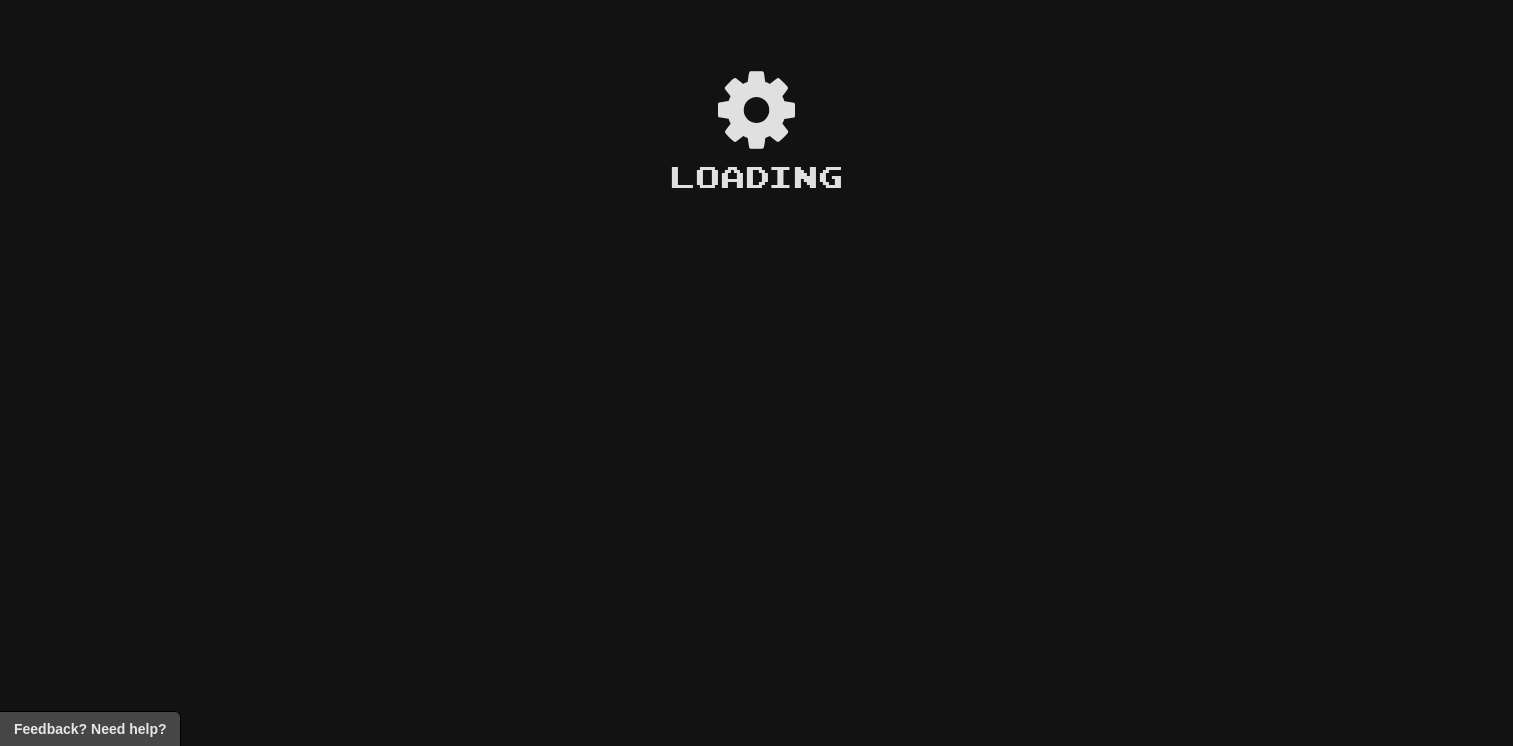 scroll, scrollTop: 0, scrollLeft: 0, axis: both 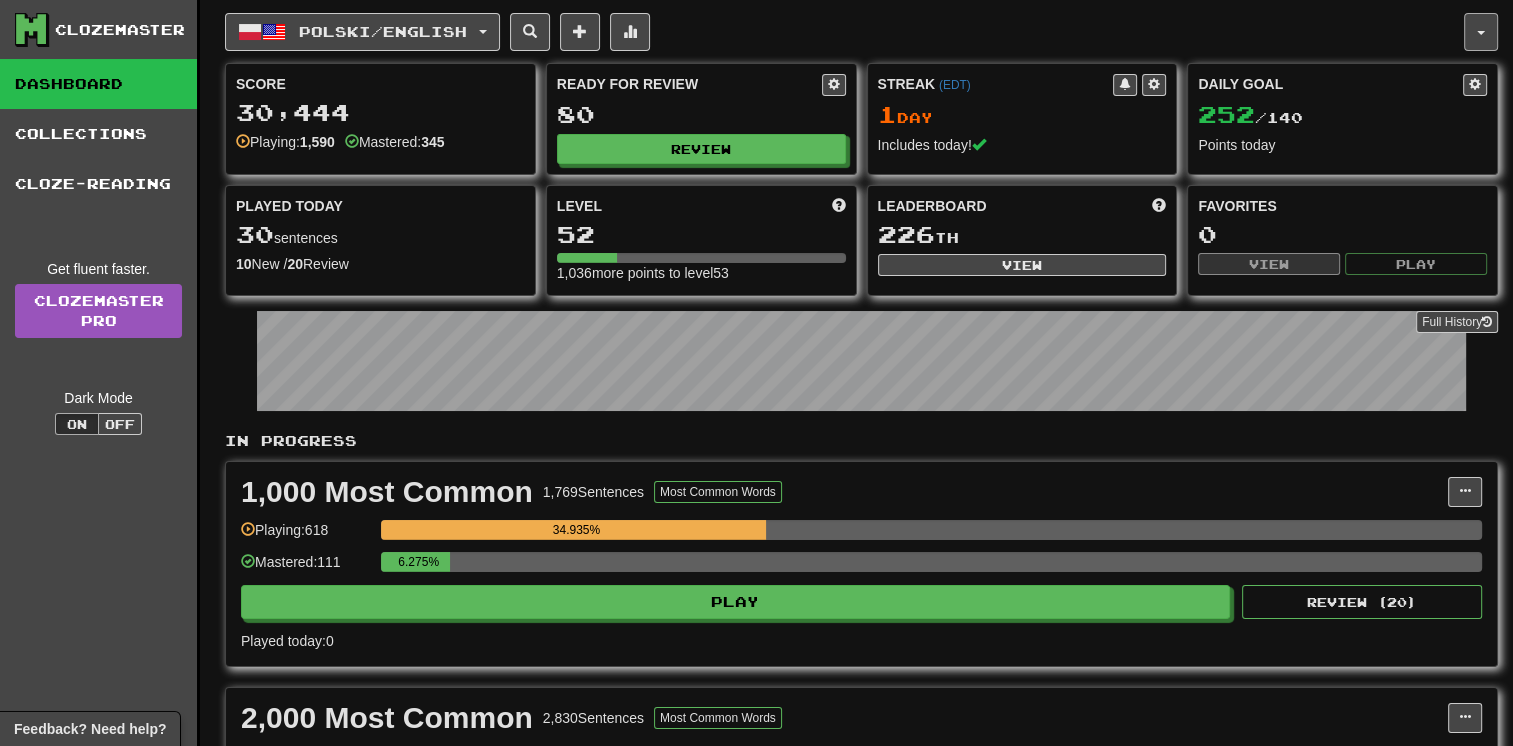 click at bounding box center (1481, 32) 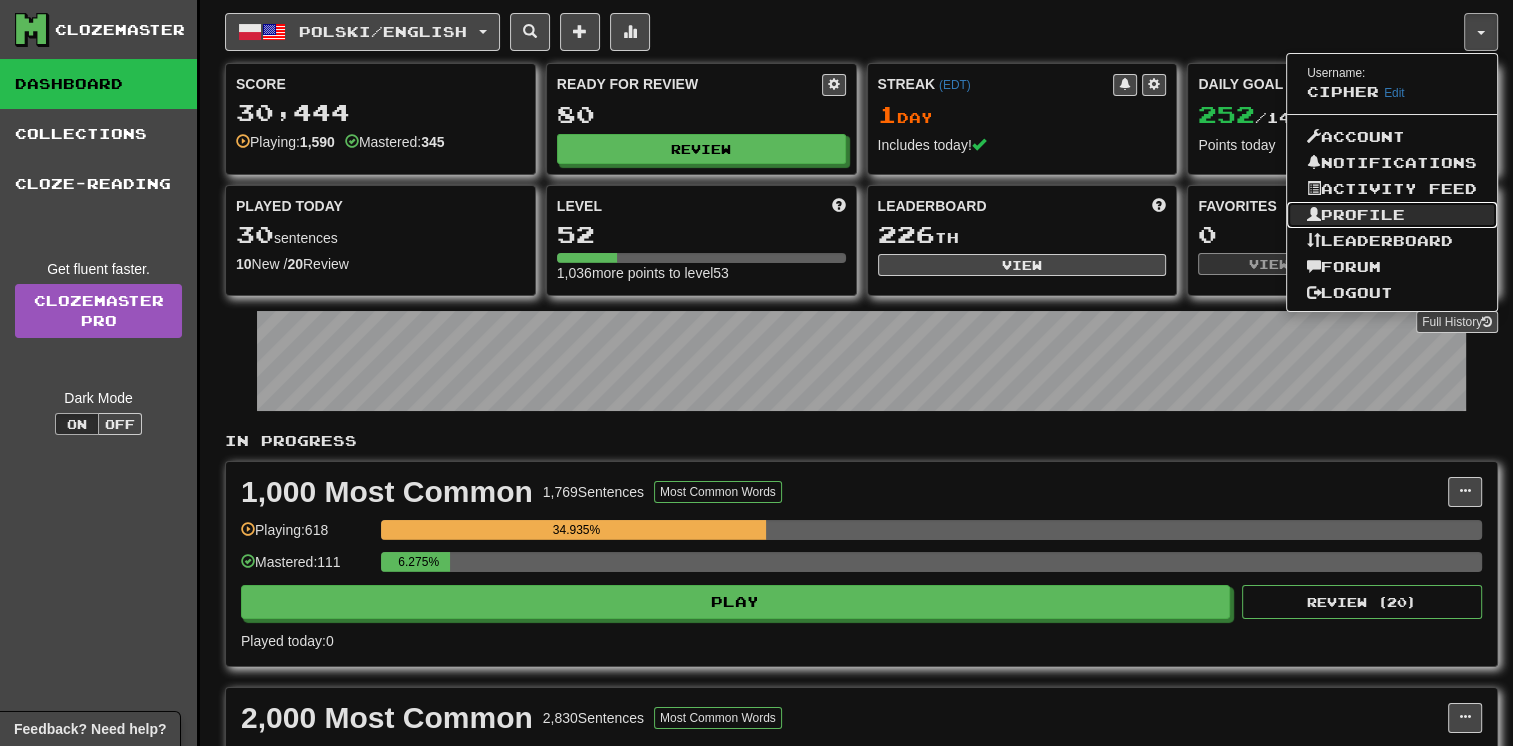 click on "Profile" at bounding box center [1392, 215] 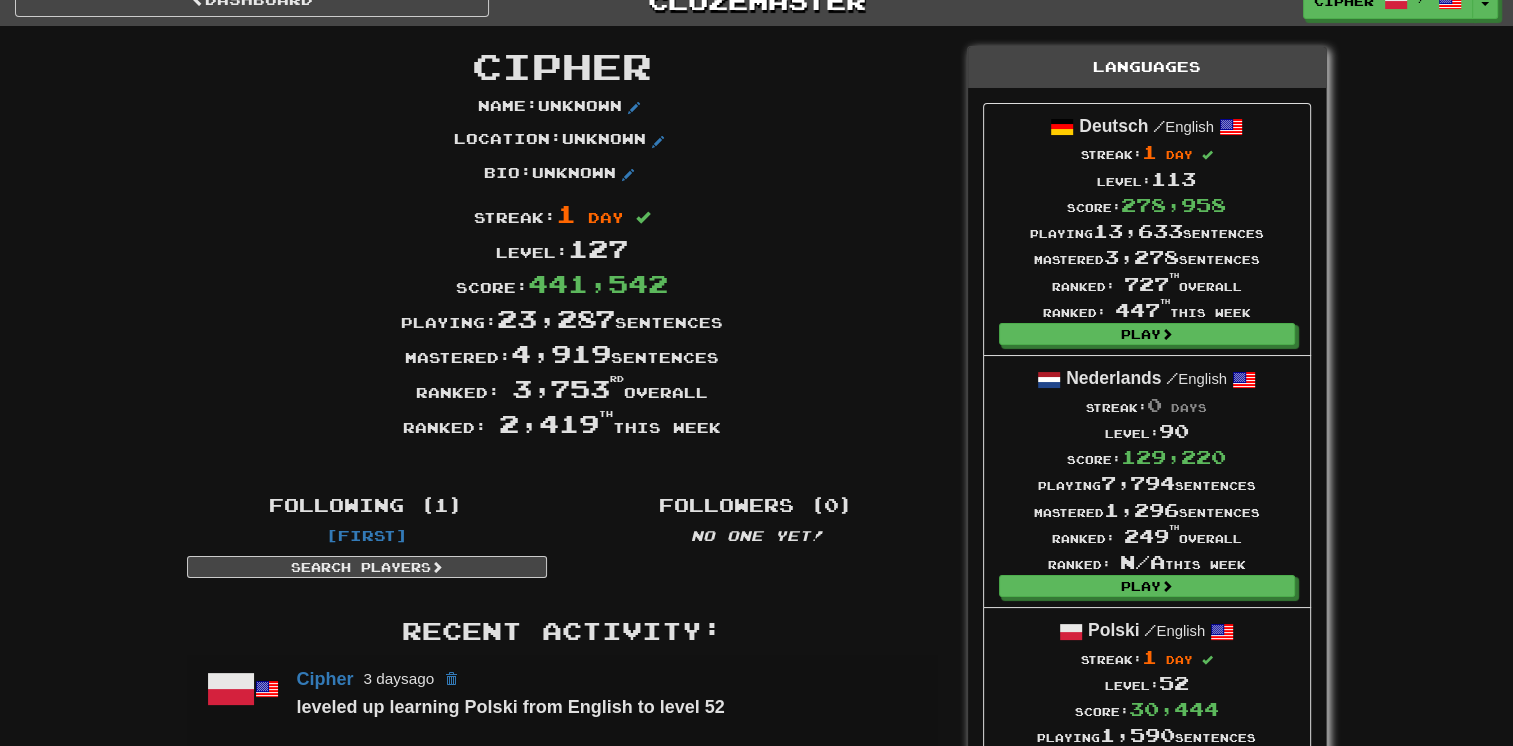 scroll, scrollTop: 0, scrollLeft: 0, axis: both 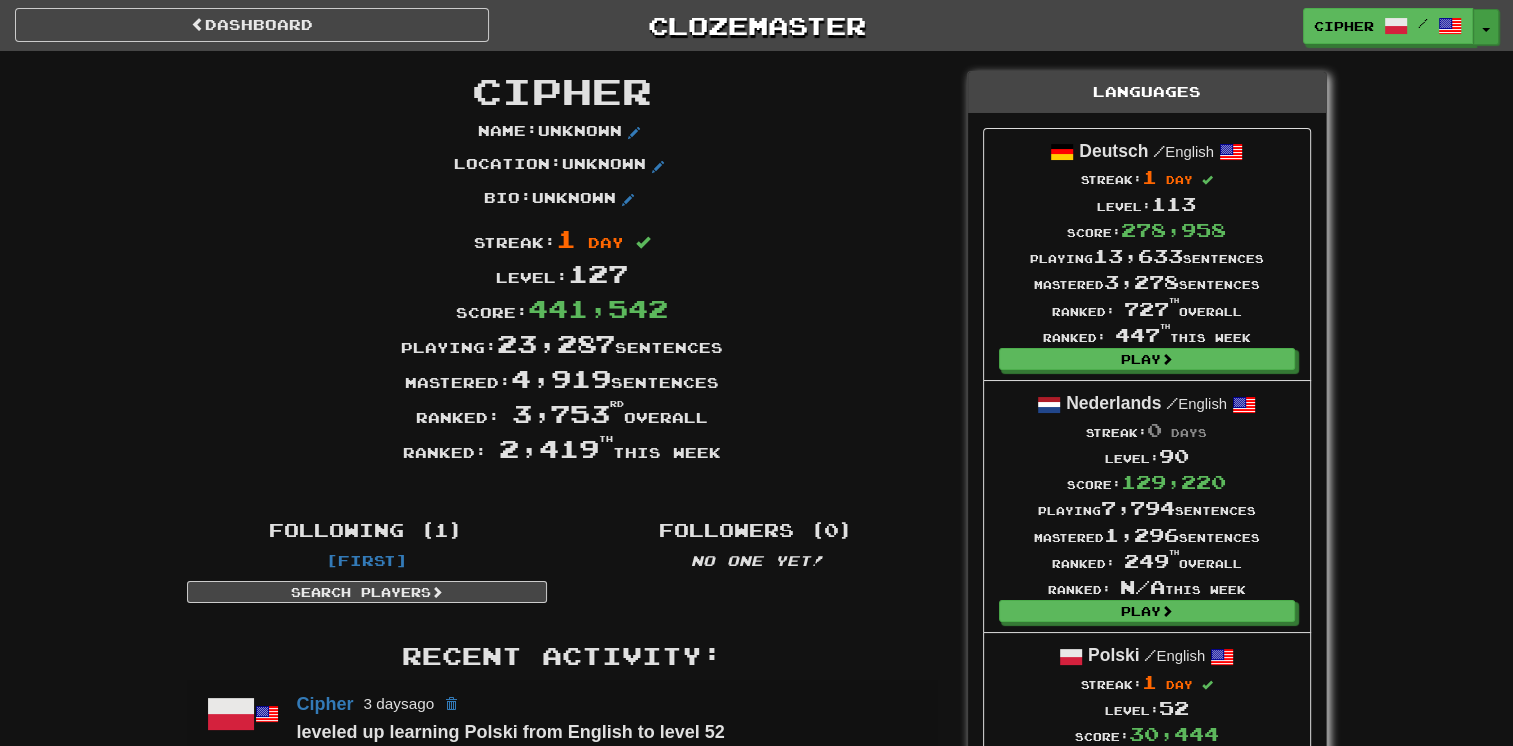 click on "Toggle Dropdown" at bounding box center (1486, 27) 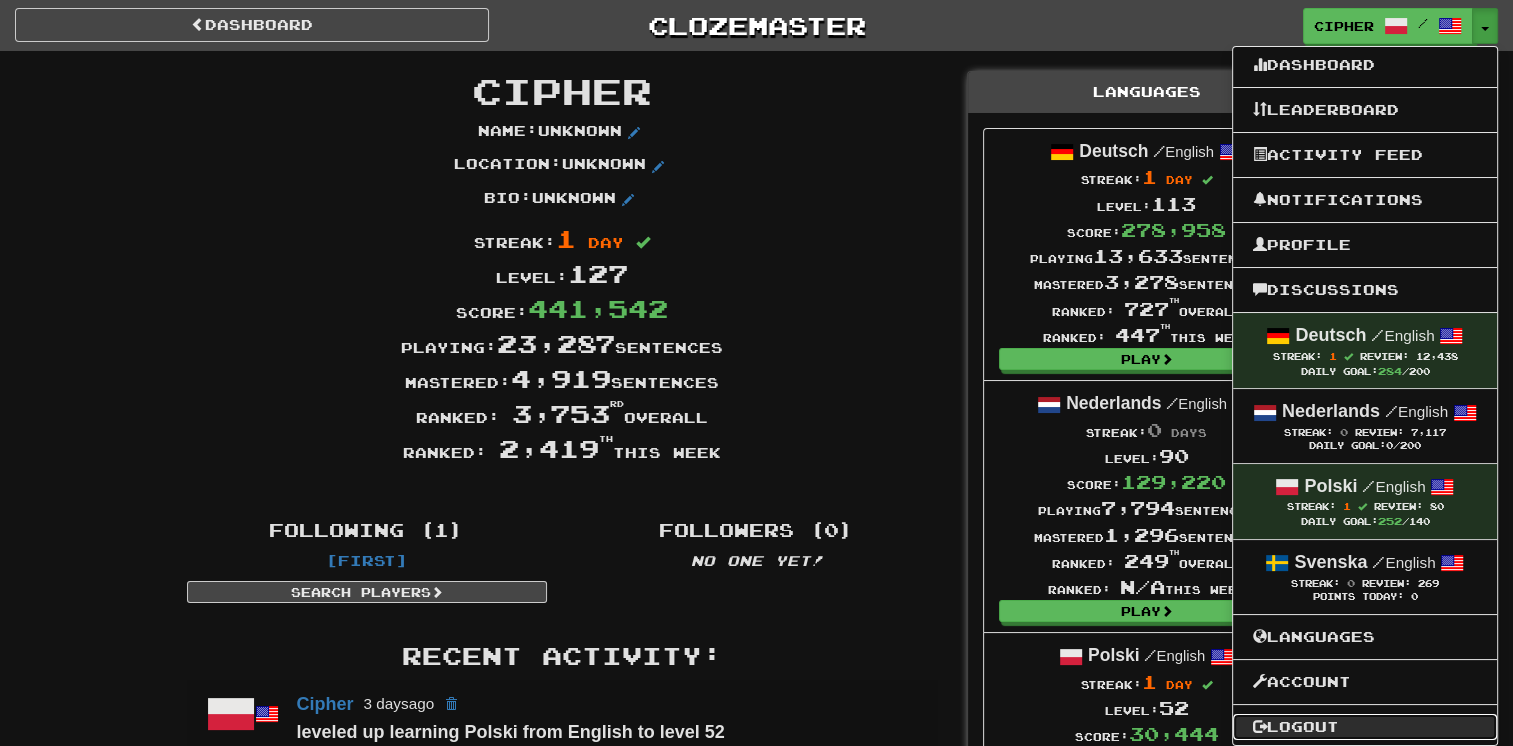 click on "Logout" at bounding box center [1365, 727] 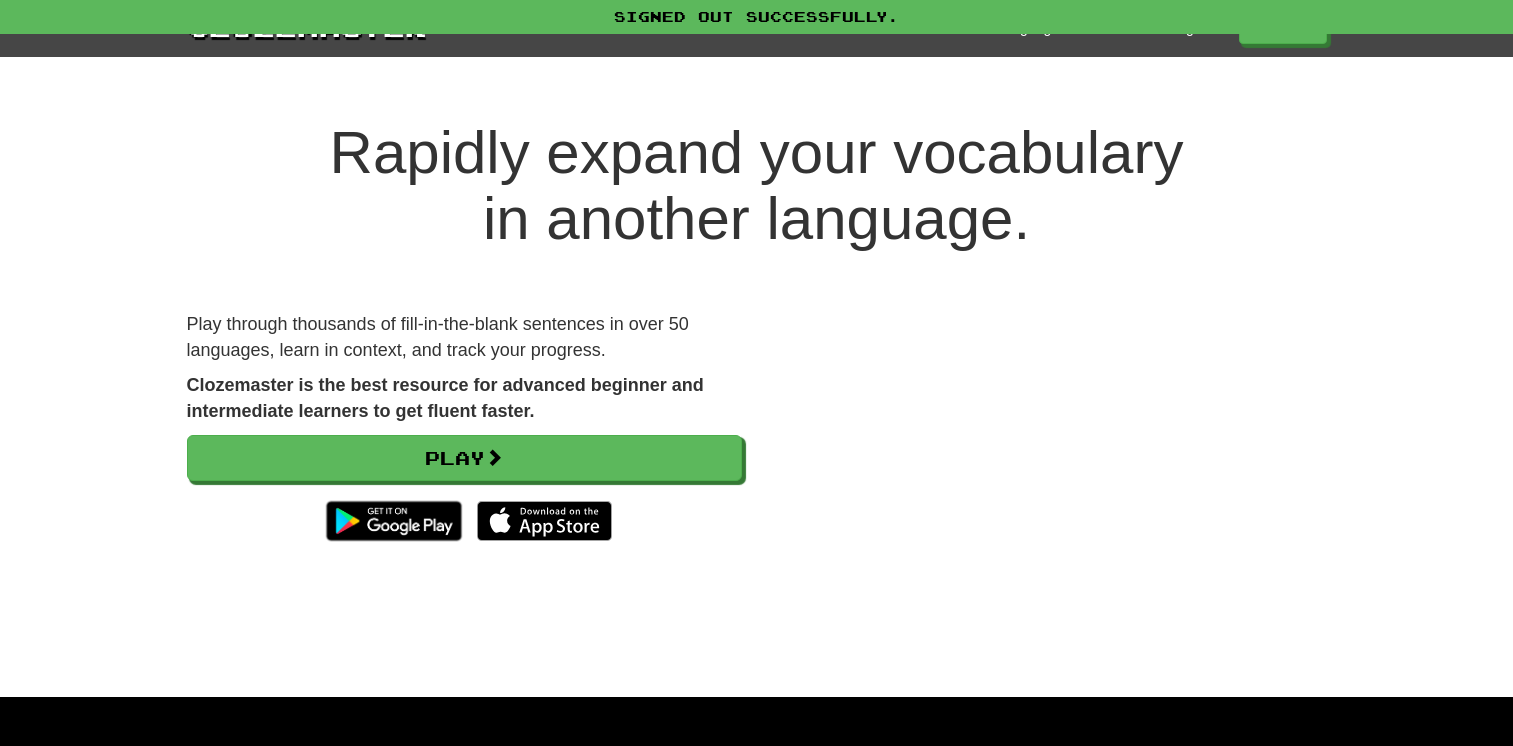 scroll, scrollTop: 0, scrollLeft: 0, axis: both 